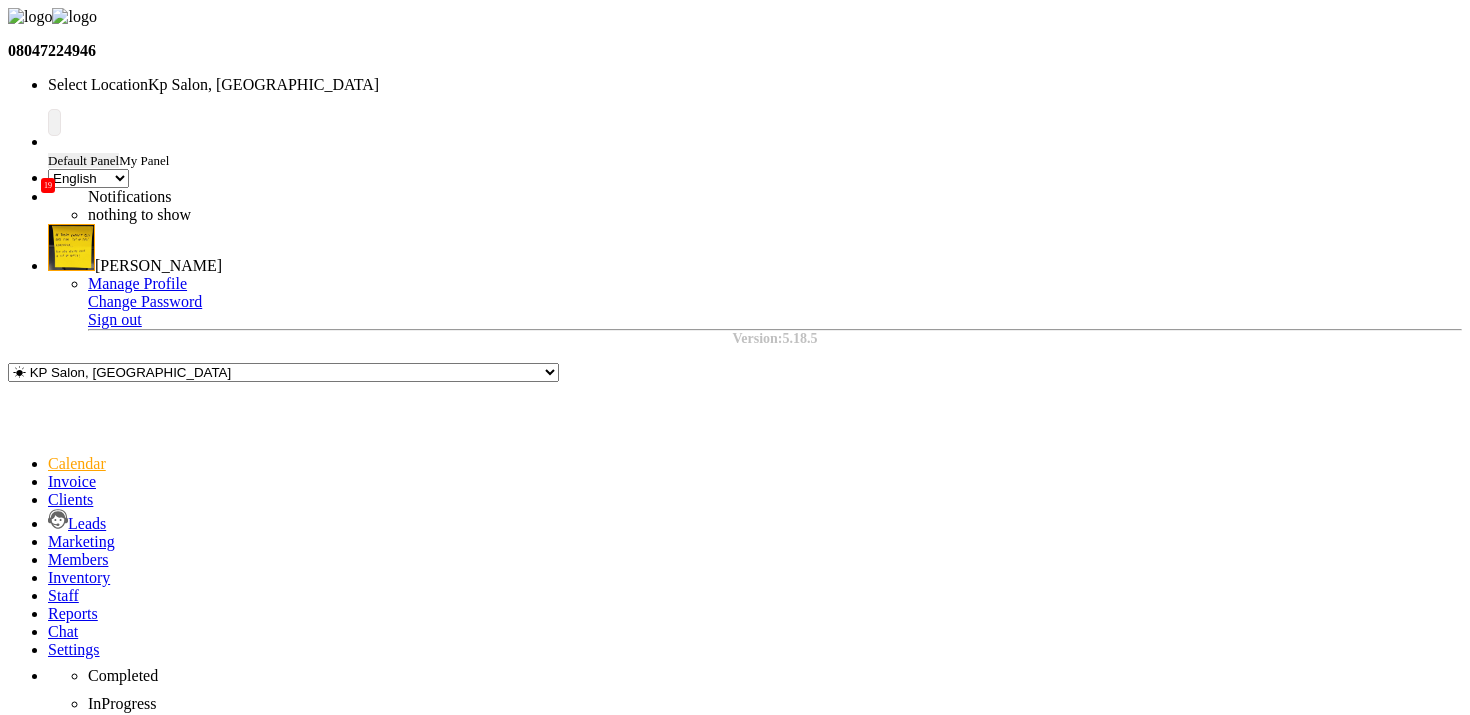 select on "en" 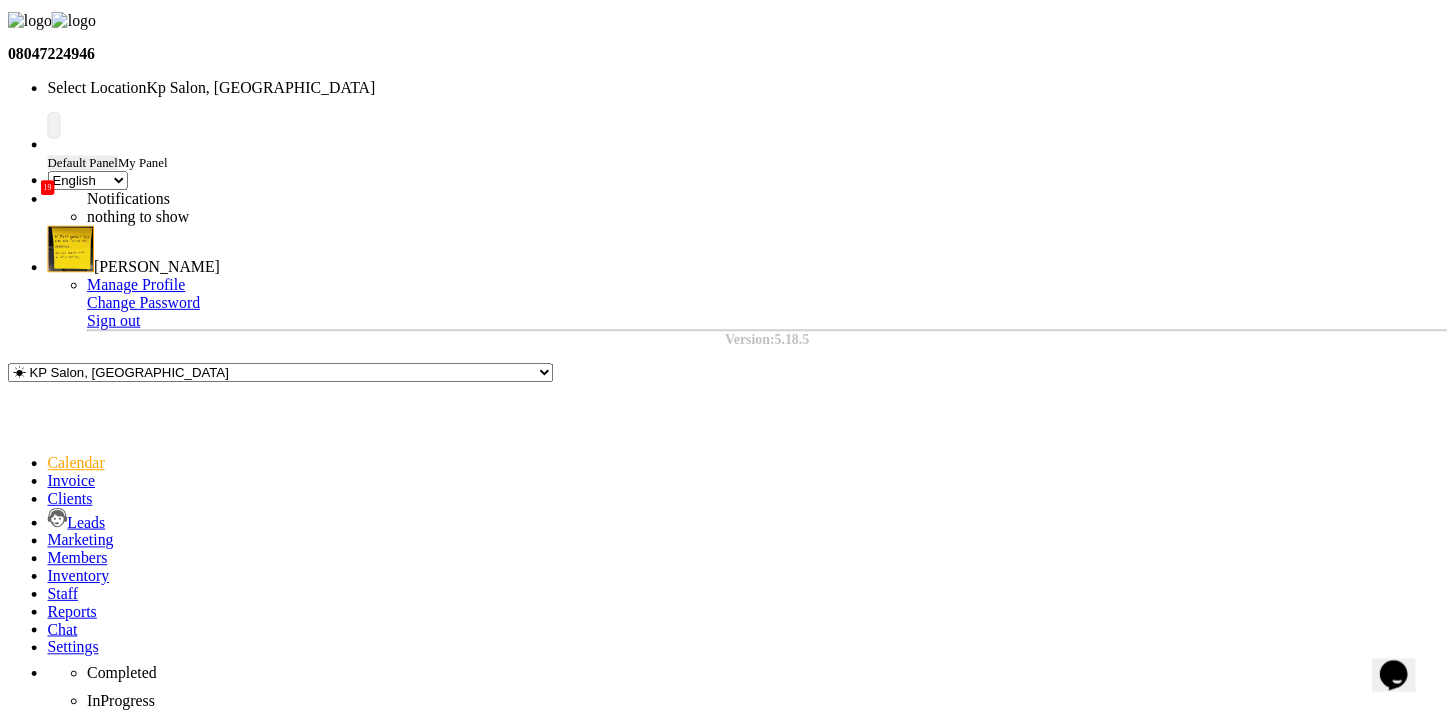 scroll, scrollTop: 0, scrollLeft: 0, axis: both 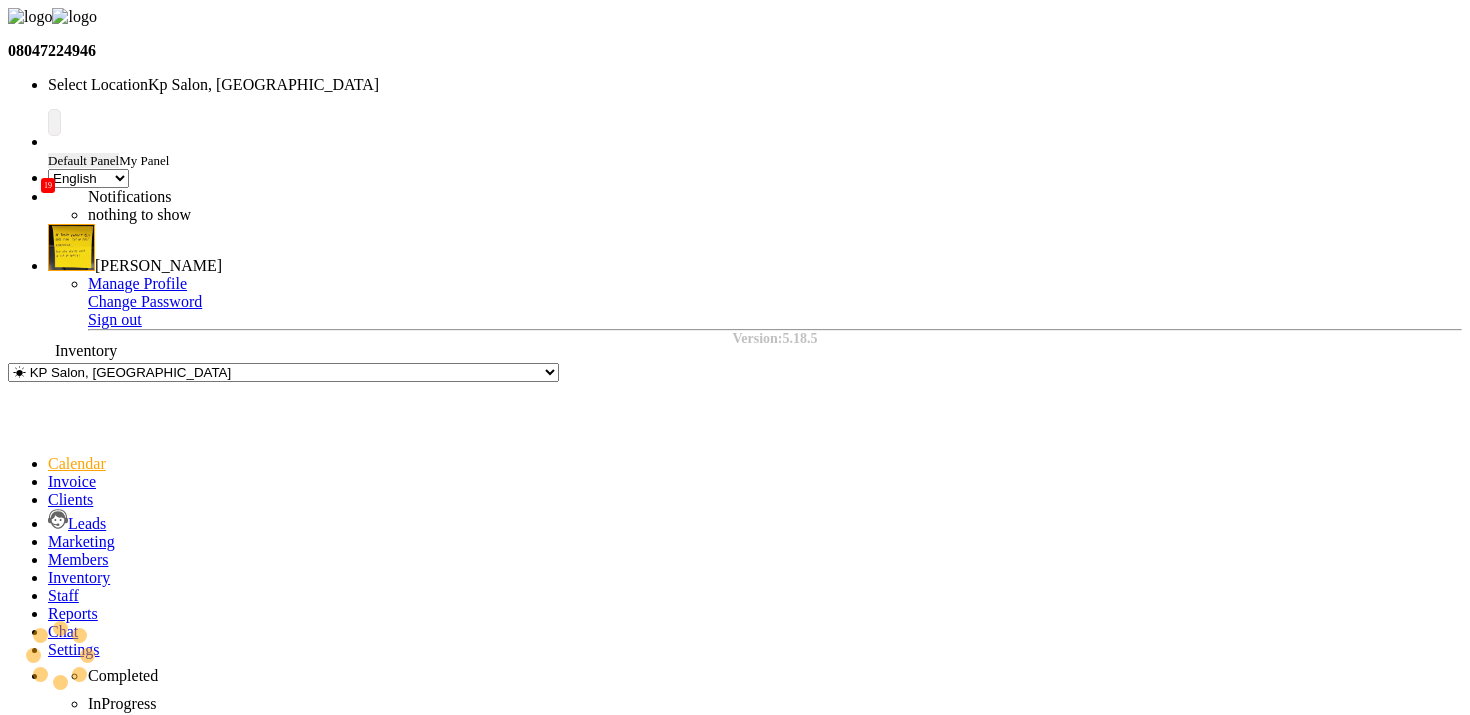 click 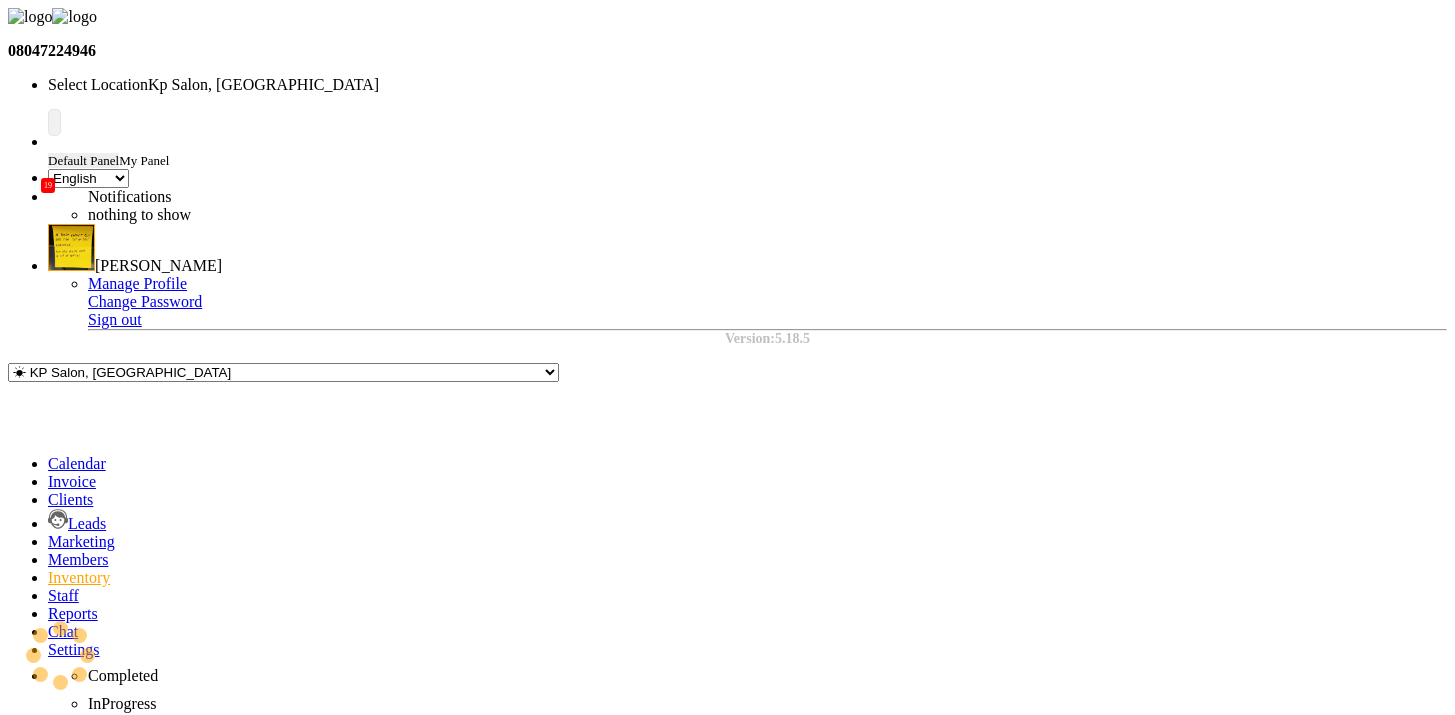 select 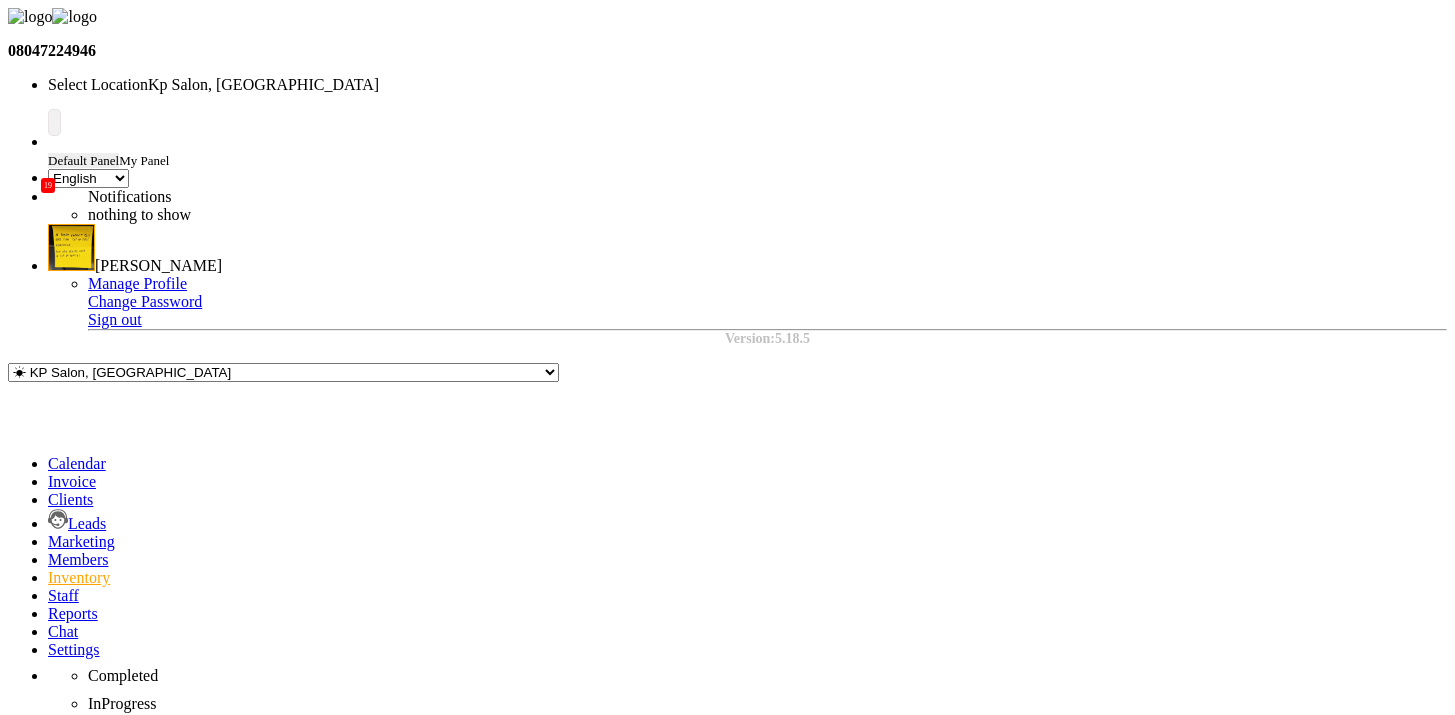 click on "ORDERS" 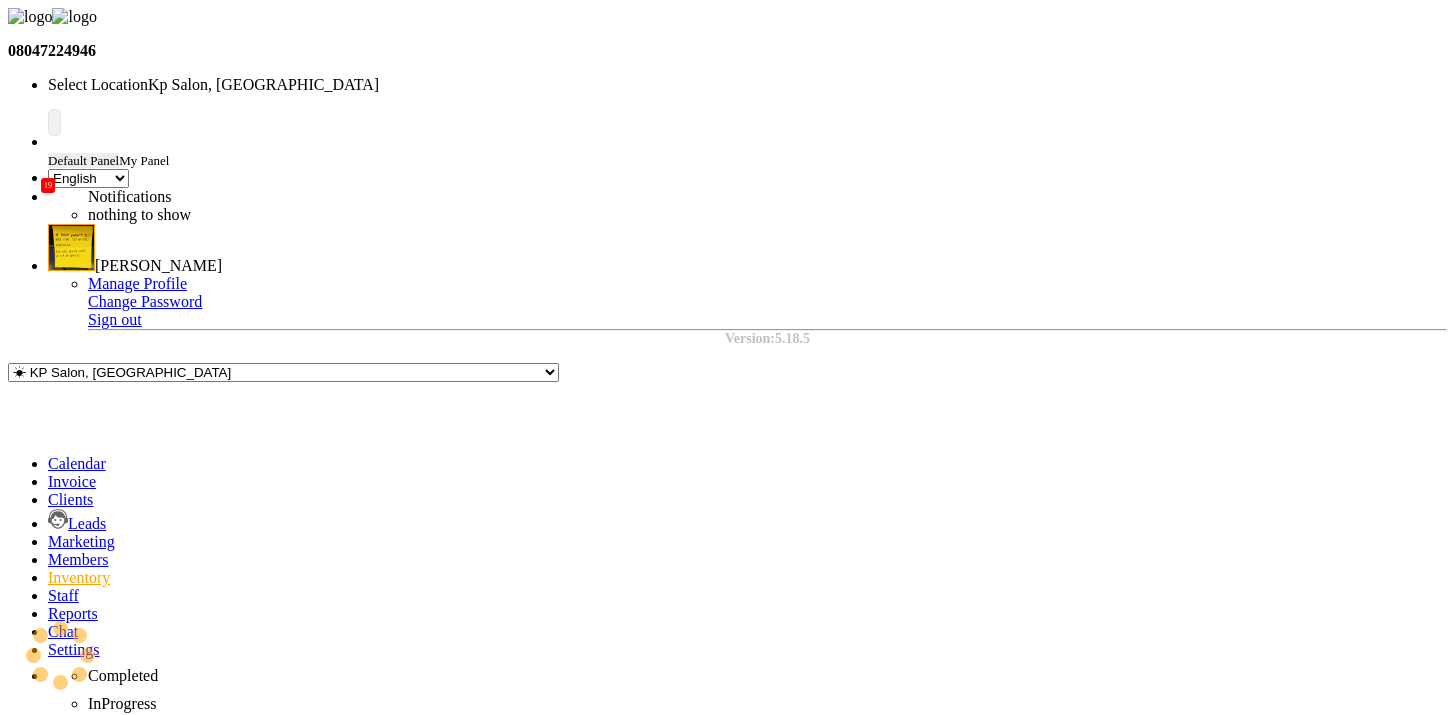 select on "2718" 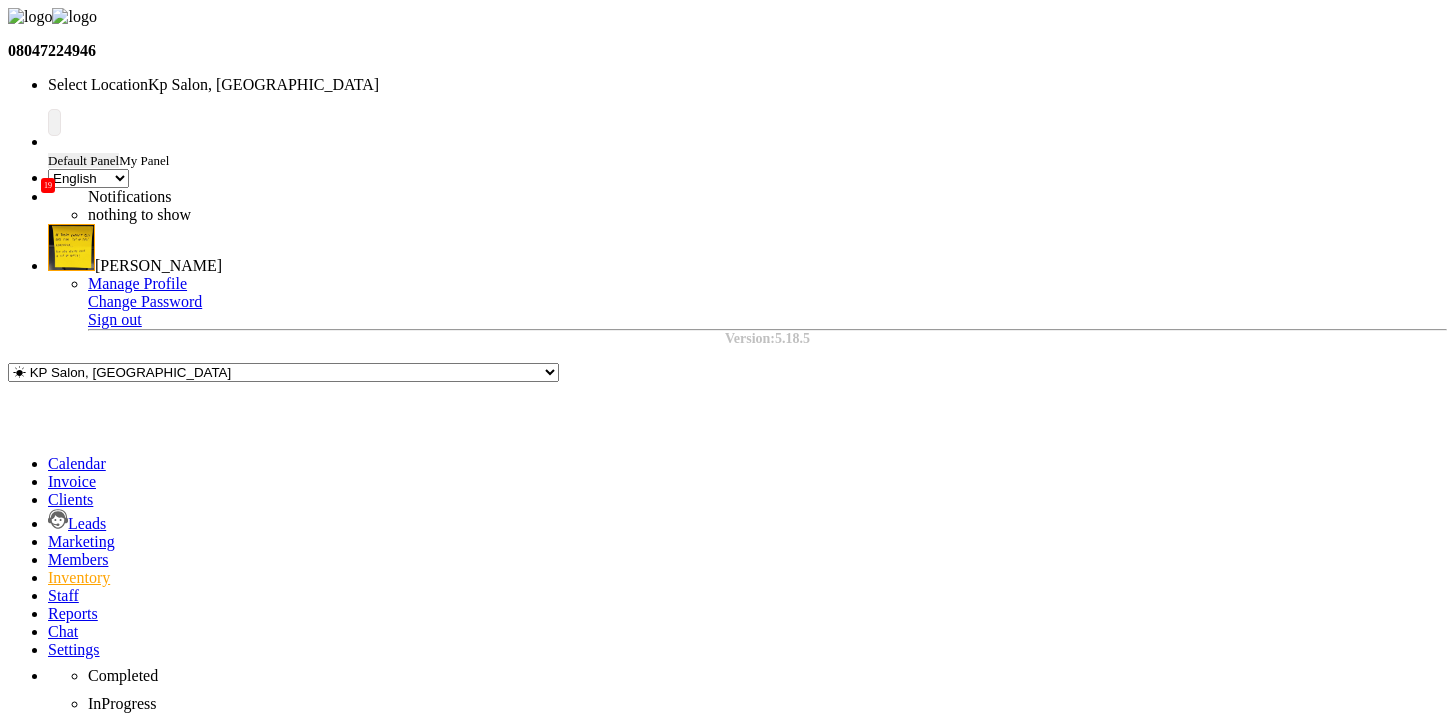 click on "Select Address  [STREET_ADDRESS]
Phone number: [PHONE_NUMBER] [STREET_ADDRESS][PERSON_NAME]   [GEOGRAPHIC_DATA] (MP)   test   [GEOGRAPHIC_DATA], [GEOGRAPHIC_DATA], [GEOGRAPHIC_DATA]   pune   test pj   latur   latur   pune   test 342   test-09   [DOMAIN_NAME]. 703, RUWI 112 (VILLA NO. [STREET_ADDRESS]   CAPELLO UNISEX HAIR STYLE [STREET_ADDRESS] Pin Code: 440010   GHAZI COSMETICS   [GEOGRAPHIC_DATA] HAIR STYLE [STREET_ADDRESS], Pin Code: 440010   [GEOGRAPHIC_DATA] HAIR STYLEPLOT NO.[GEOGRAPHIC_DATA], NEAR [GEOGRAPHIC_DATA] [GEOGRAPHIC_DATA],Pin Code: 440010   [GEOGRAPHIC_DATA] HAIR STYLEPLOT [STREET_ADDRESS] Pin Code: 440010   COLOR LOUNGE,
G/R NO. [STREET_ADDRESS].   AL RIGGA   test26" 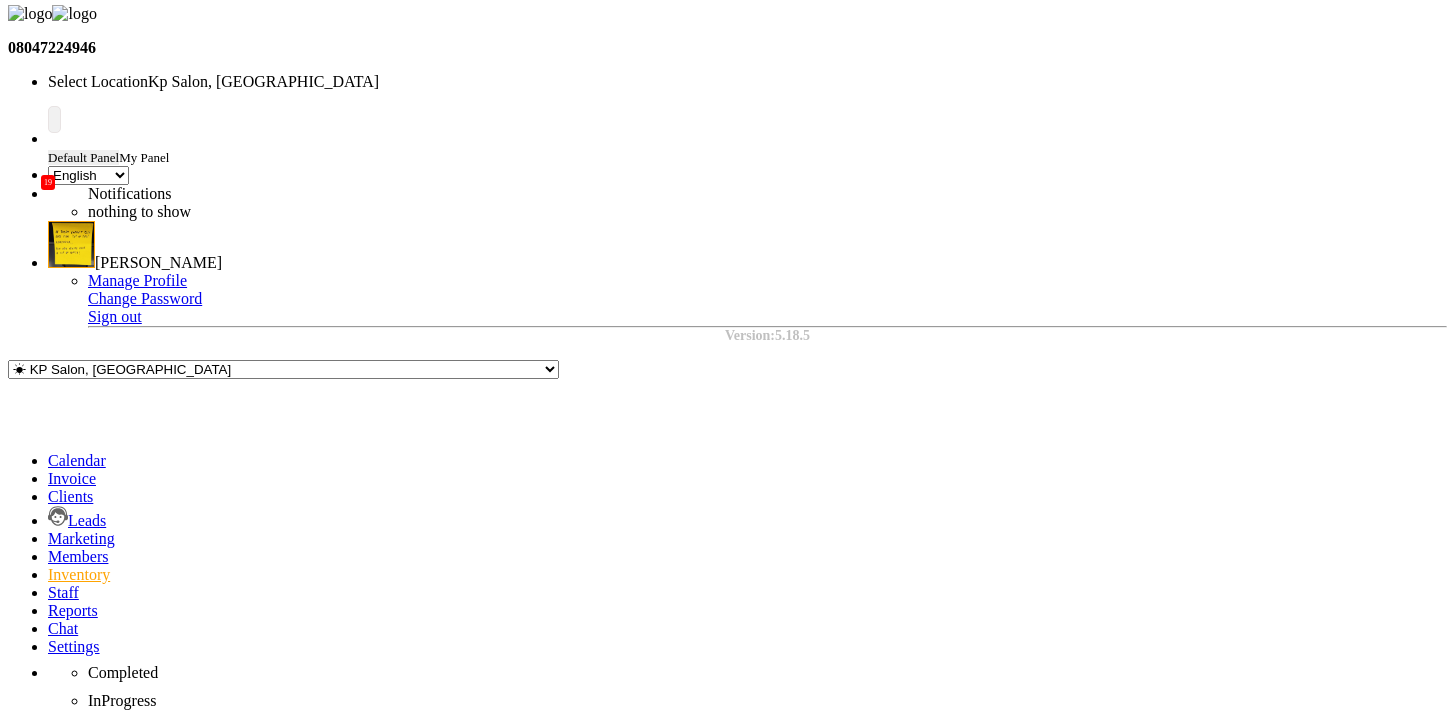 scroll, scrollTop: 4, scrollLeft: 0, axis: vertical 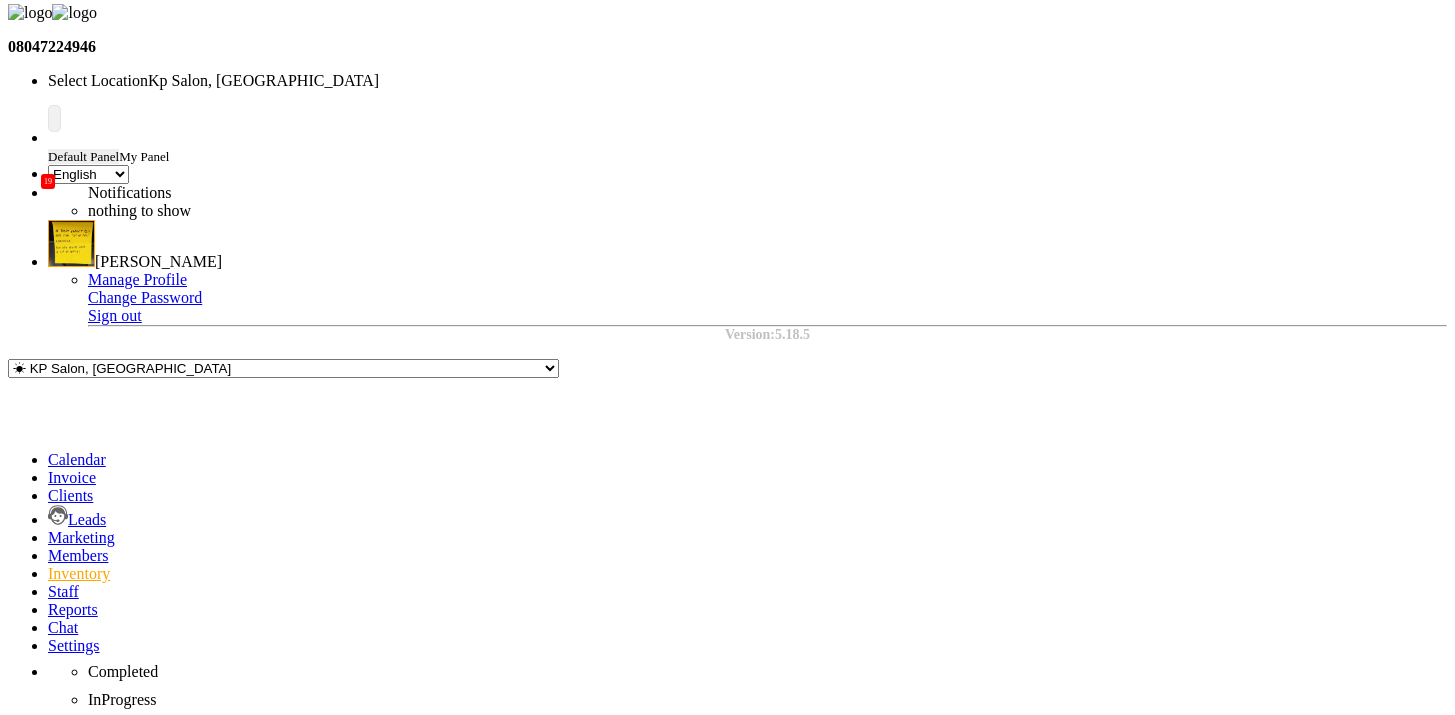 click on "Add Item" 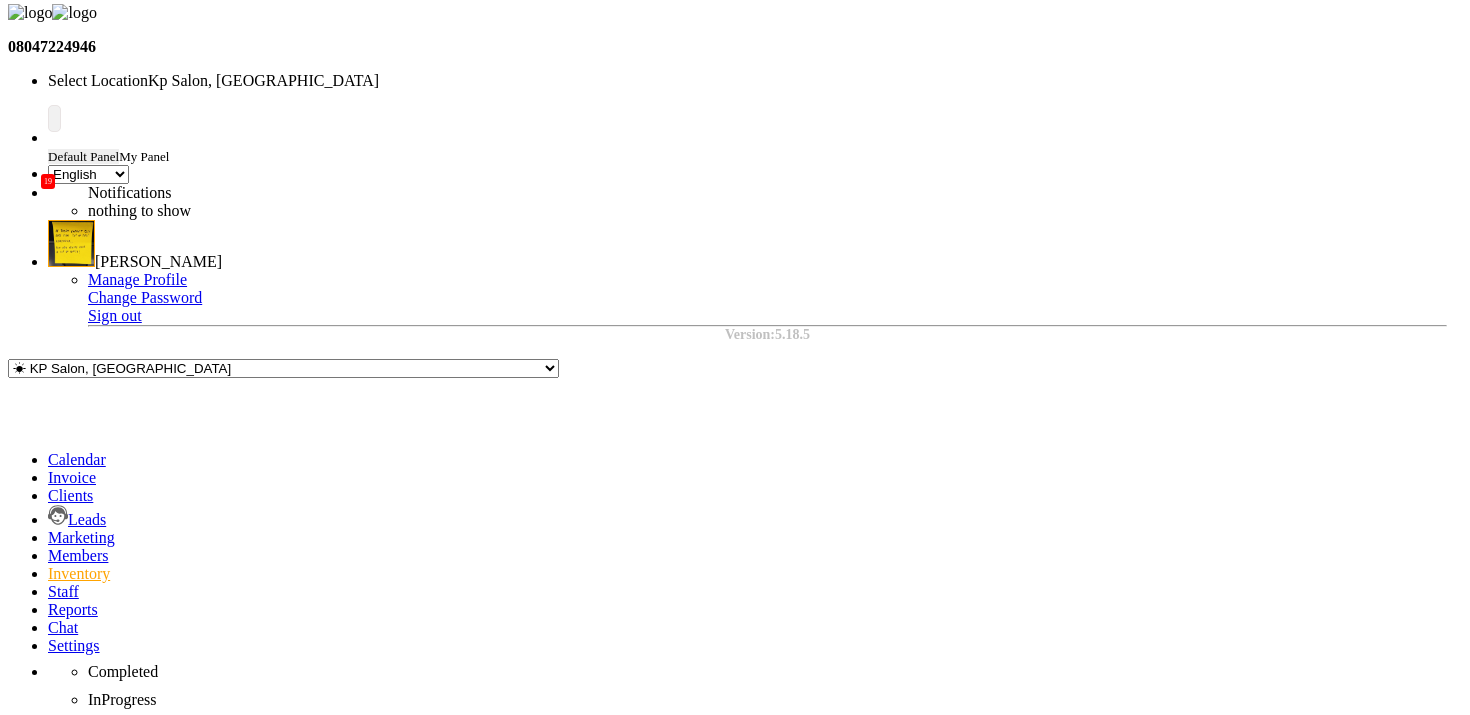 click on "+ Add" 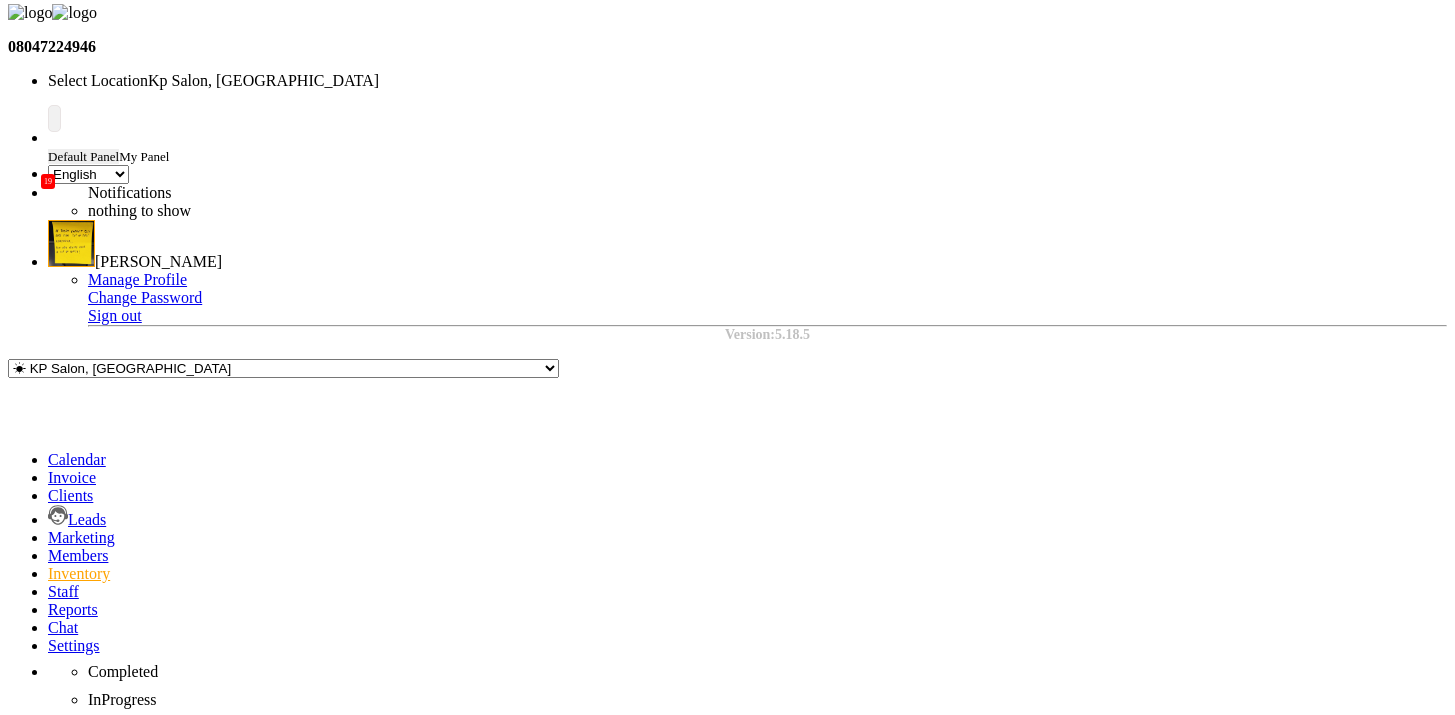 click on "Add Item" 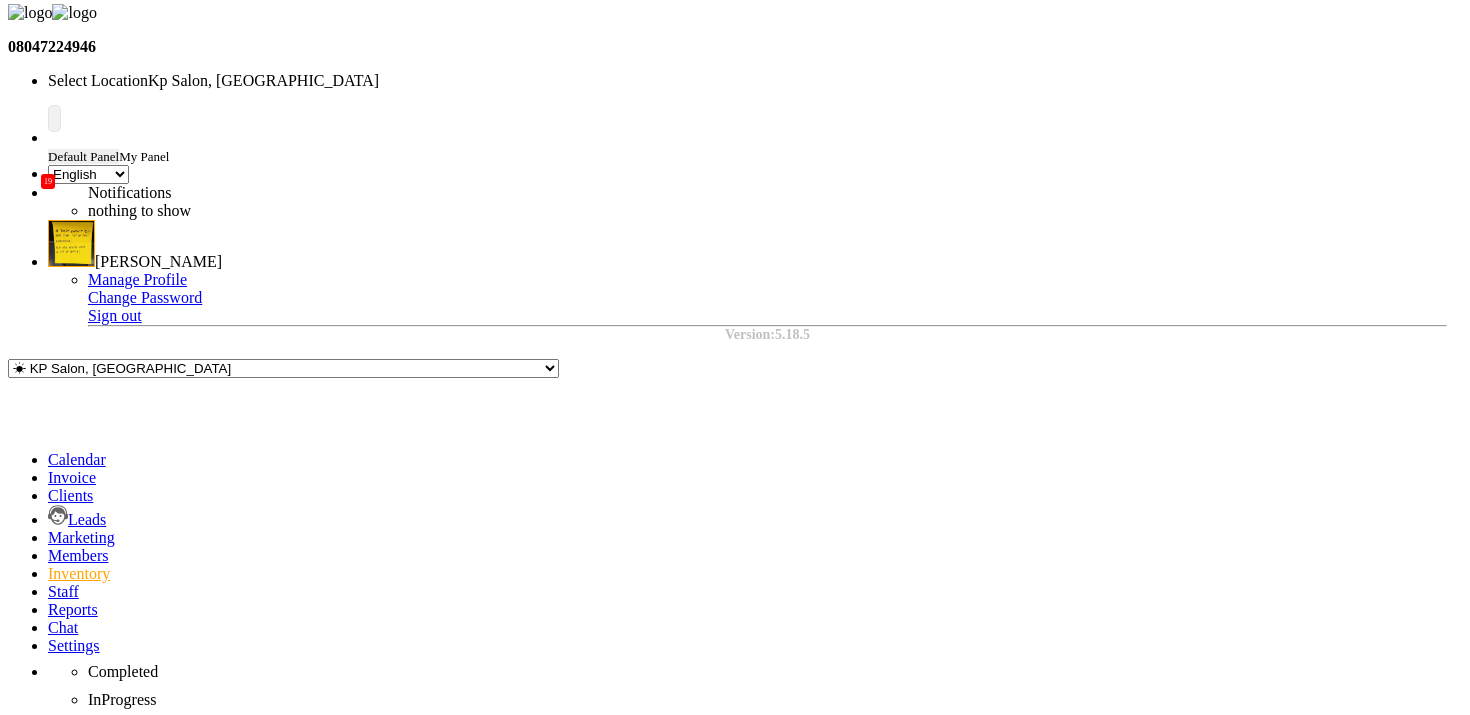 click on "+ Add" 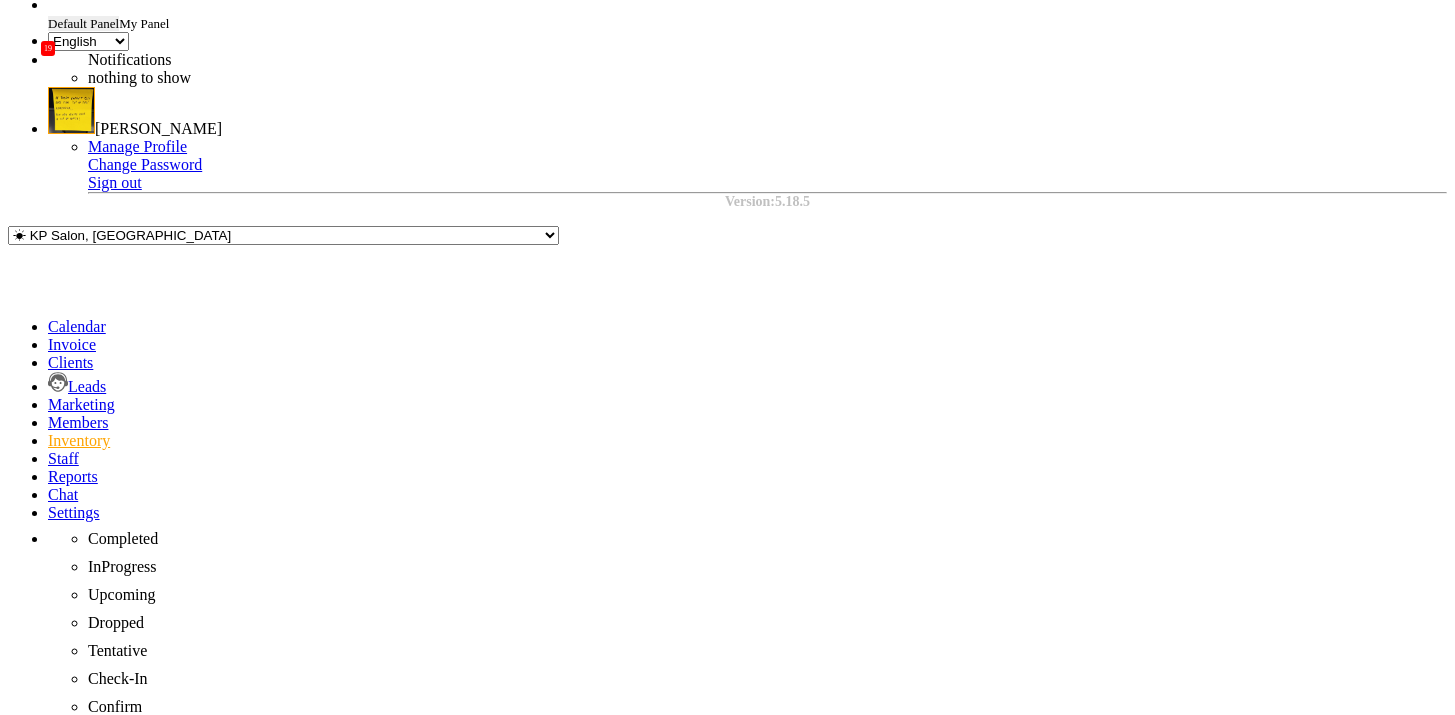 scroll, scrollTop: 180, scrollLeft: 0, axis: vertical 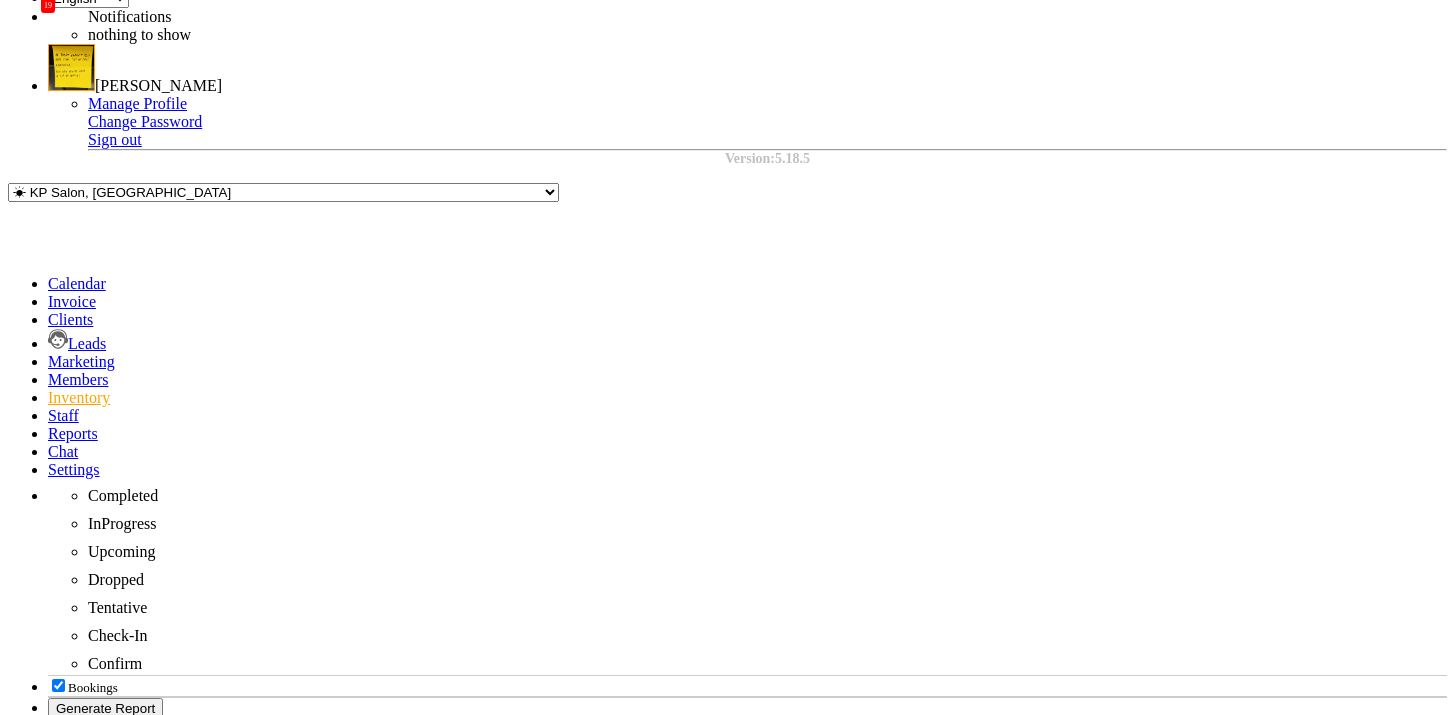 click on "1" 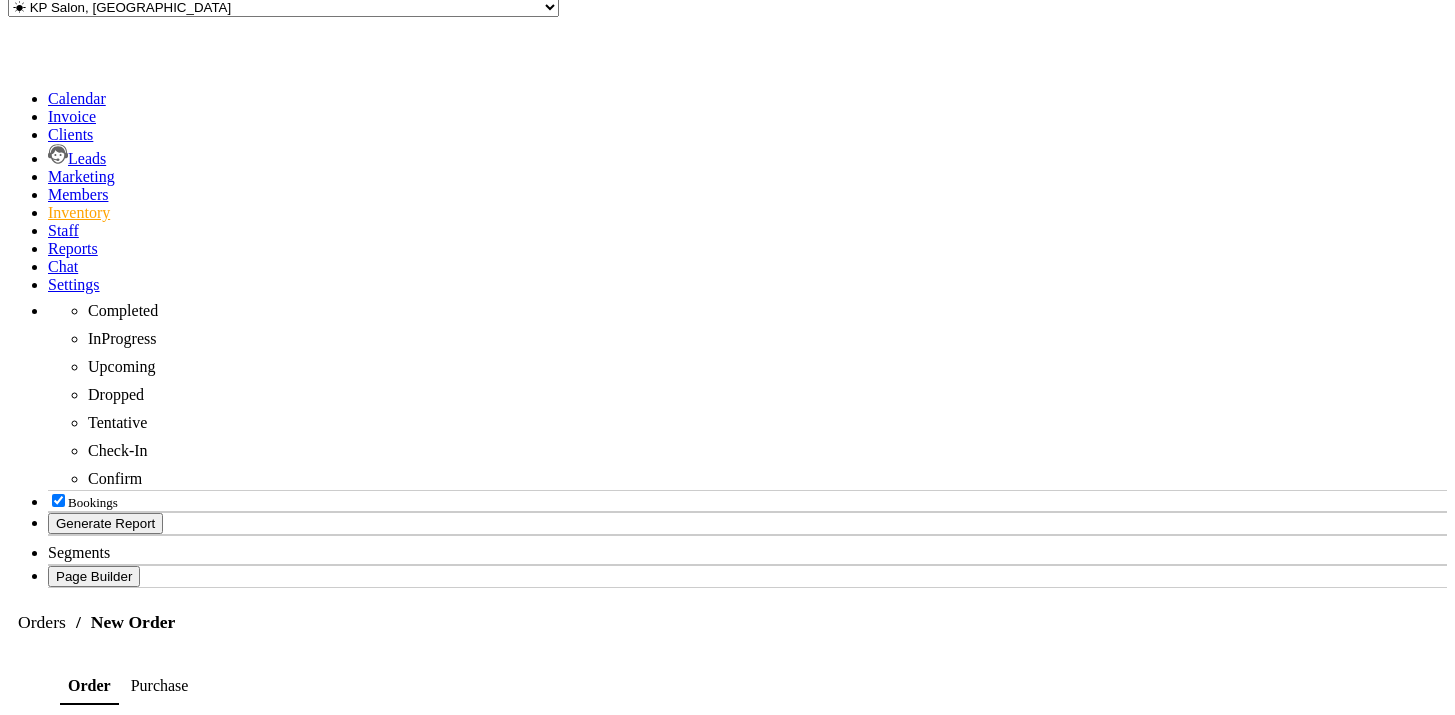 scroll, scrollTop: 0, scrollLeft: 0, axis: both 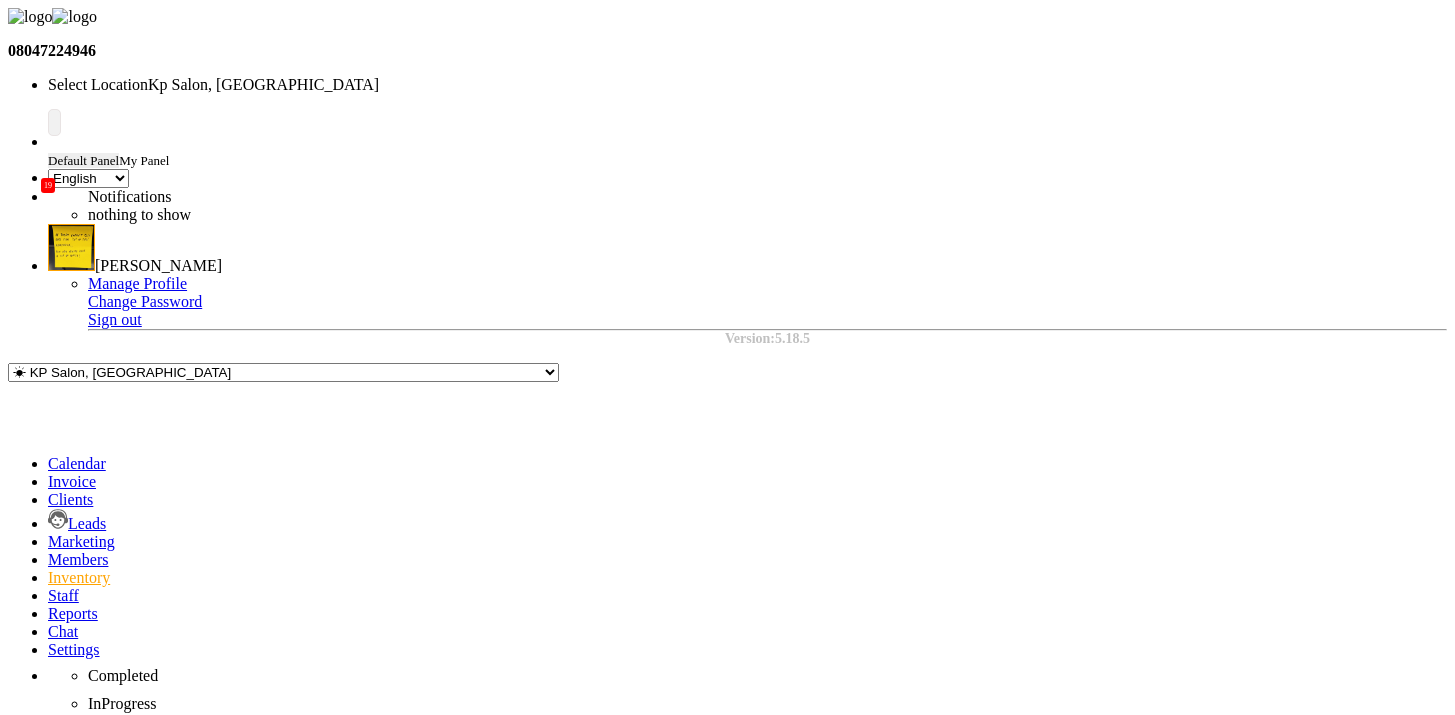 click on "Purchase" 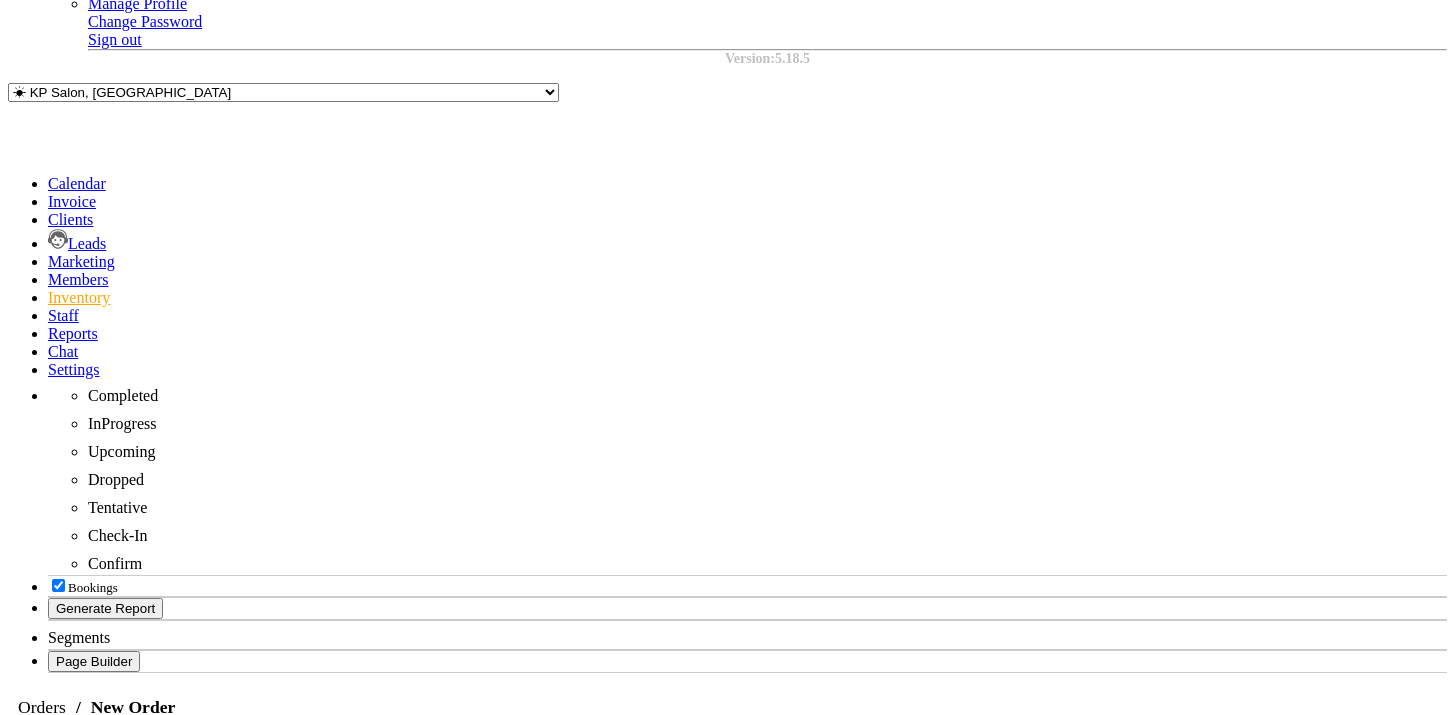 scroll, scrollTop: 282, scrollLeft: 0, axis: vertical 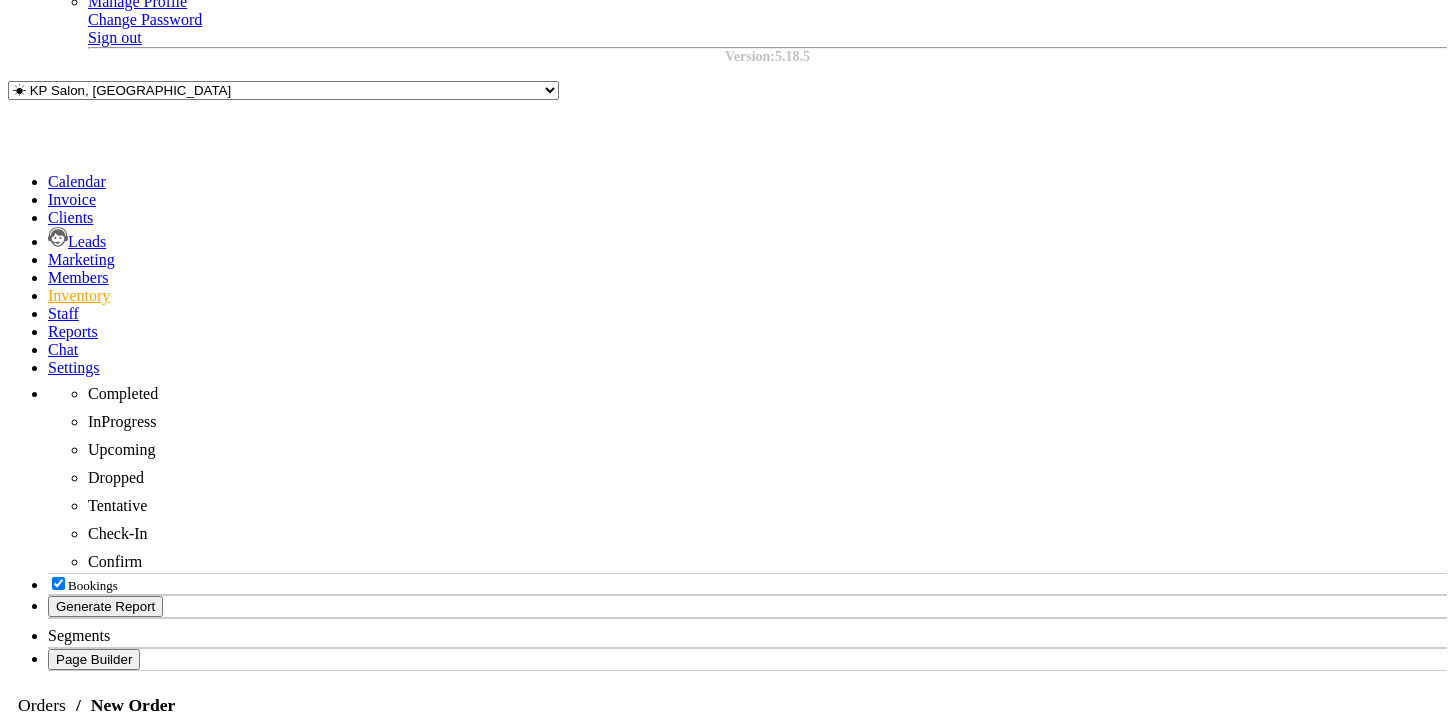 click 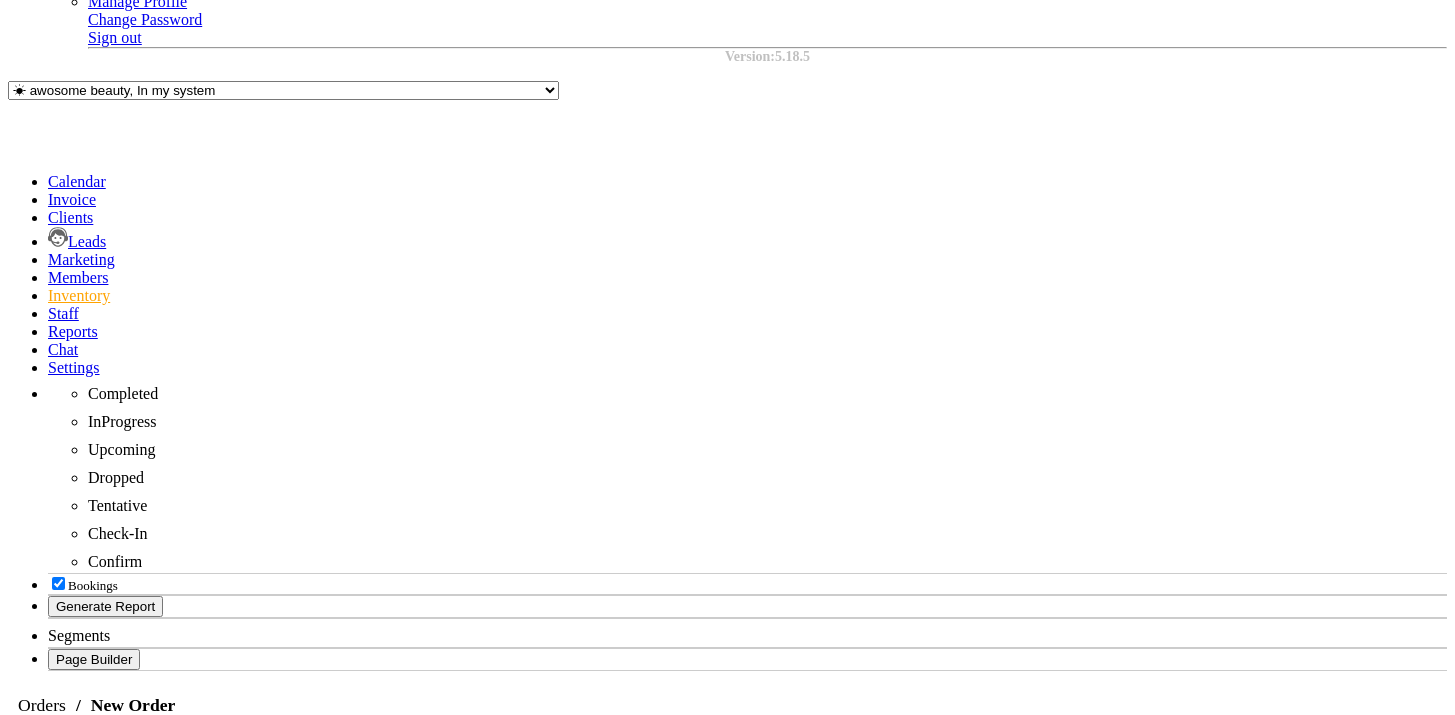 drag, startPoint x: 745, startPoint y: 483, endPoint x: 595, endPoint y: 466, distance: 150.96027 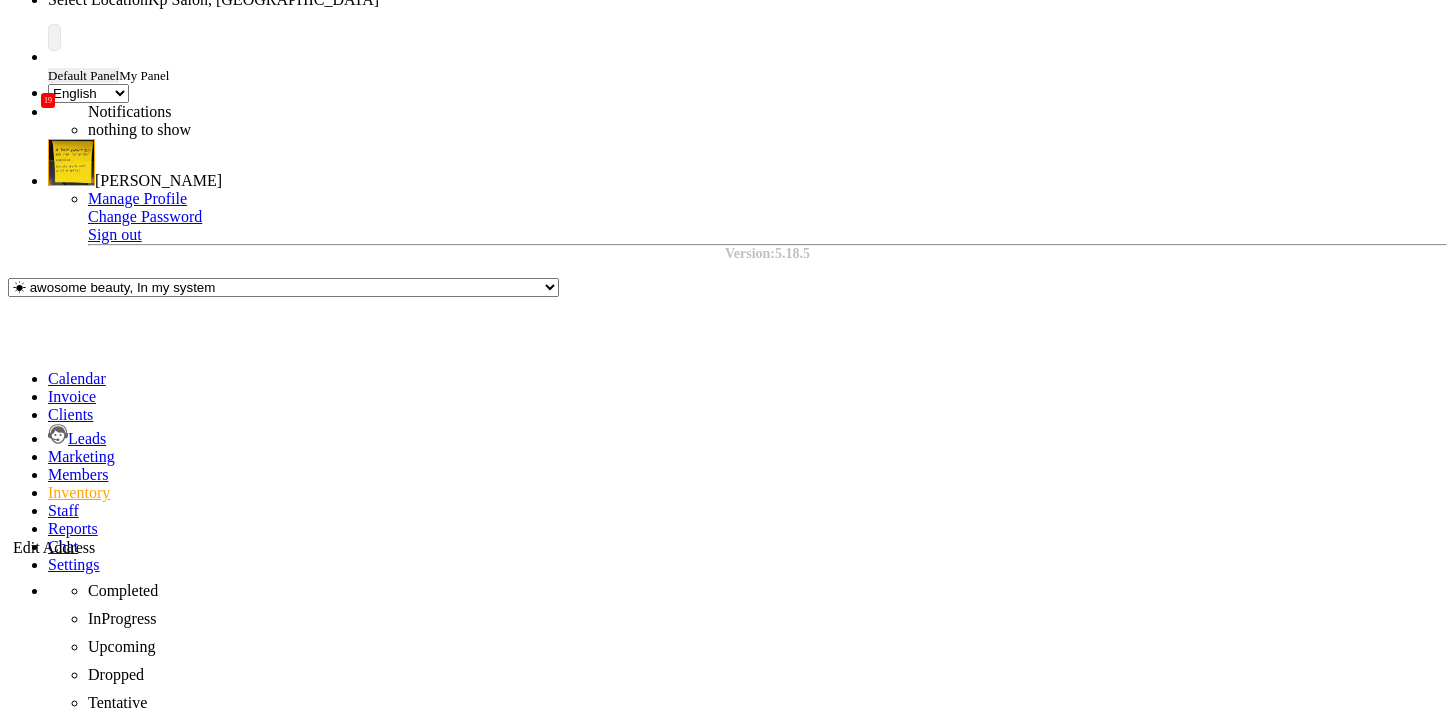 scroll, scrollTop: 0, scrollLeft: 0, axis: both 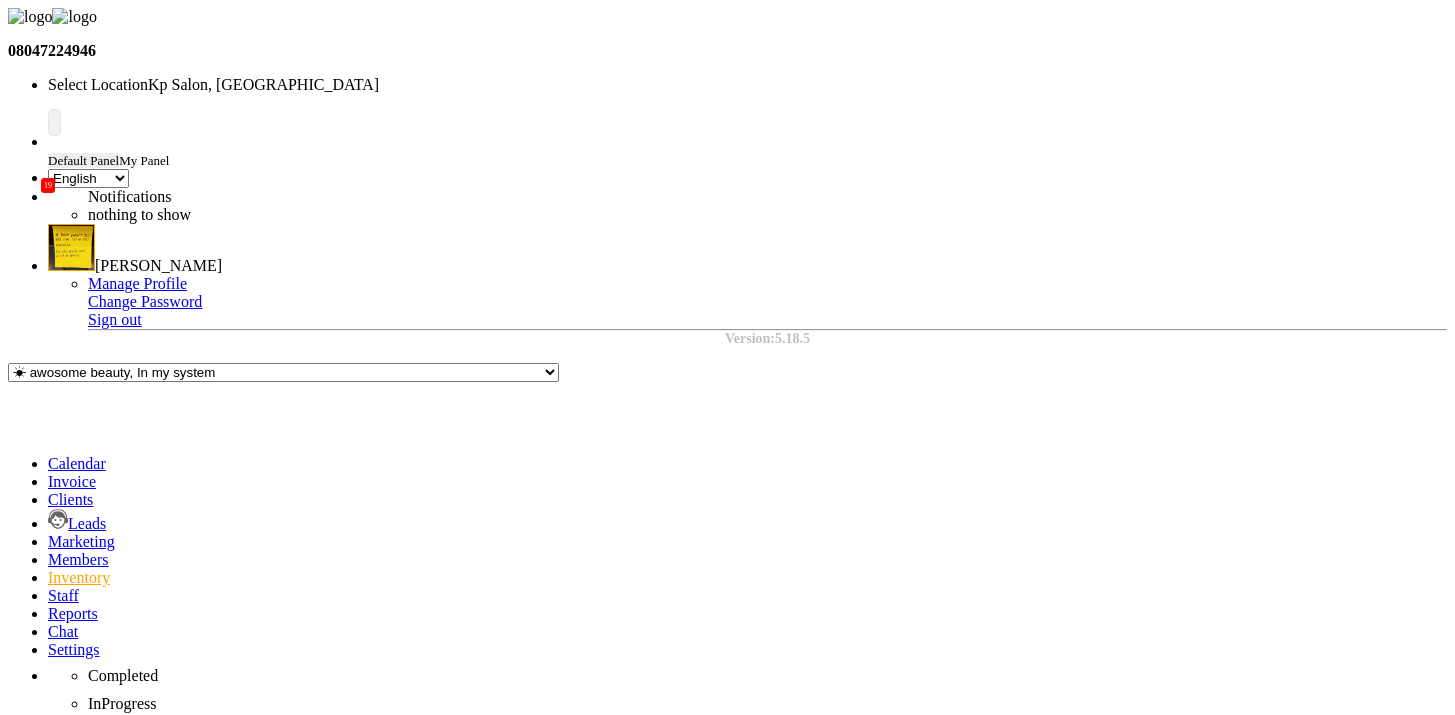 type on "4" 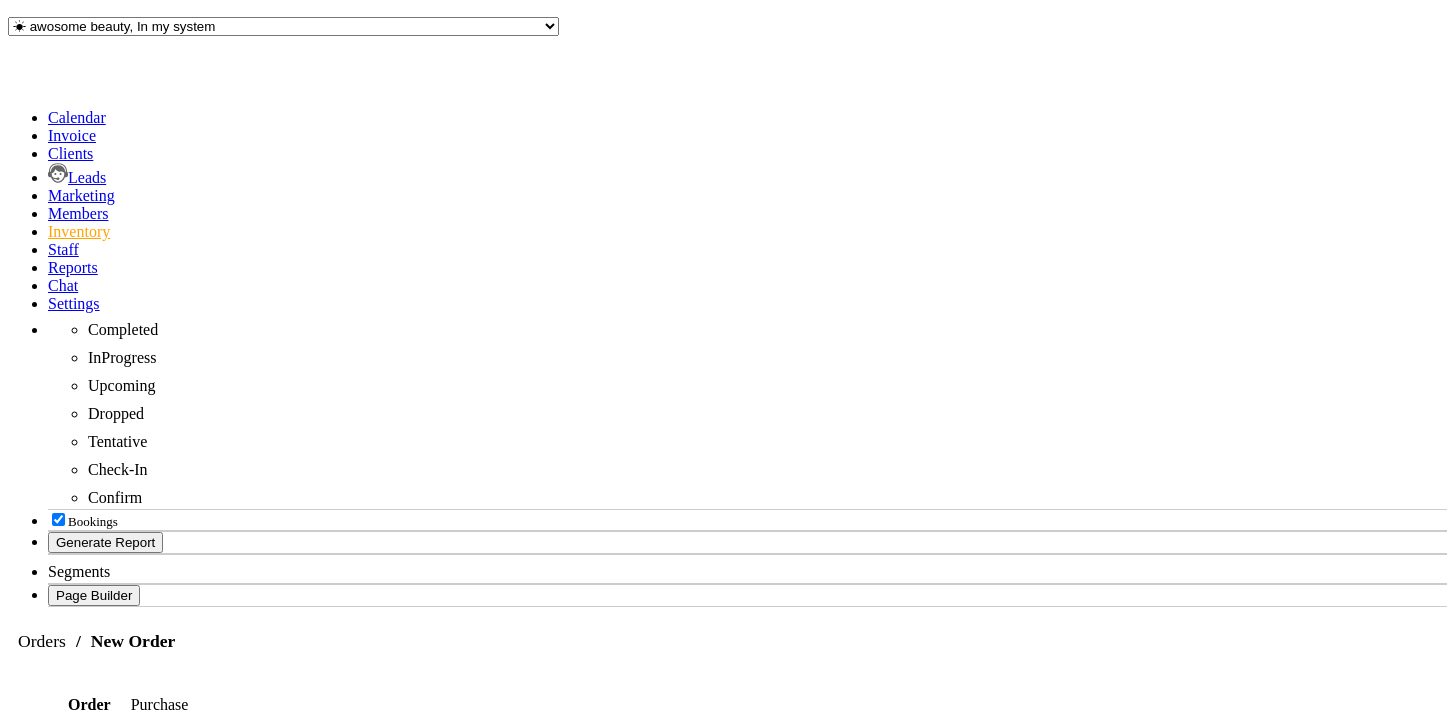 scroll, scrollTop: 577, scrollLeft: 0, axis: vertical 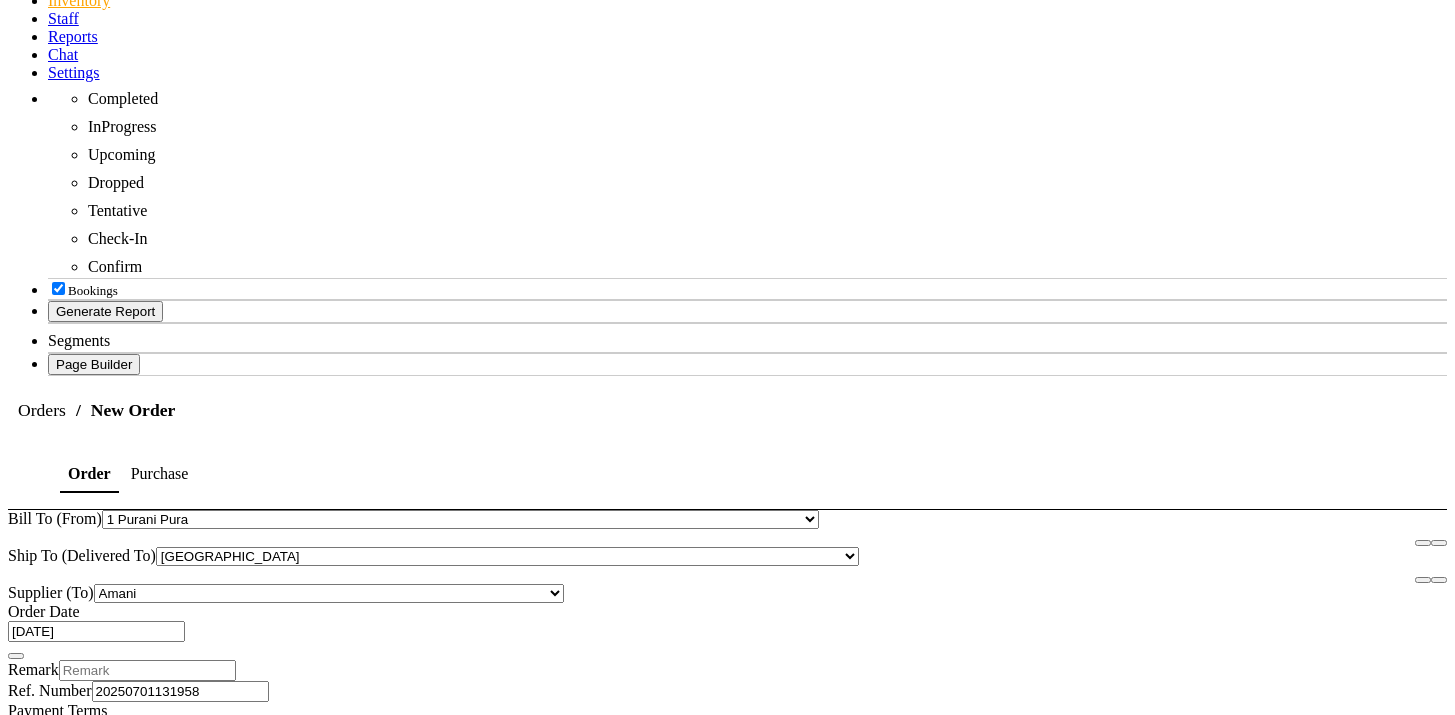 click on "Create" 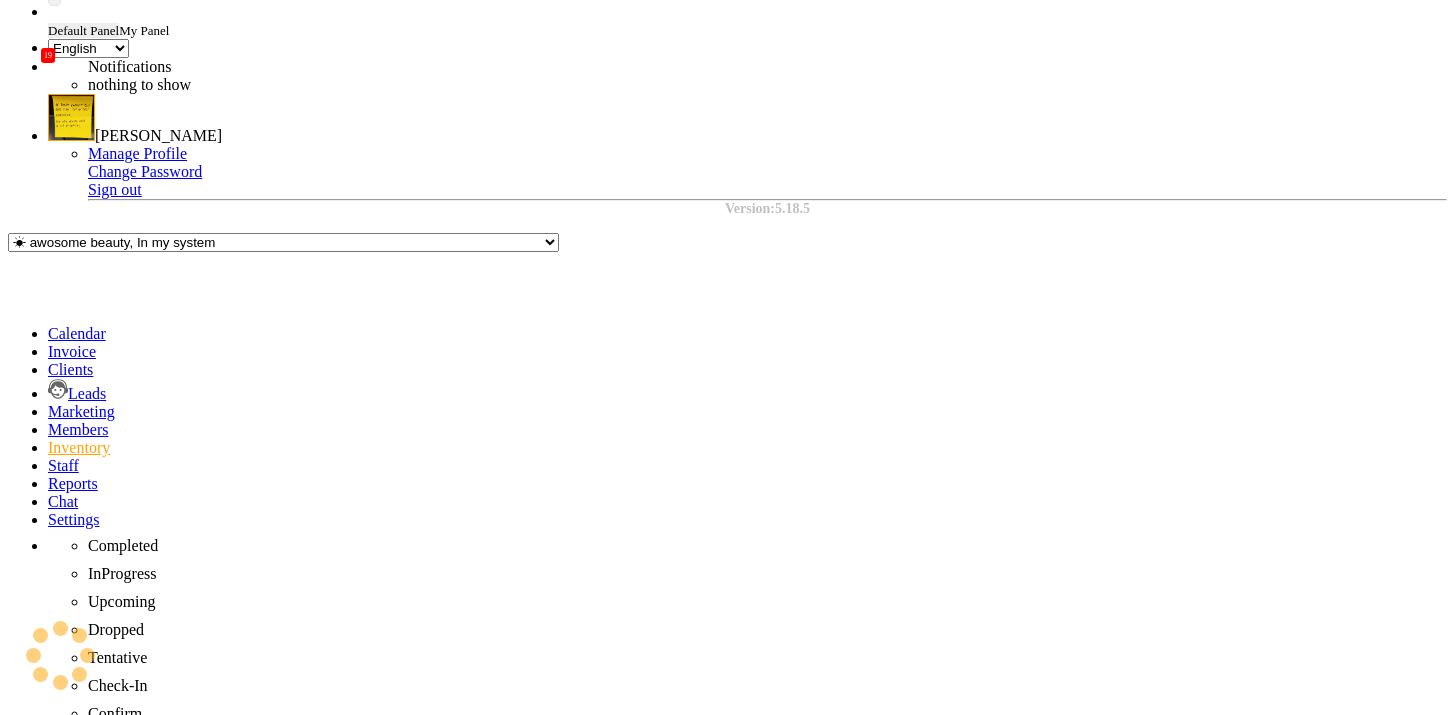 scroll, scrollTop: 0, scrollLeft: 0, axis: both 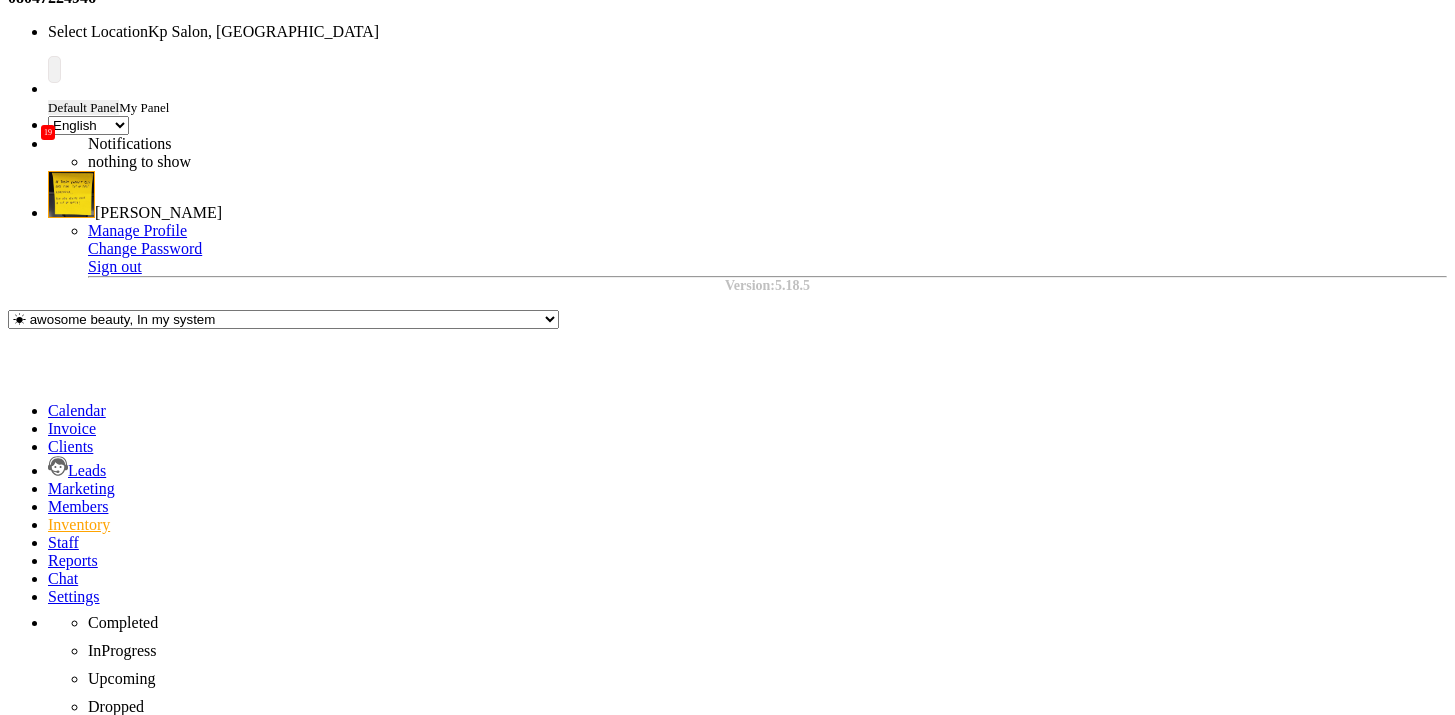 click 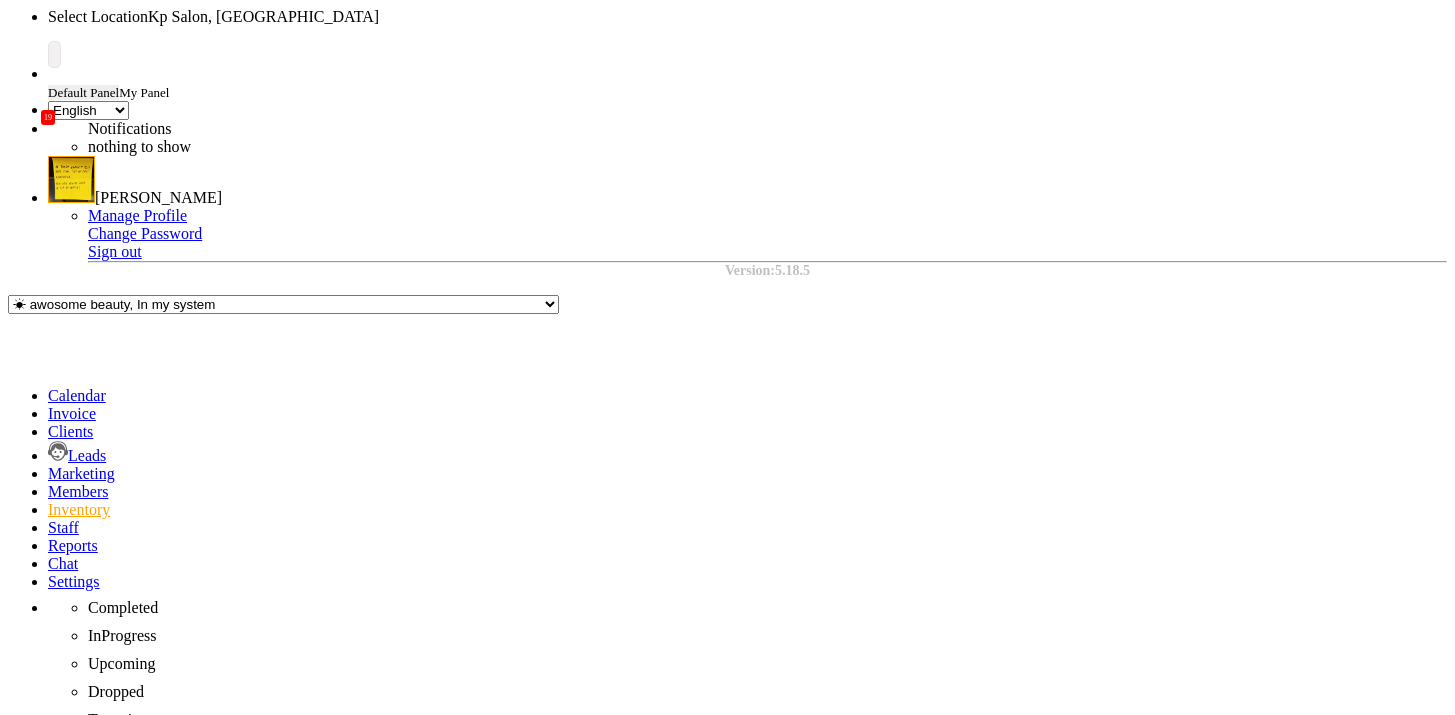 scroll, scrollTop: 100, scrollLeft: 0, axis: vertical 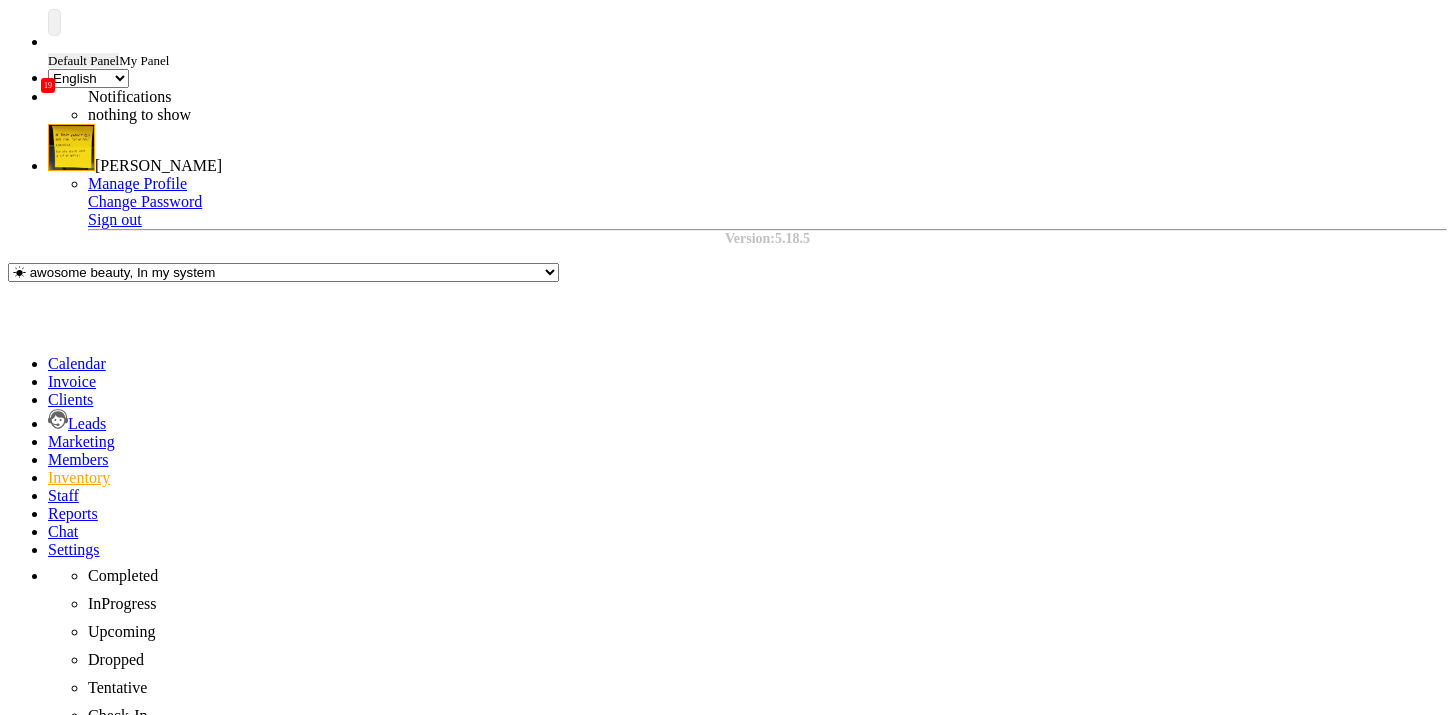 type on "1245" 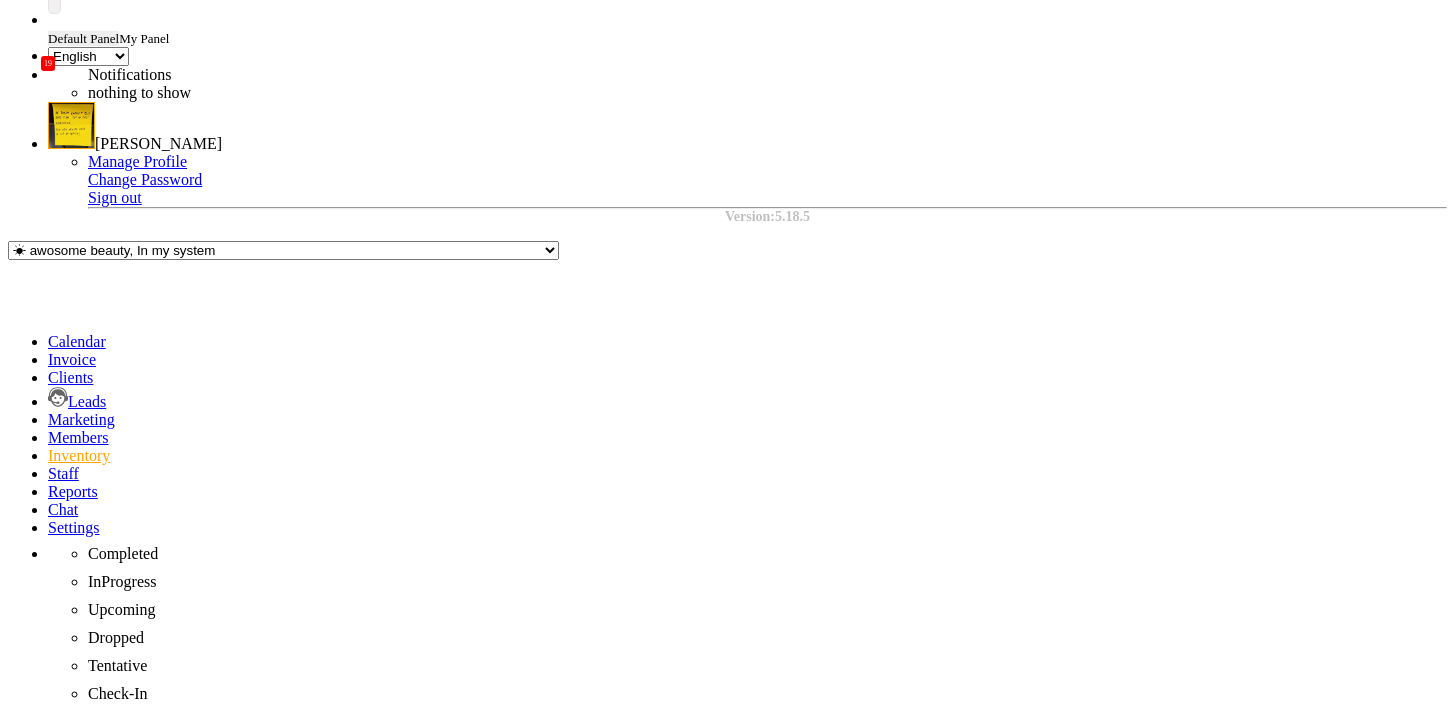 scroll, scrollTop: 126, scrollLeft: 0, axis: vertical 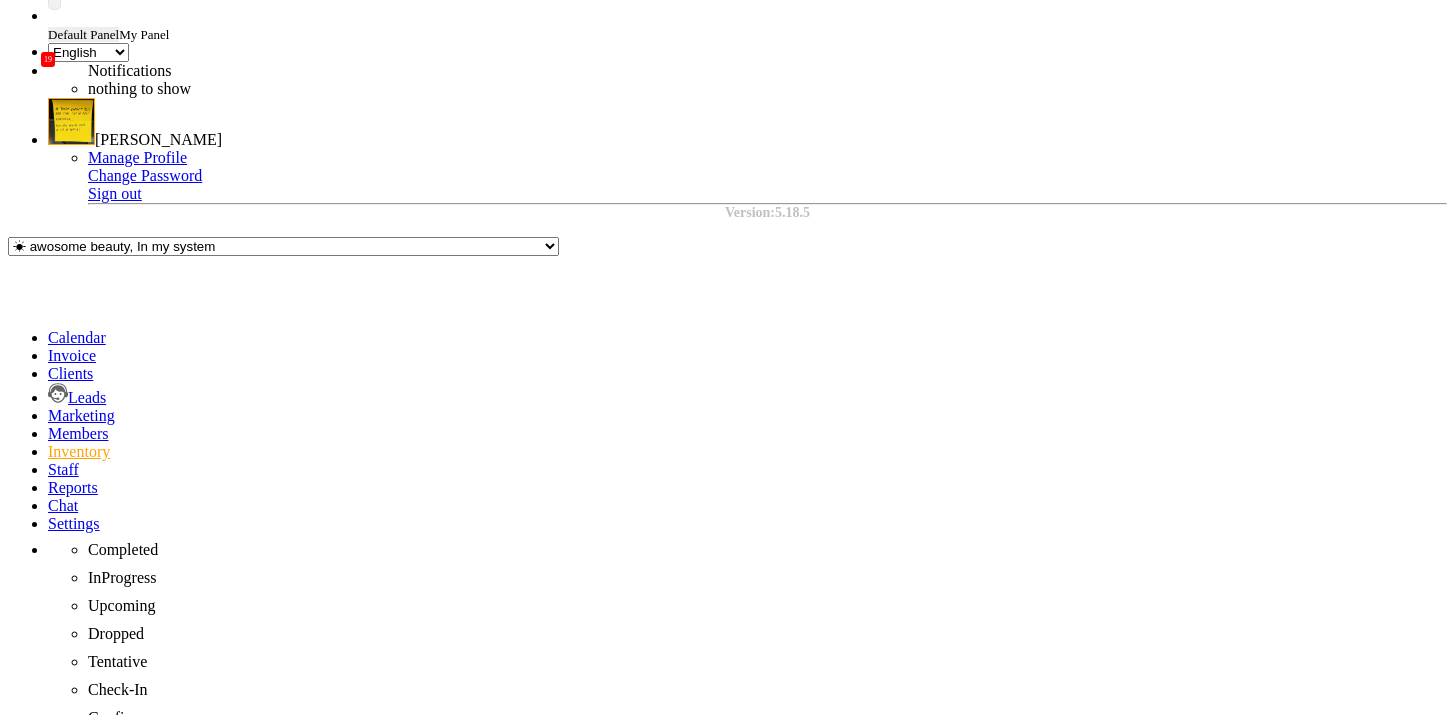 type on "151515" 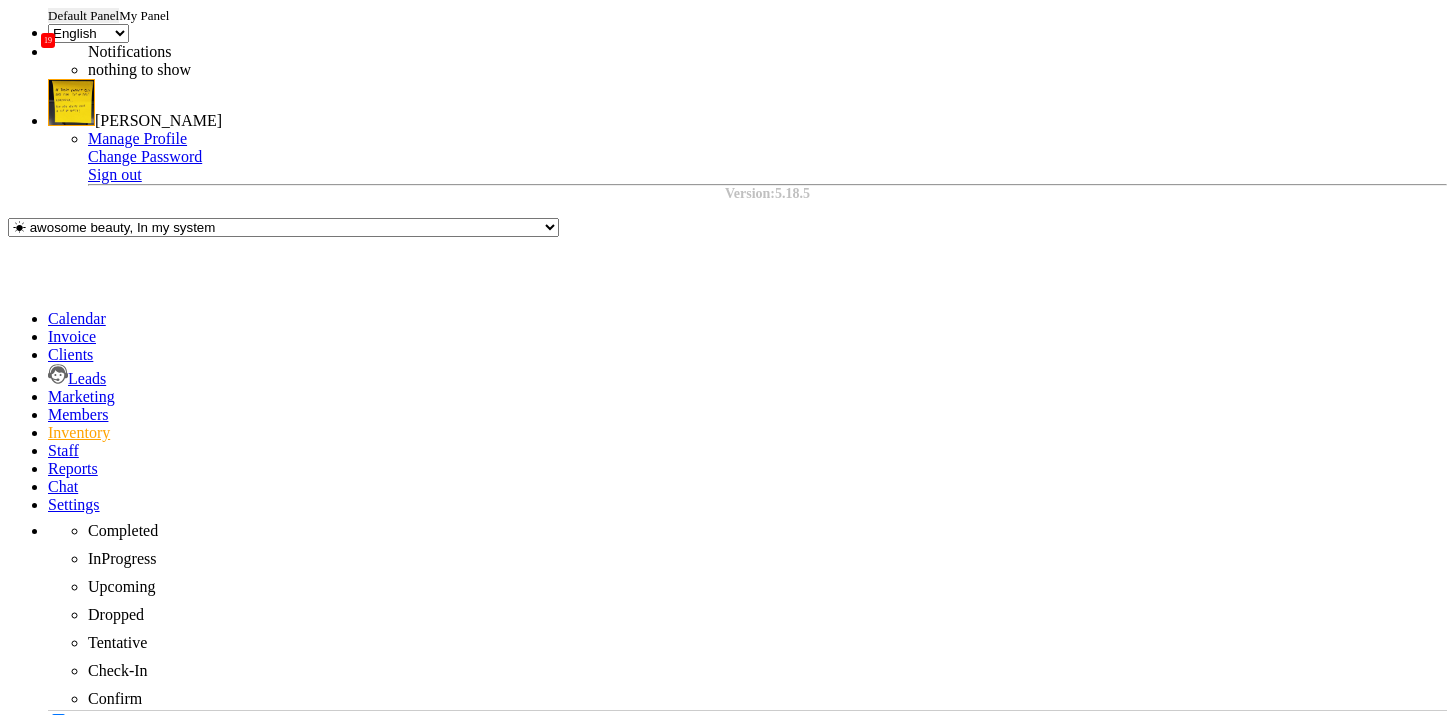 scroll, scrollTop: 169, scrollLeft: 0, axis: vertical 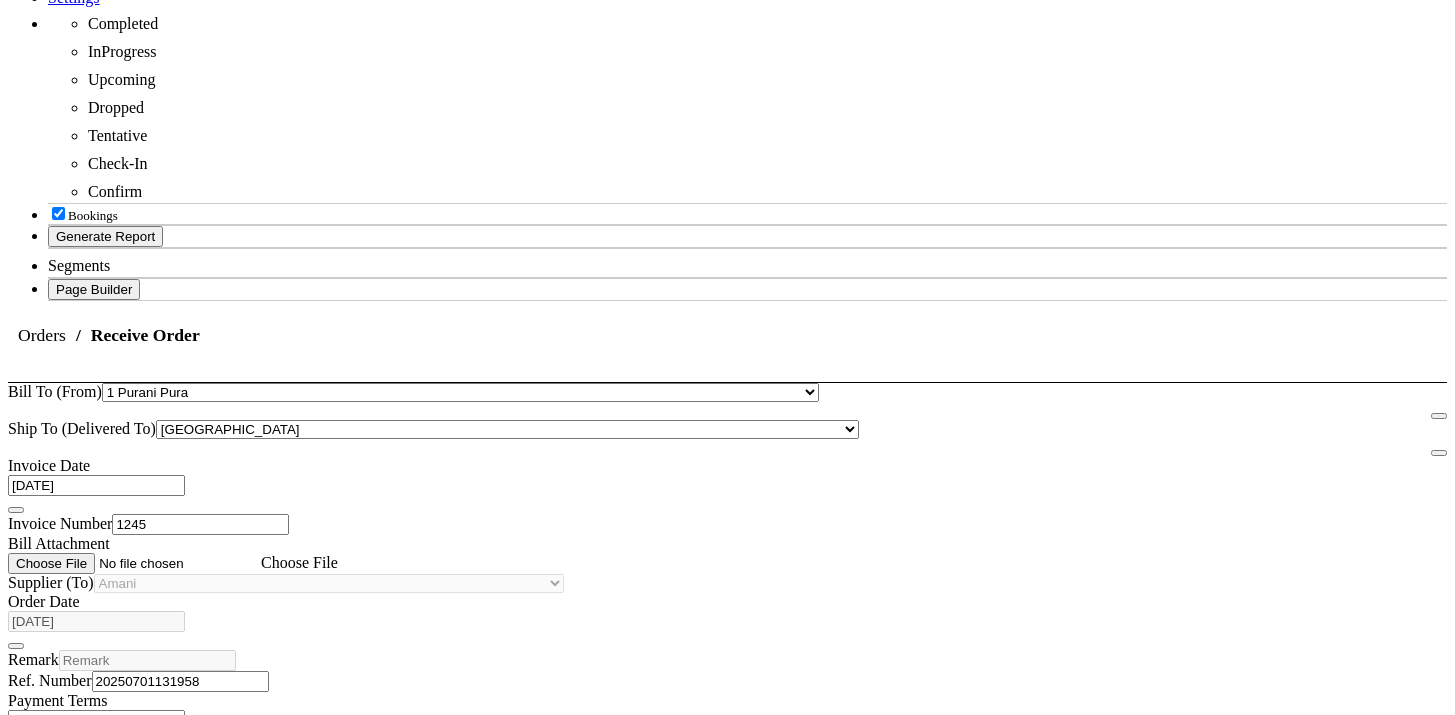click on "Receive" 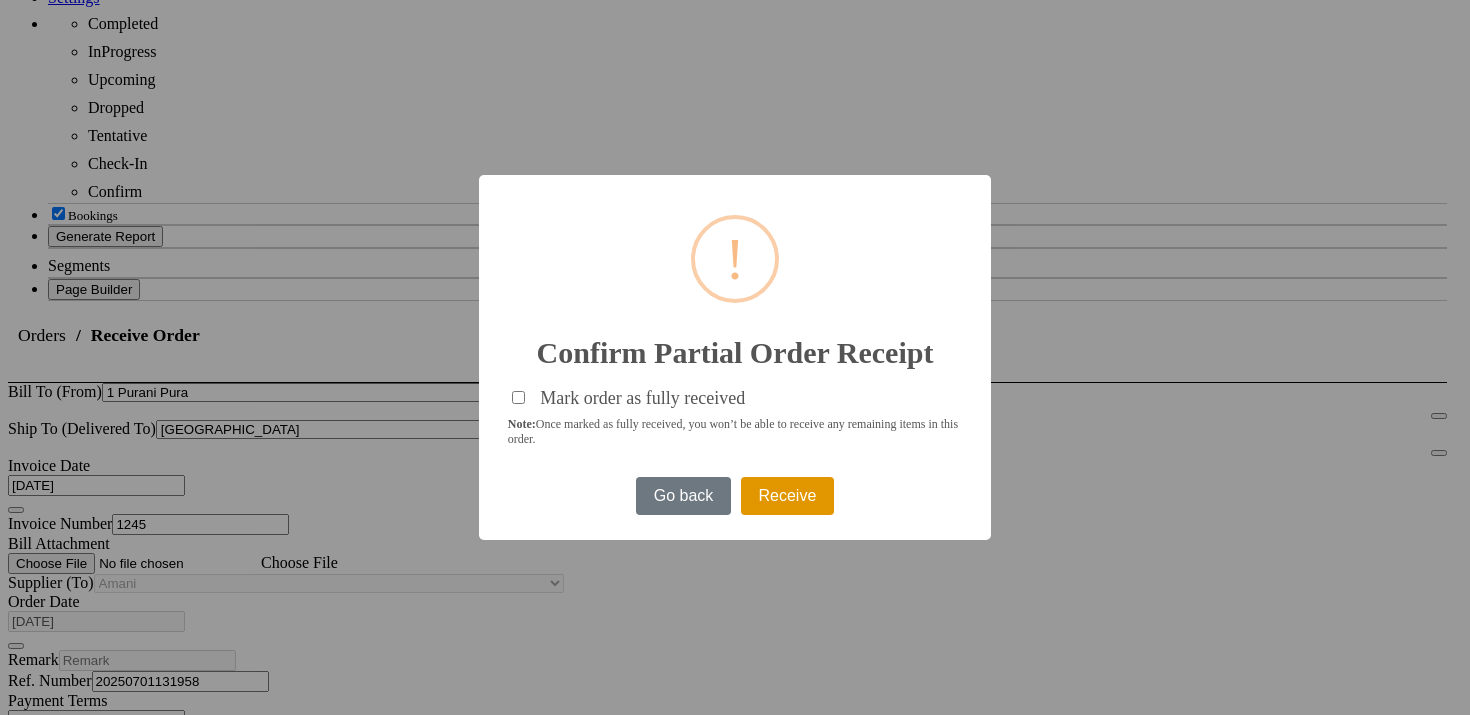 click on "Receive" at bounding box center (787, 496) 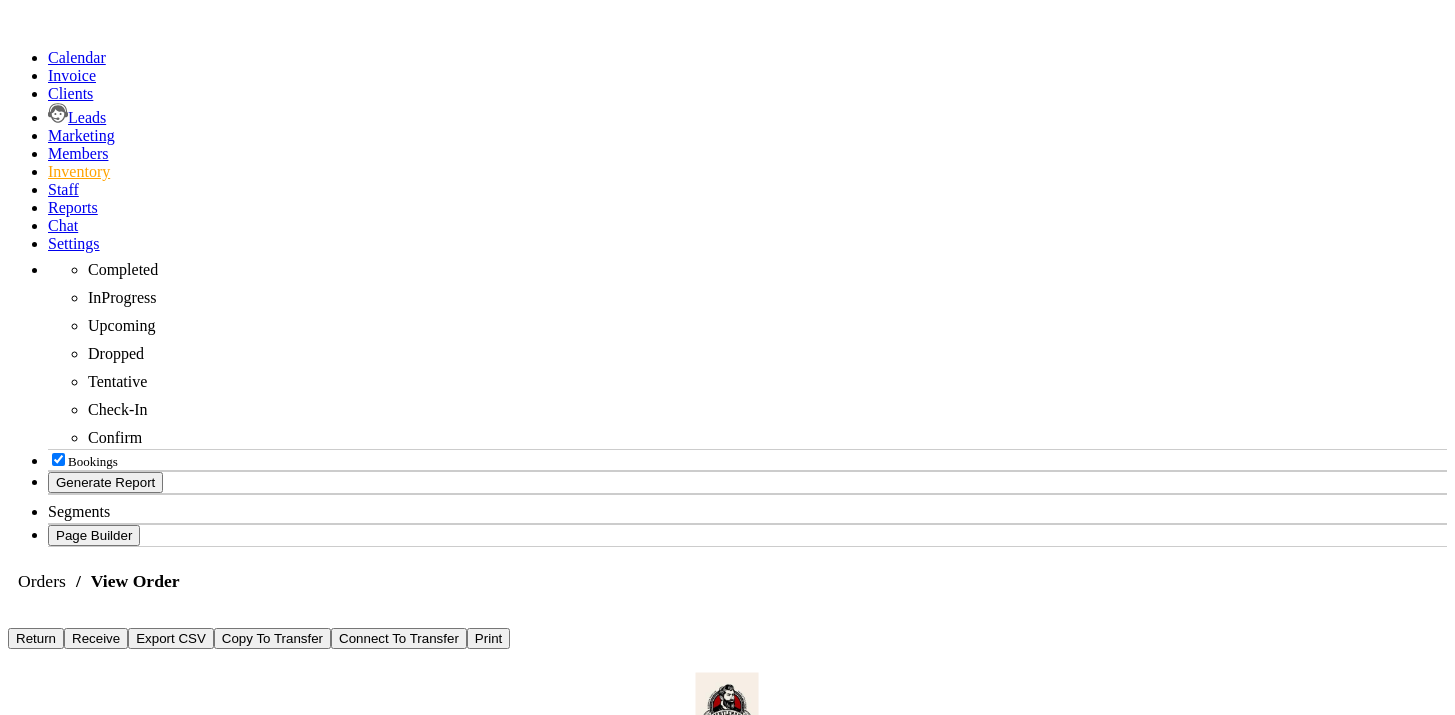 scroll, scrollTop: 0, scrollLeft: 0, axis: both 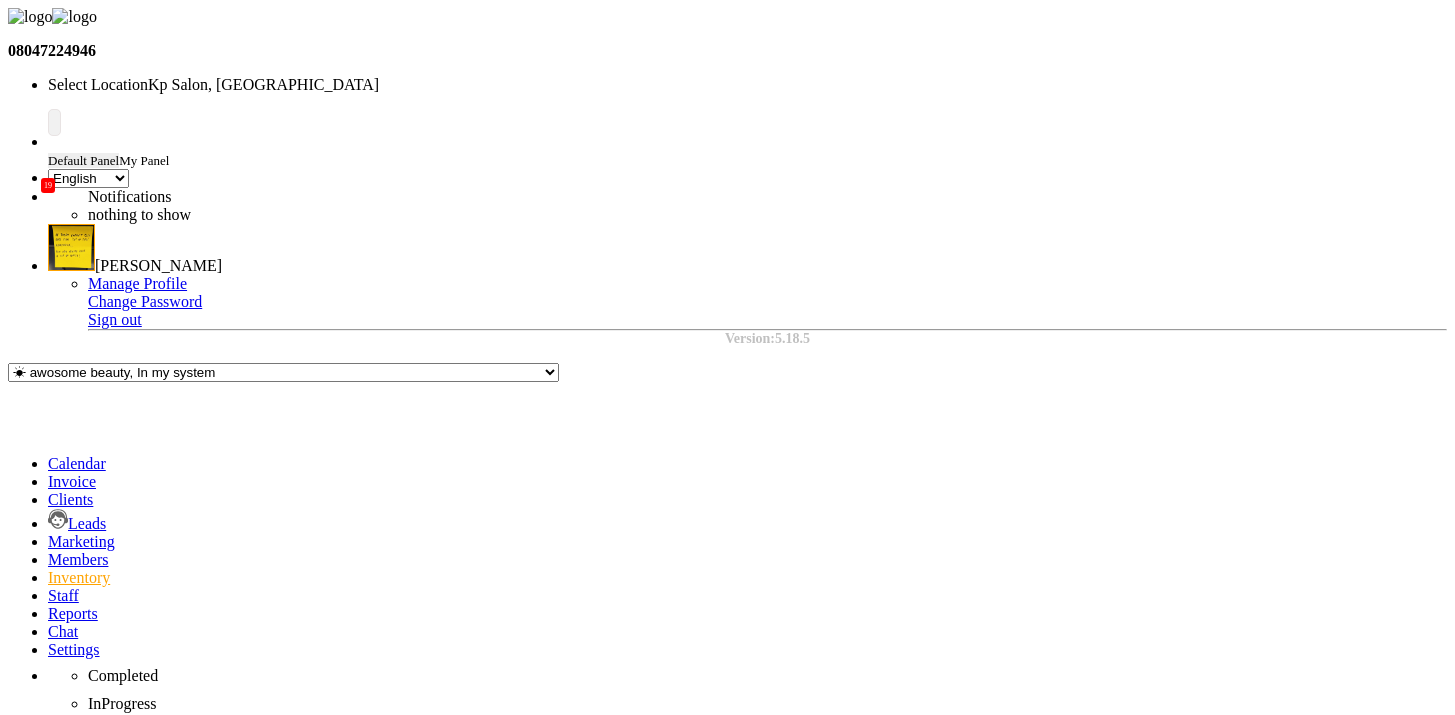 click on "Receive" 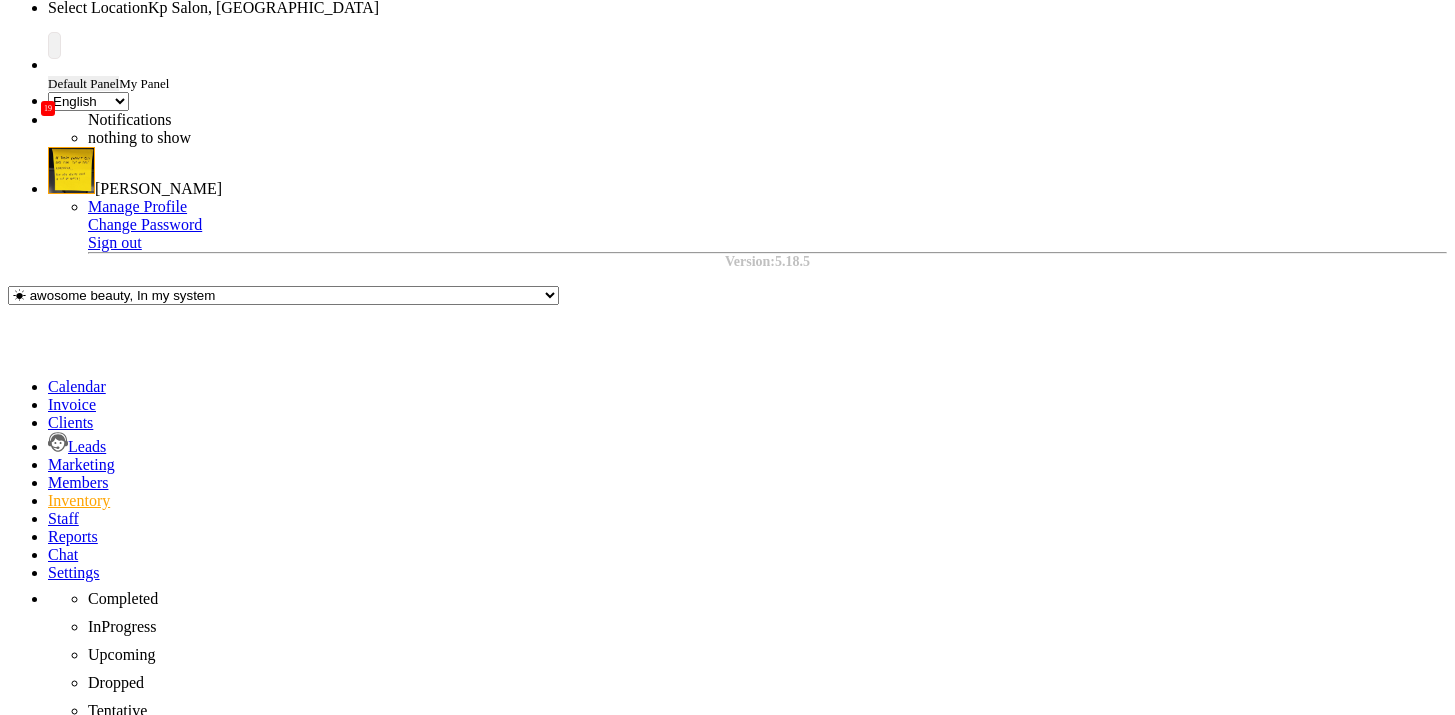 scroll, scrollTop: 78, scrollLeft: 0, axis: vertical 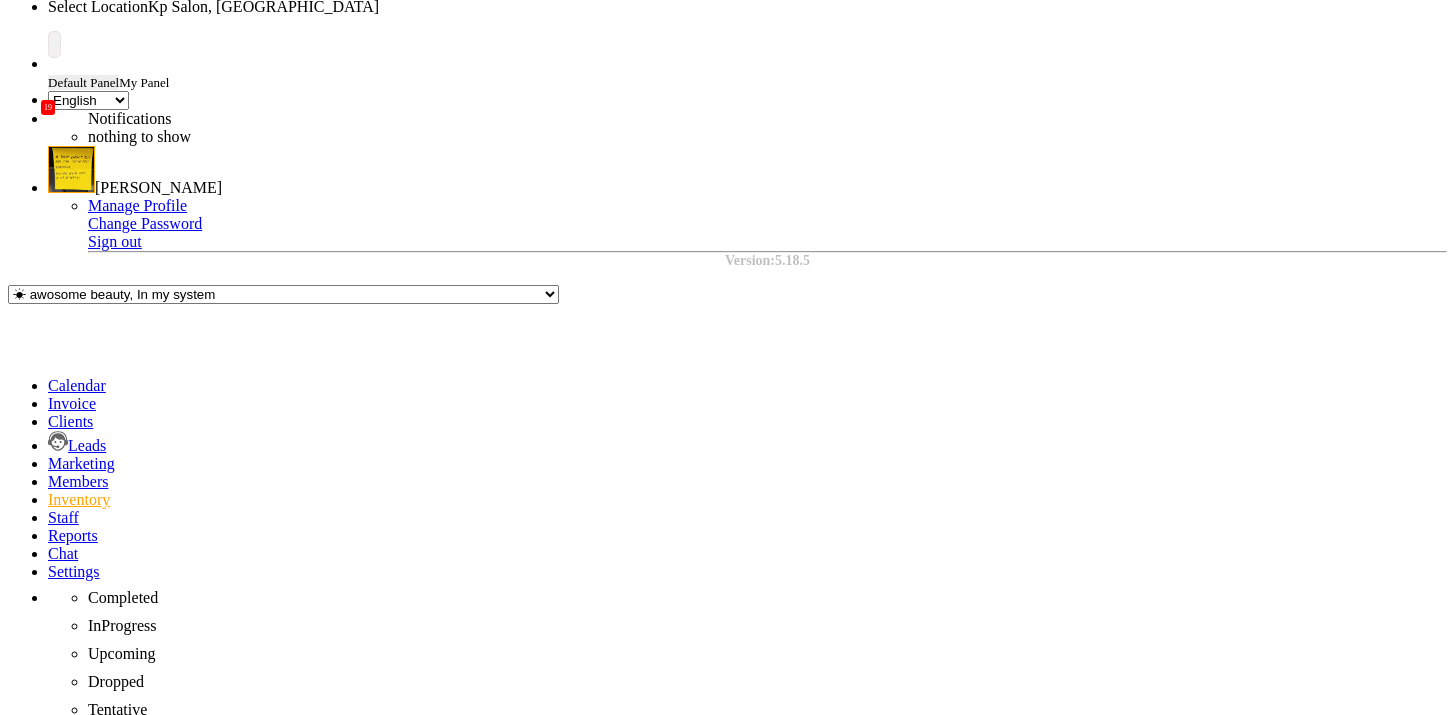 click 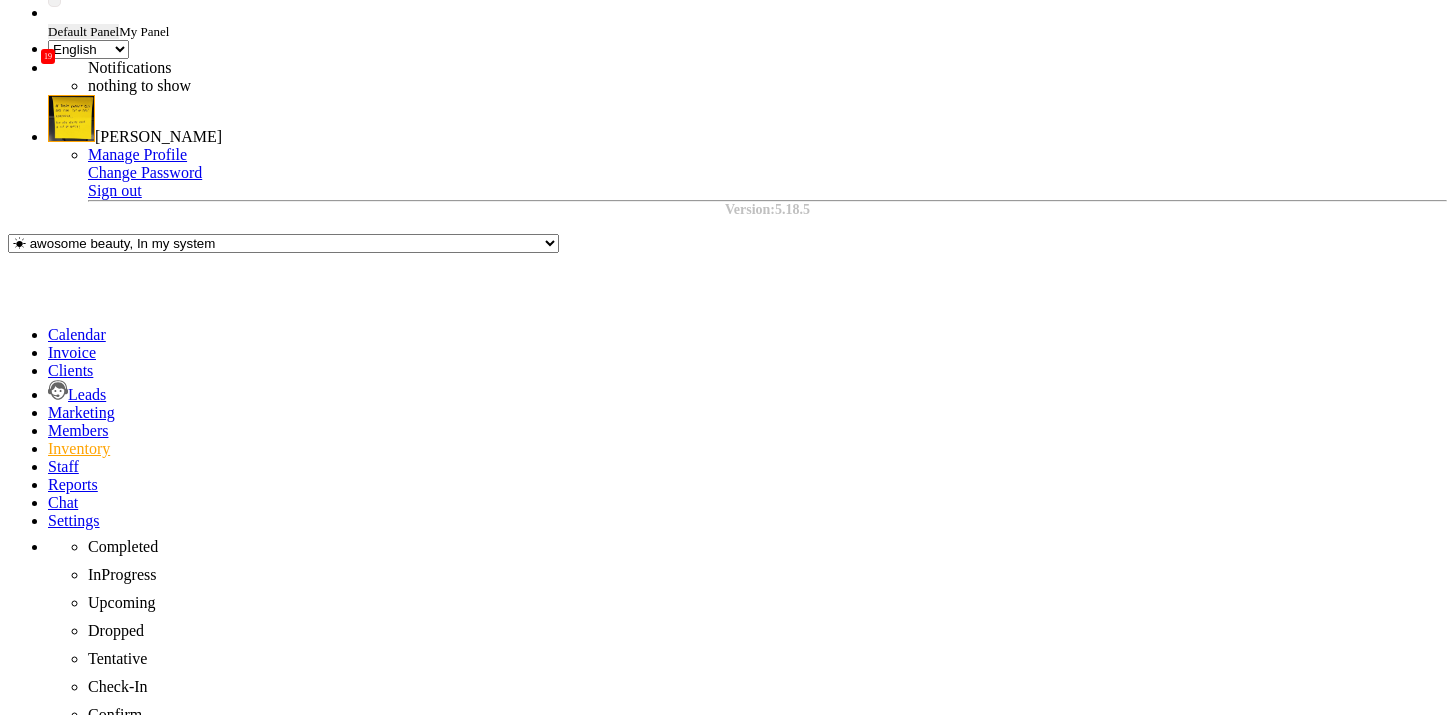select on "7" 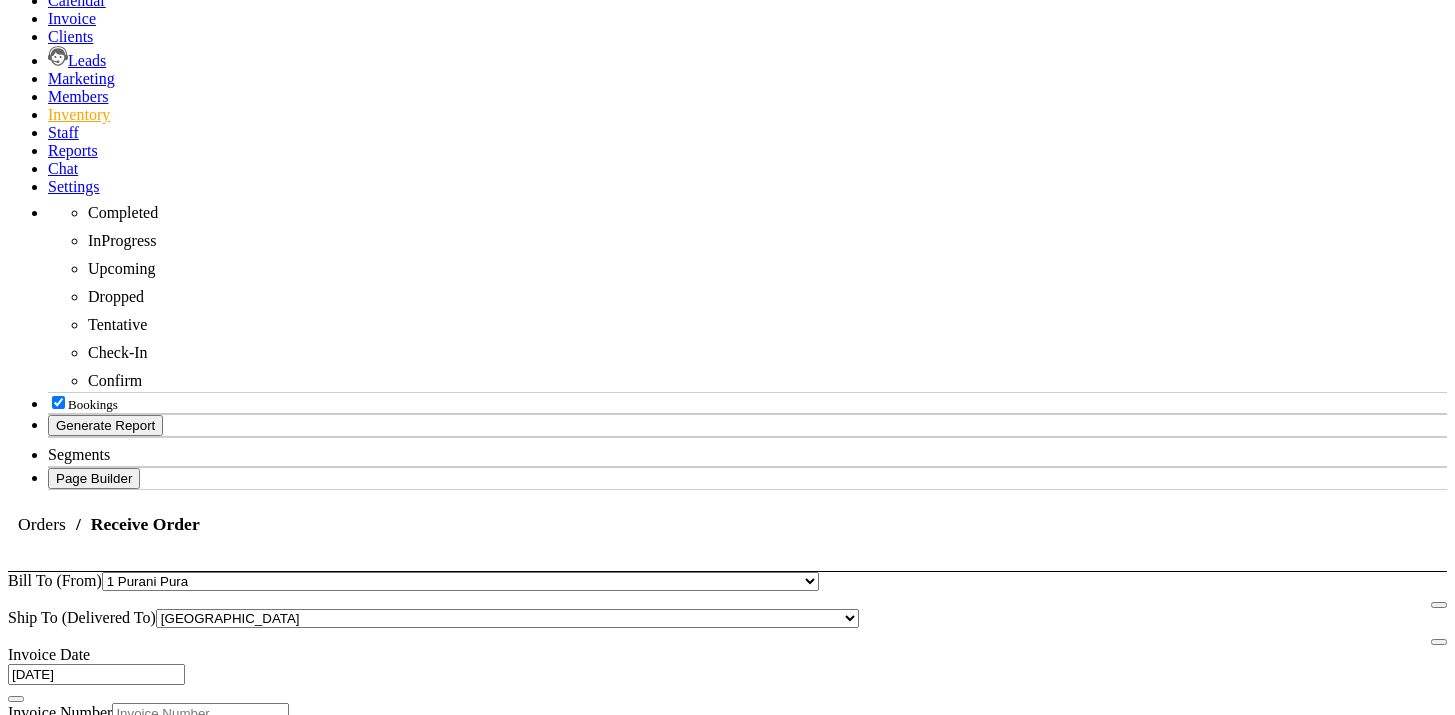 scroll, scrollTop: 464, scrollLeft: 0, axis: vertical 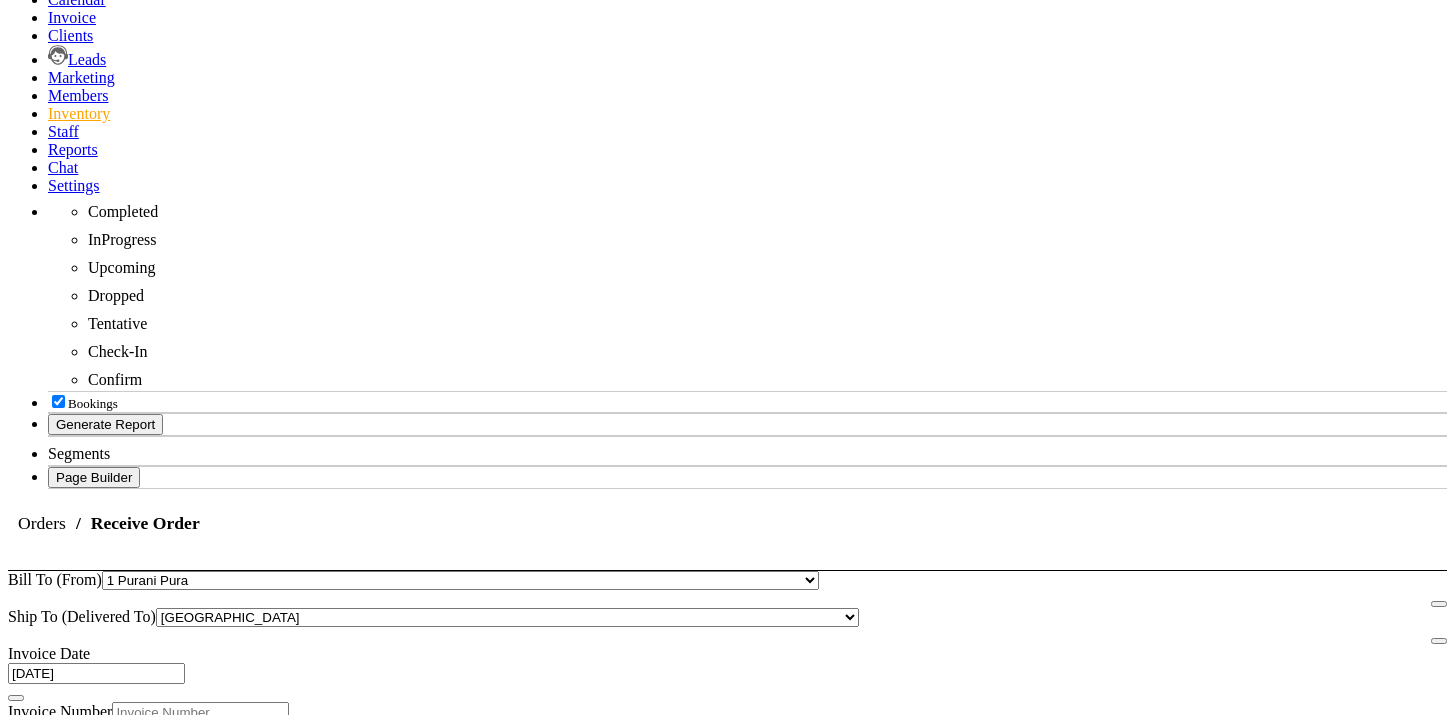click on "13" 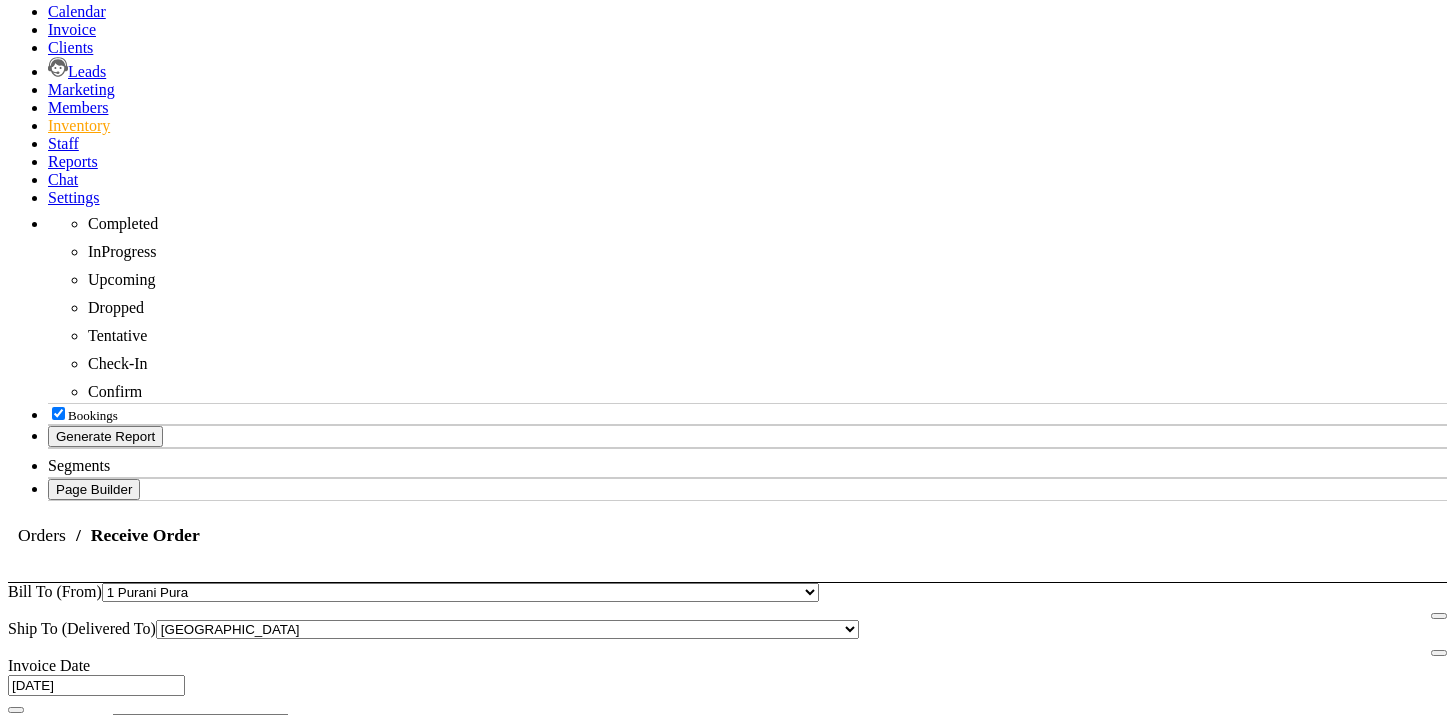 scroll, scrollTop: 404, scrollLeft: 0, axis: vertical 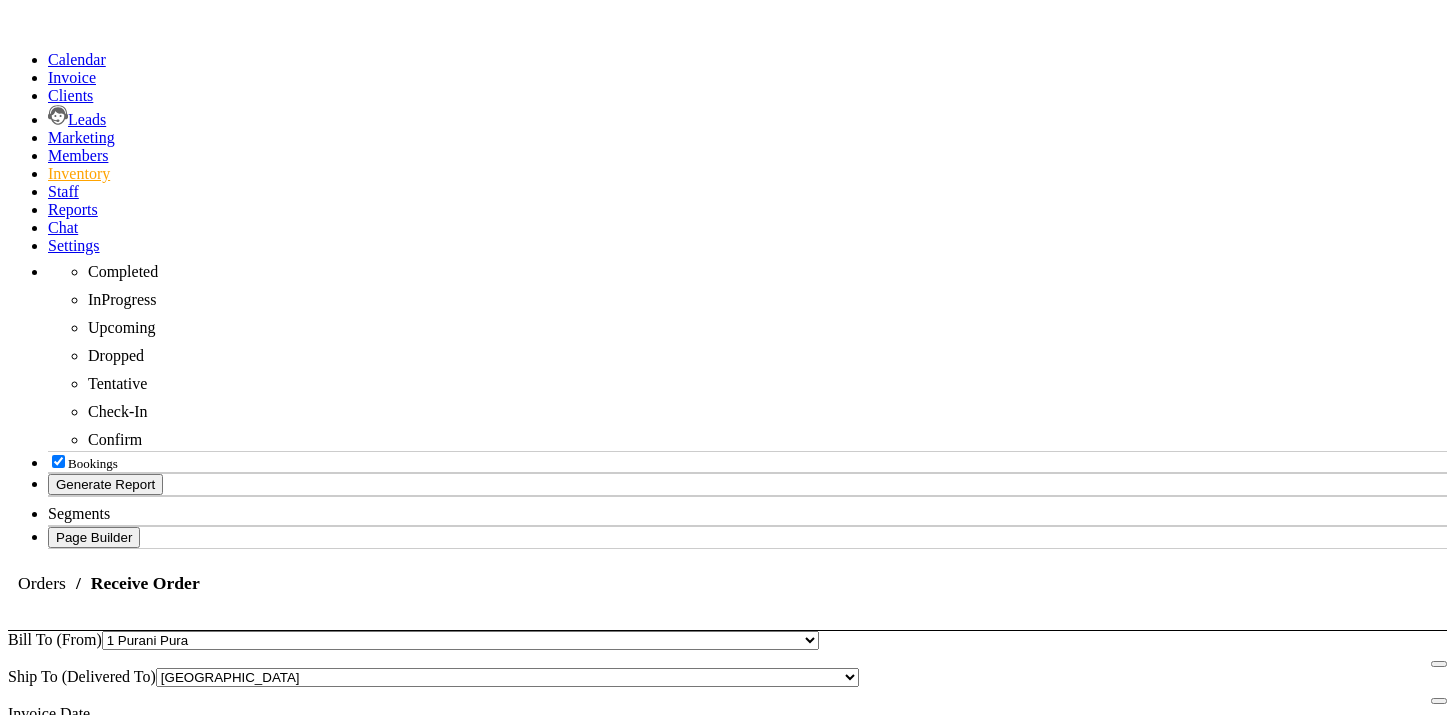 click 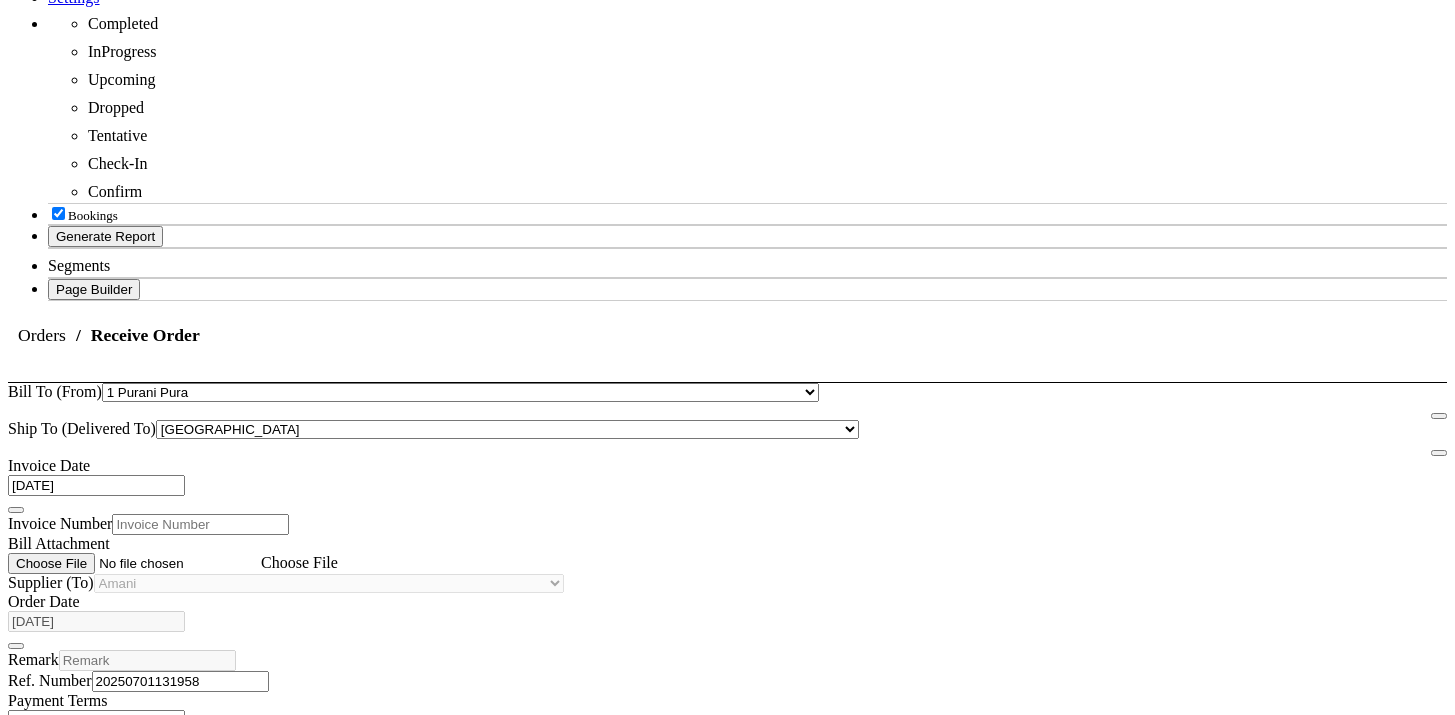 scroll, scrollTop: 0, scrollLeft: 0, axis: both 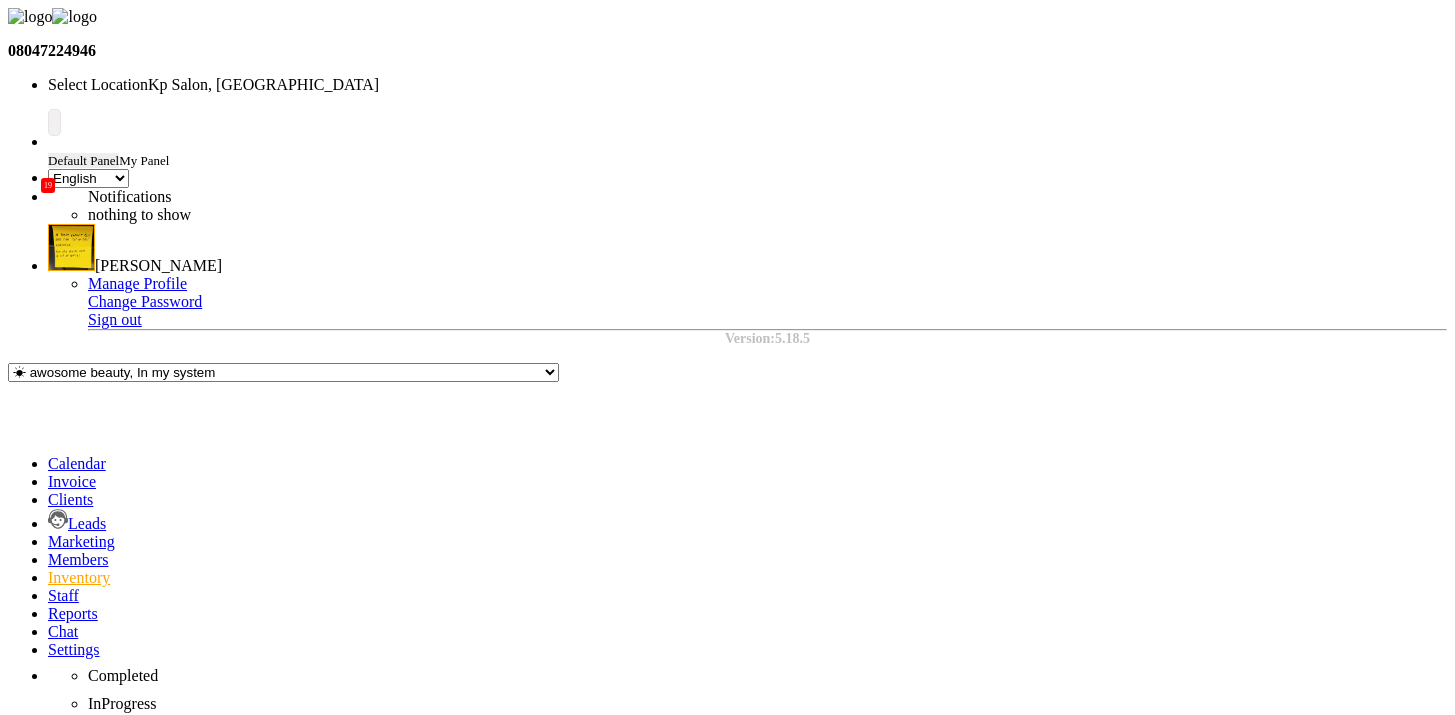 type on "141414" 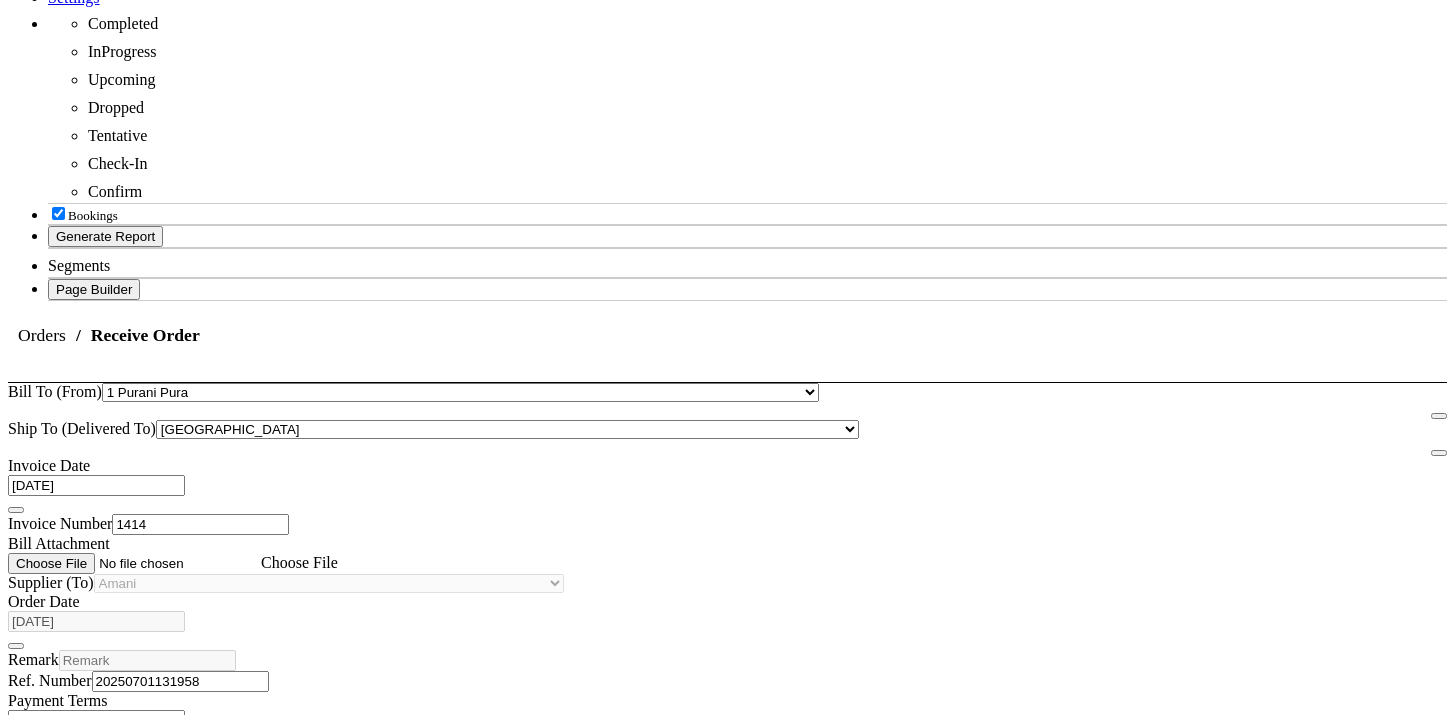 type on "1414" 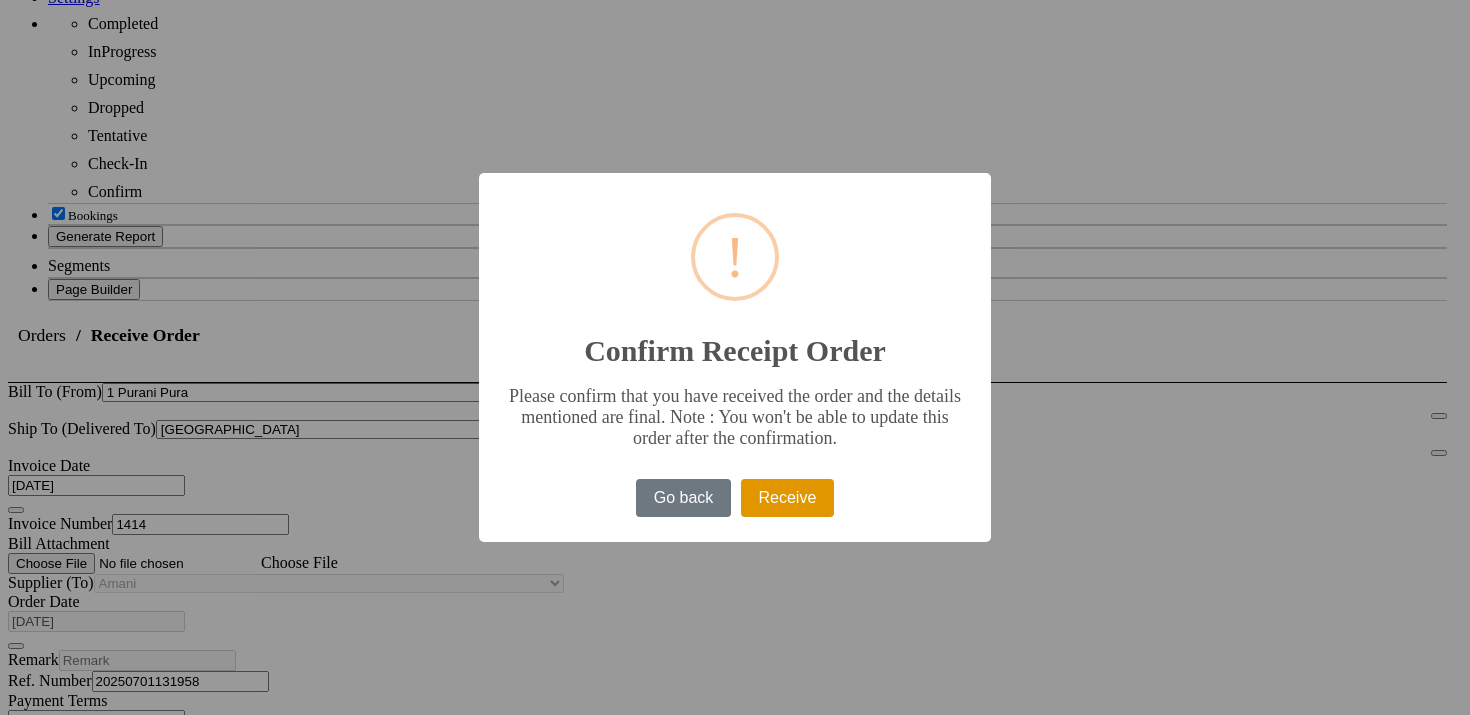 click on "Receive" at bounding box center (787, 498) 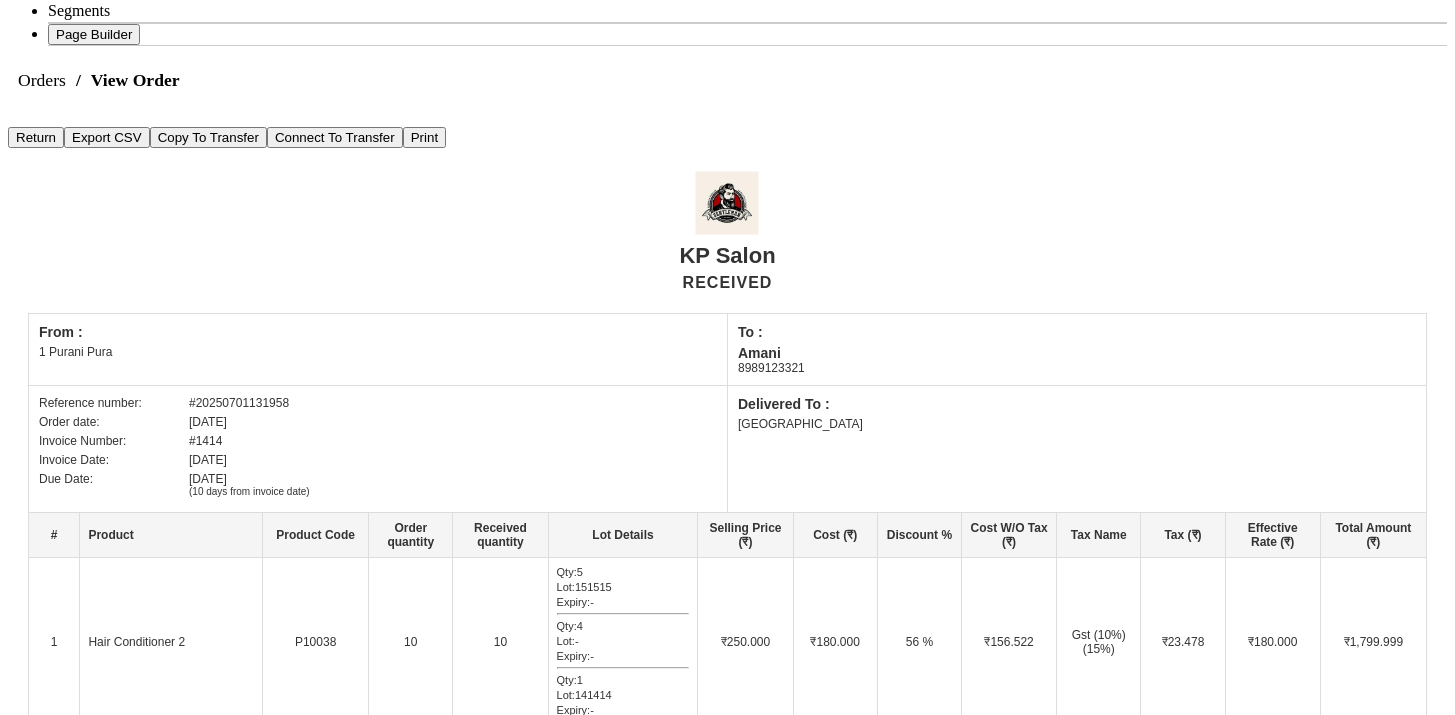 scroll, scrollTop: 928, scrollLeft: 0, axis: vertical 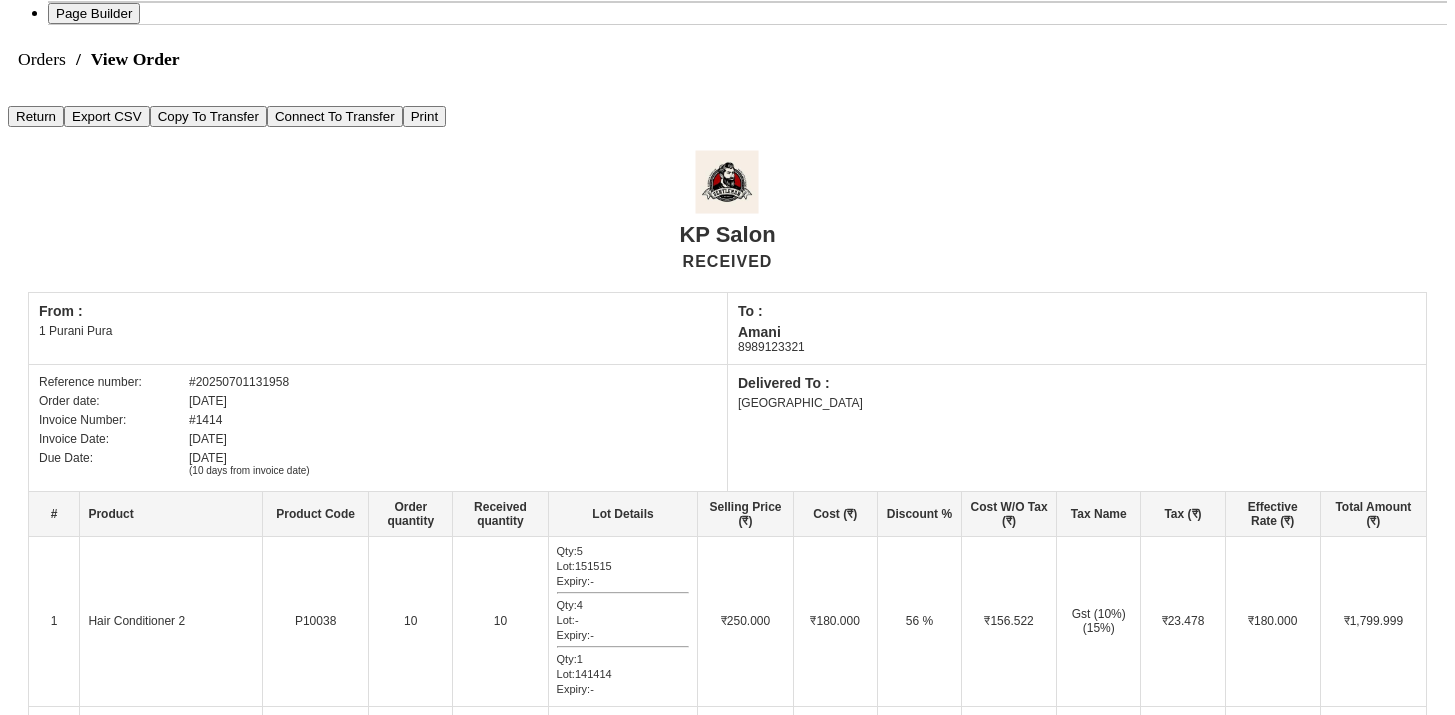 click on "[DATE]" 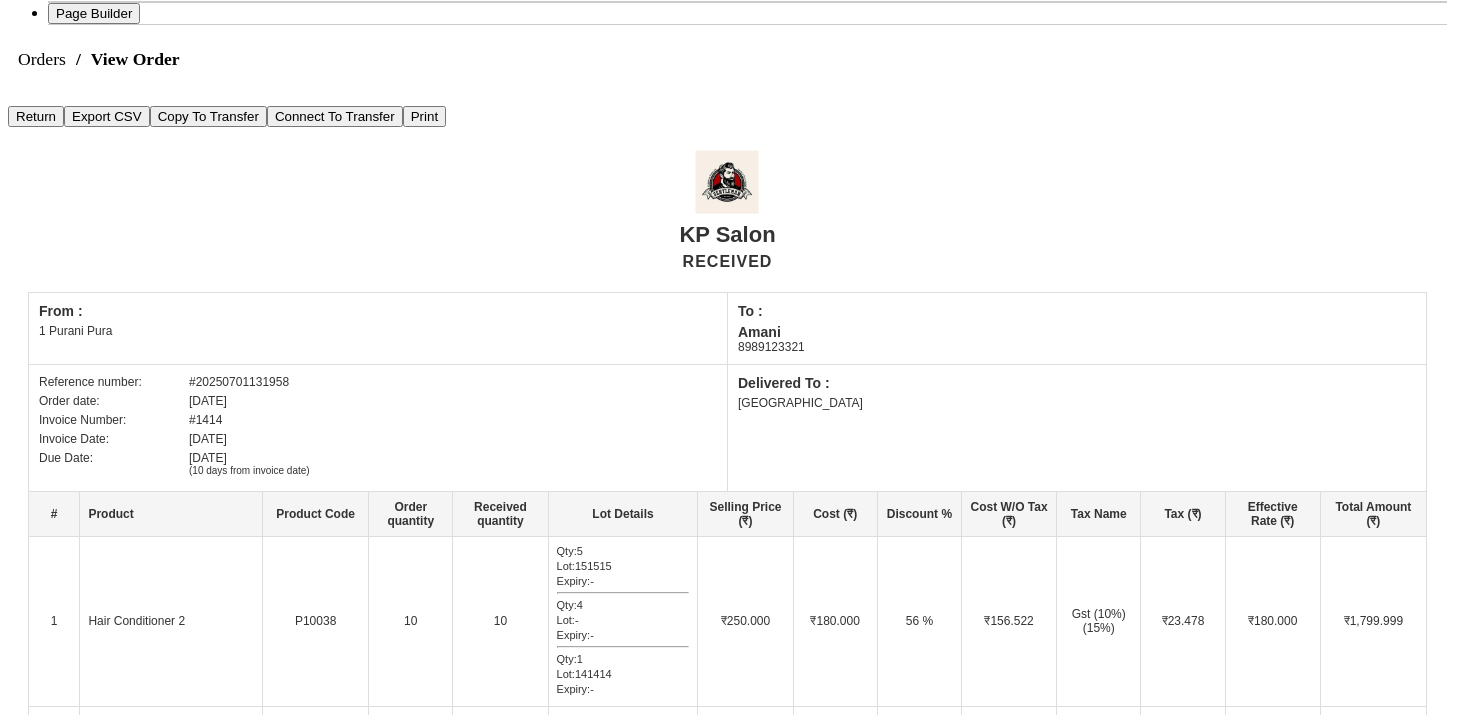 drag, startPoint x: 698, startPoint y: 521, endPoint x: 851, endPoint y: 530, distance: 153.26448 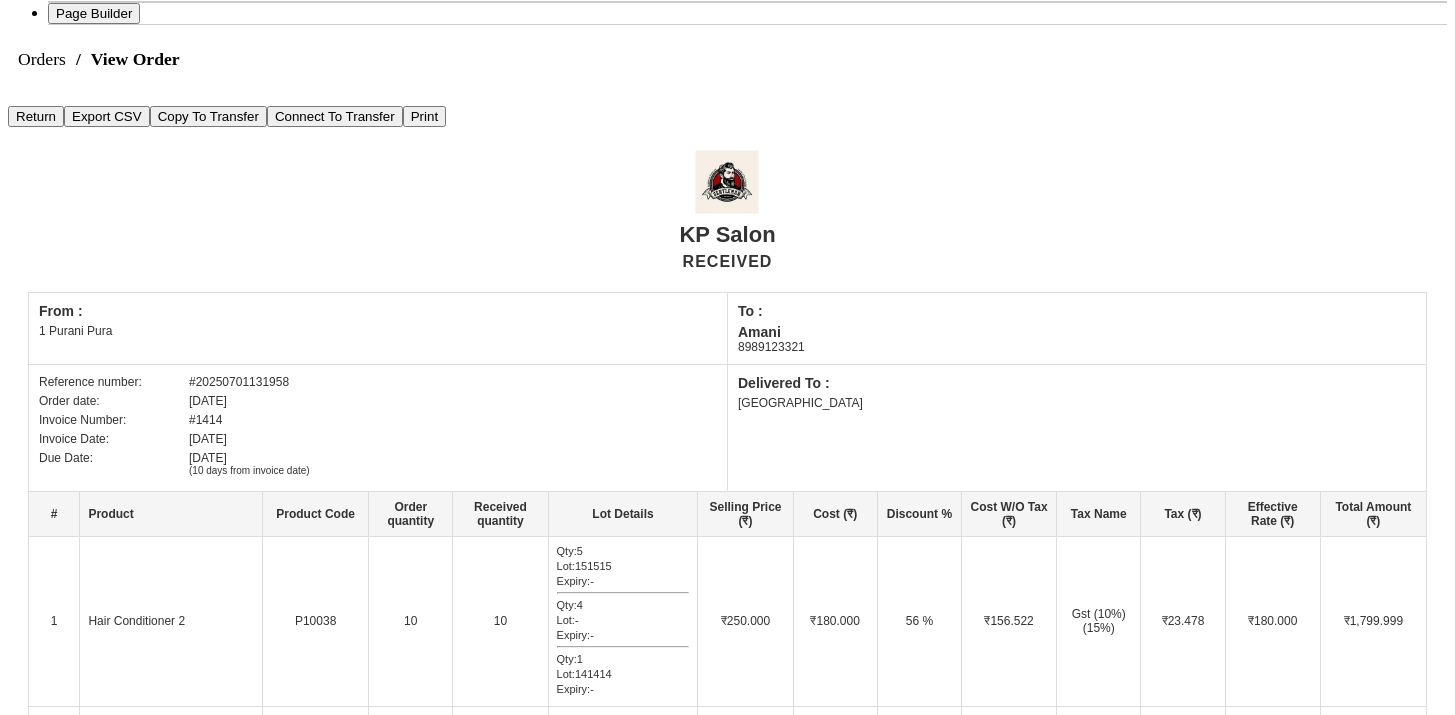 click on "[DATE]" 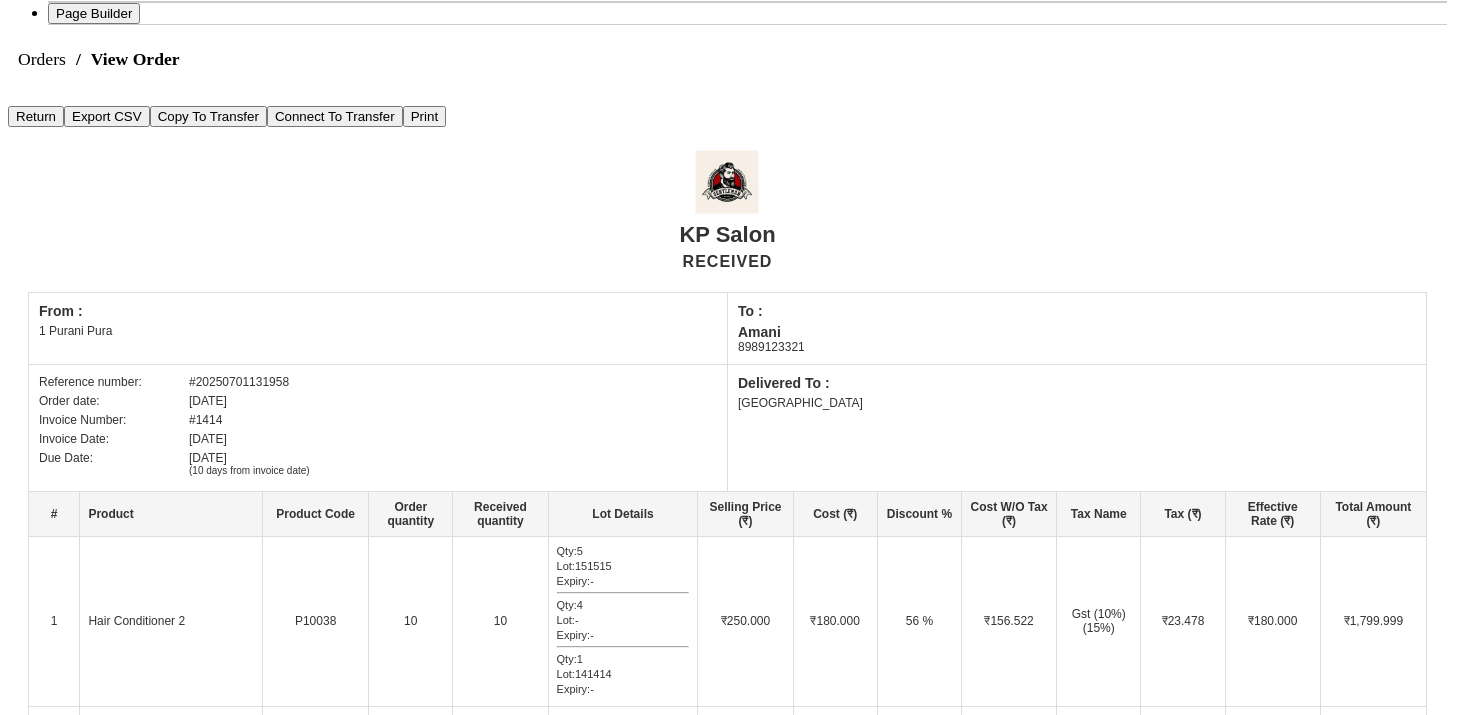 click on "Close" 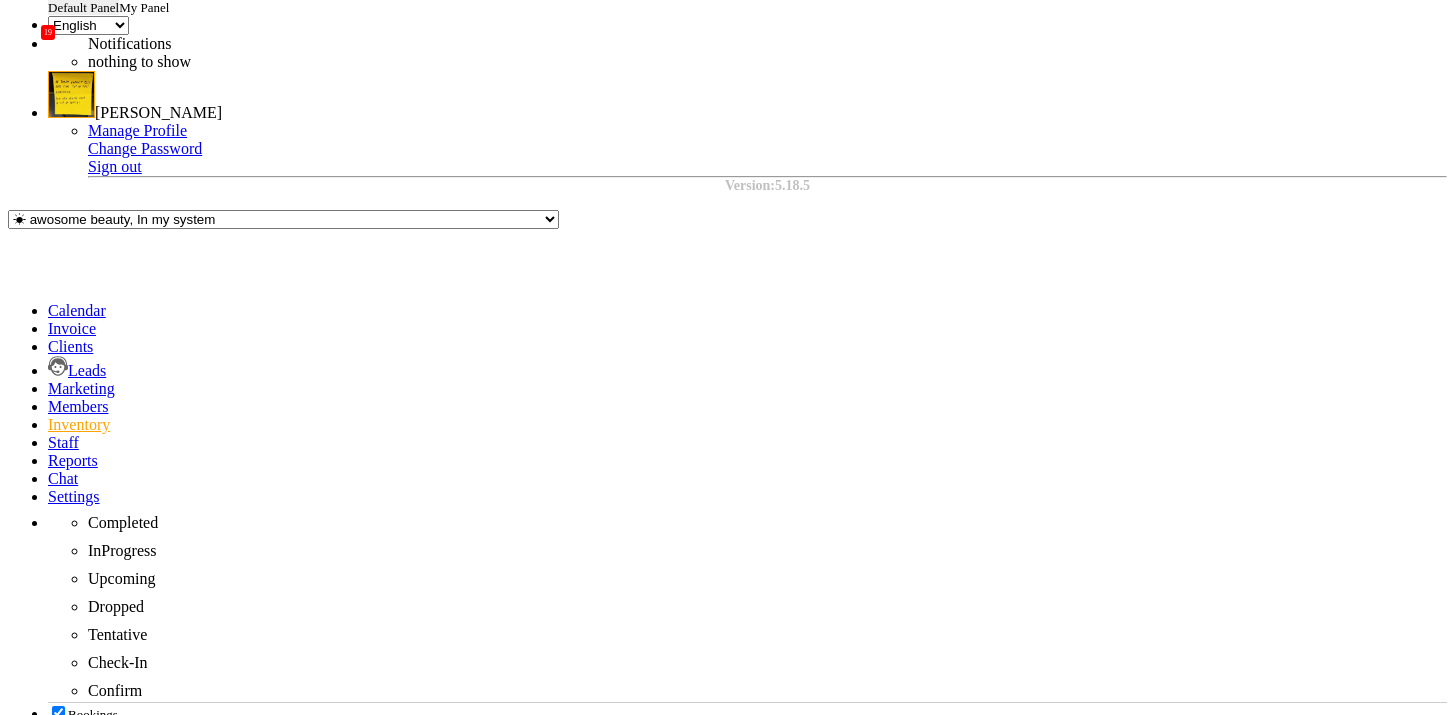 scroll, scrollTop: 0, scrollLeft: 0, axis: both 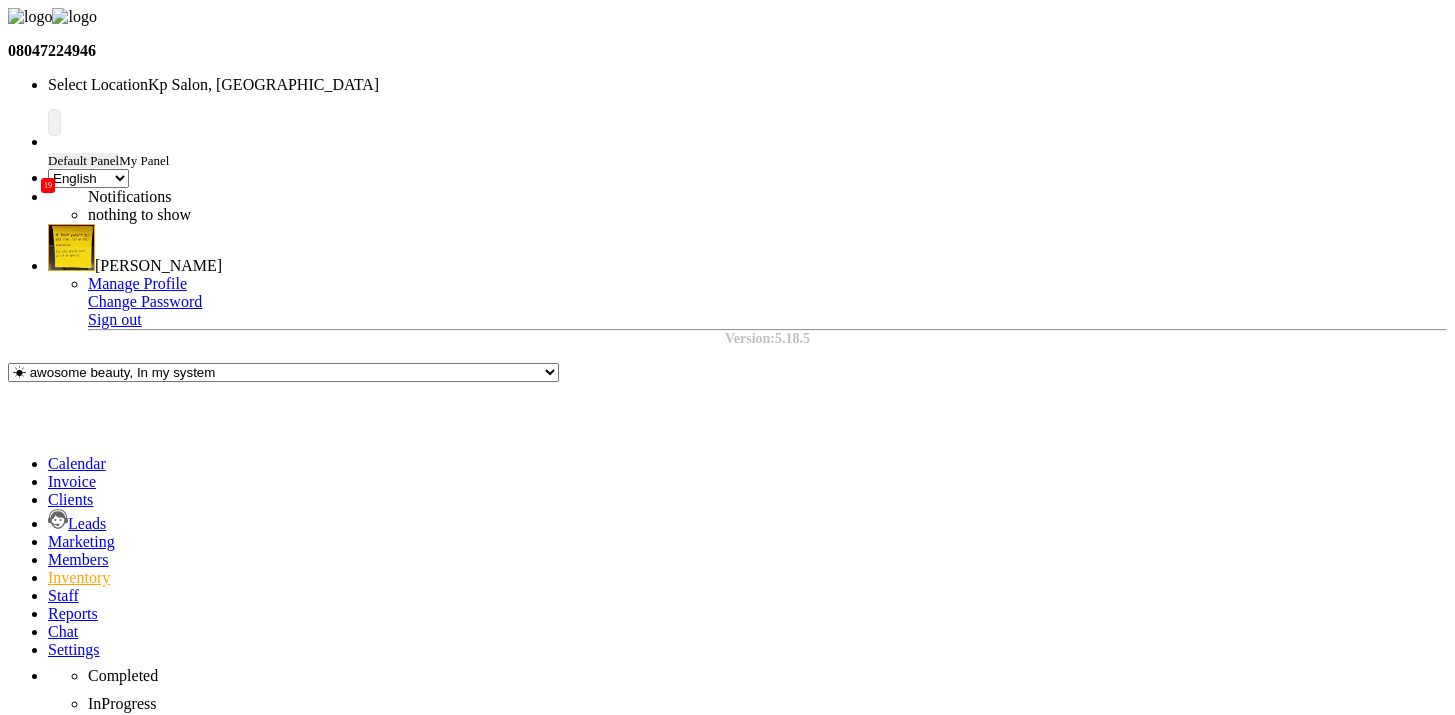 click on "Return" 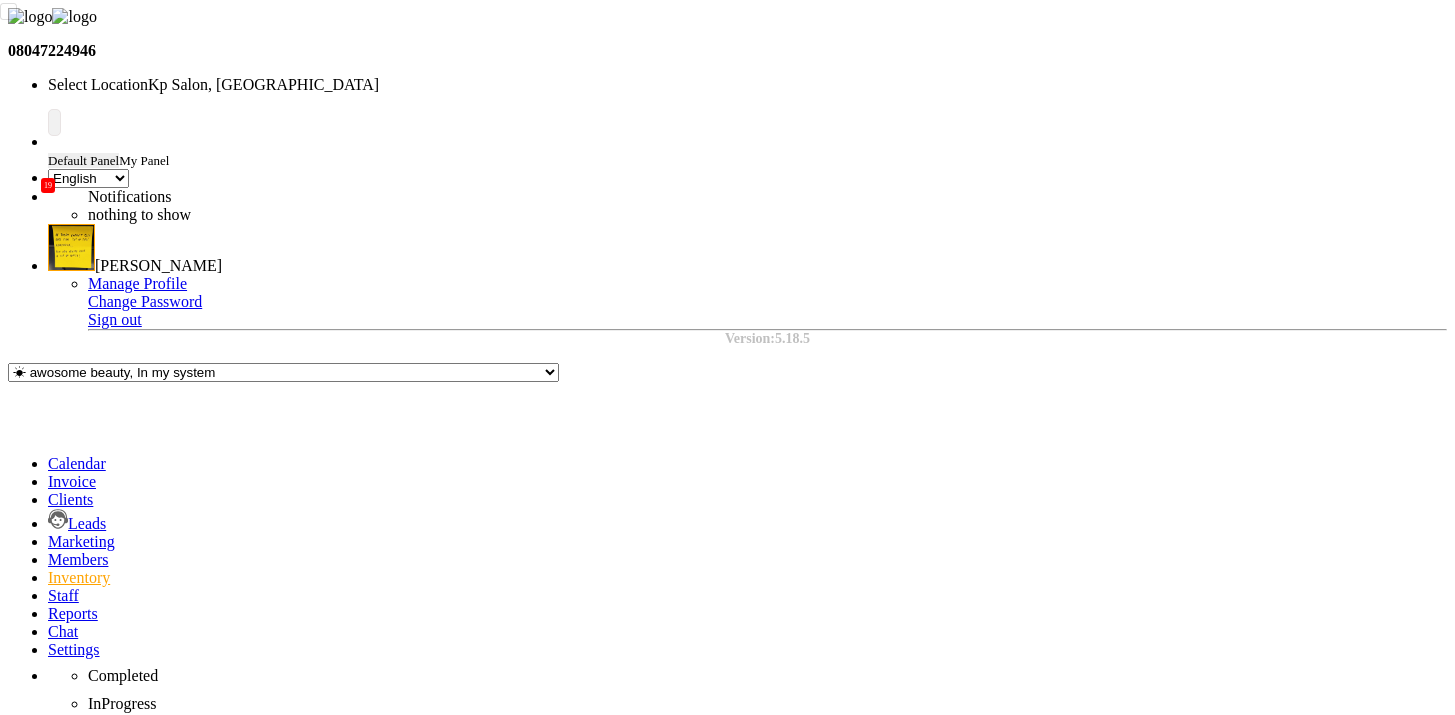 click 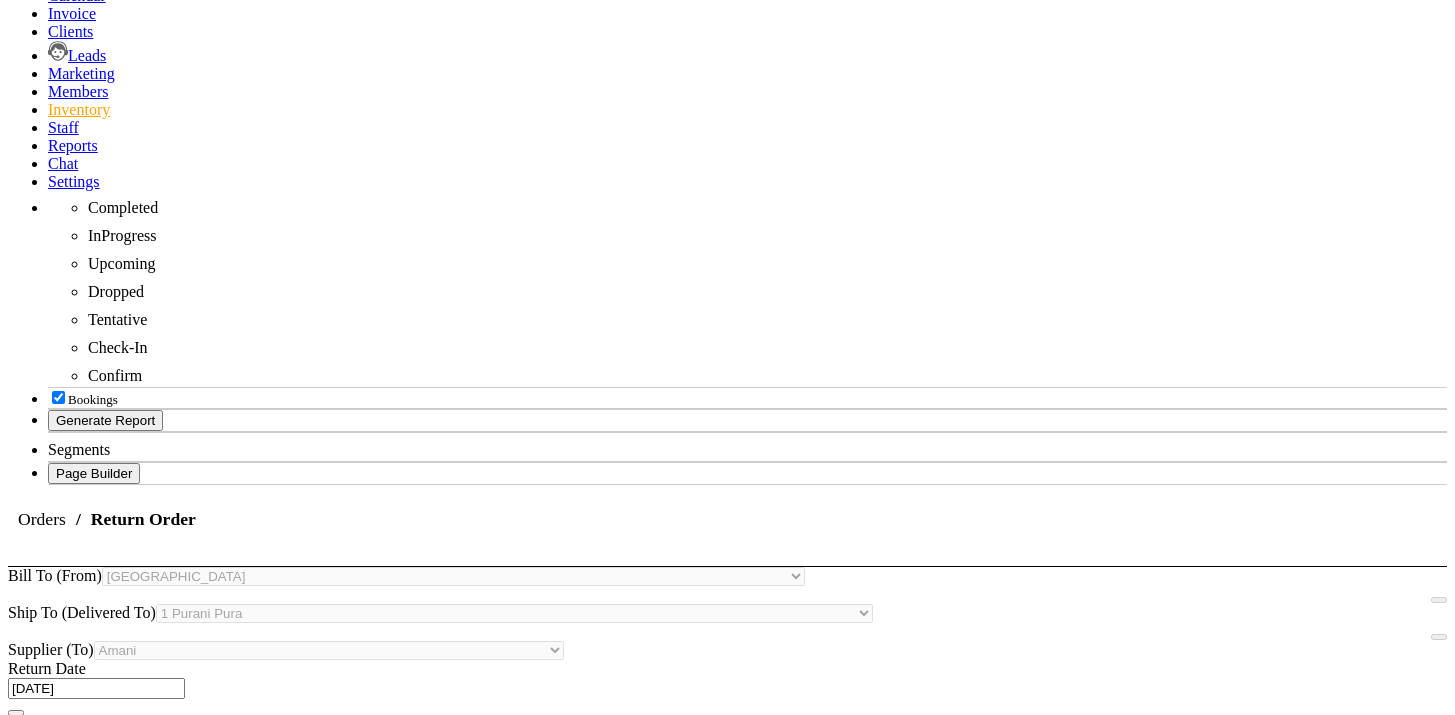 scroll, scrollTop: 498, scrollLeft: 0, axis: vertical 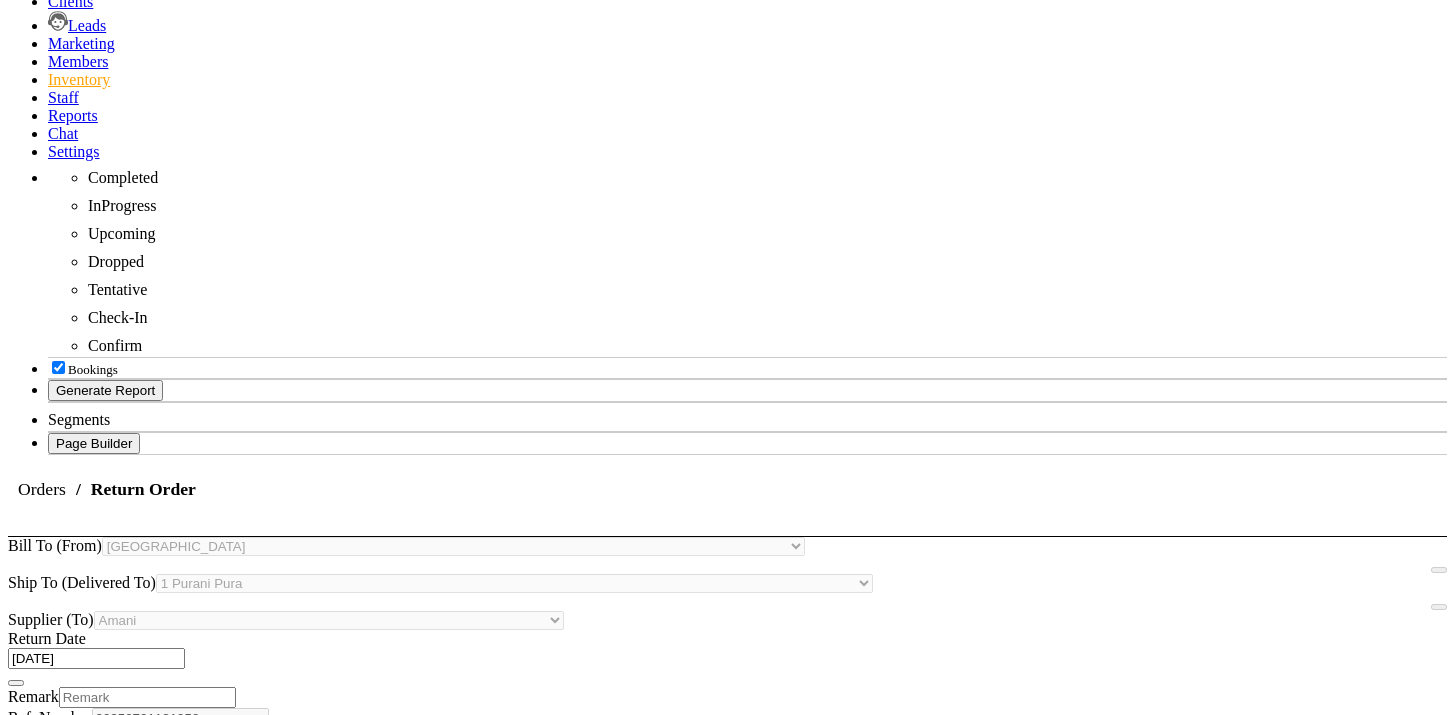 click on "Return" 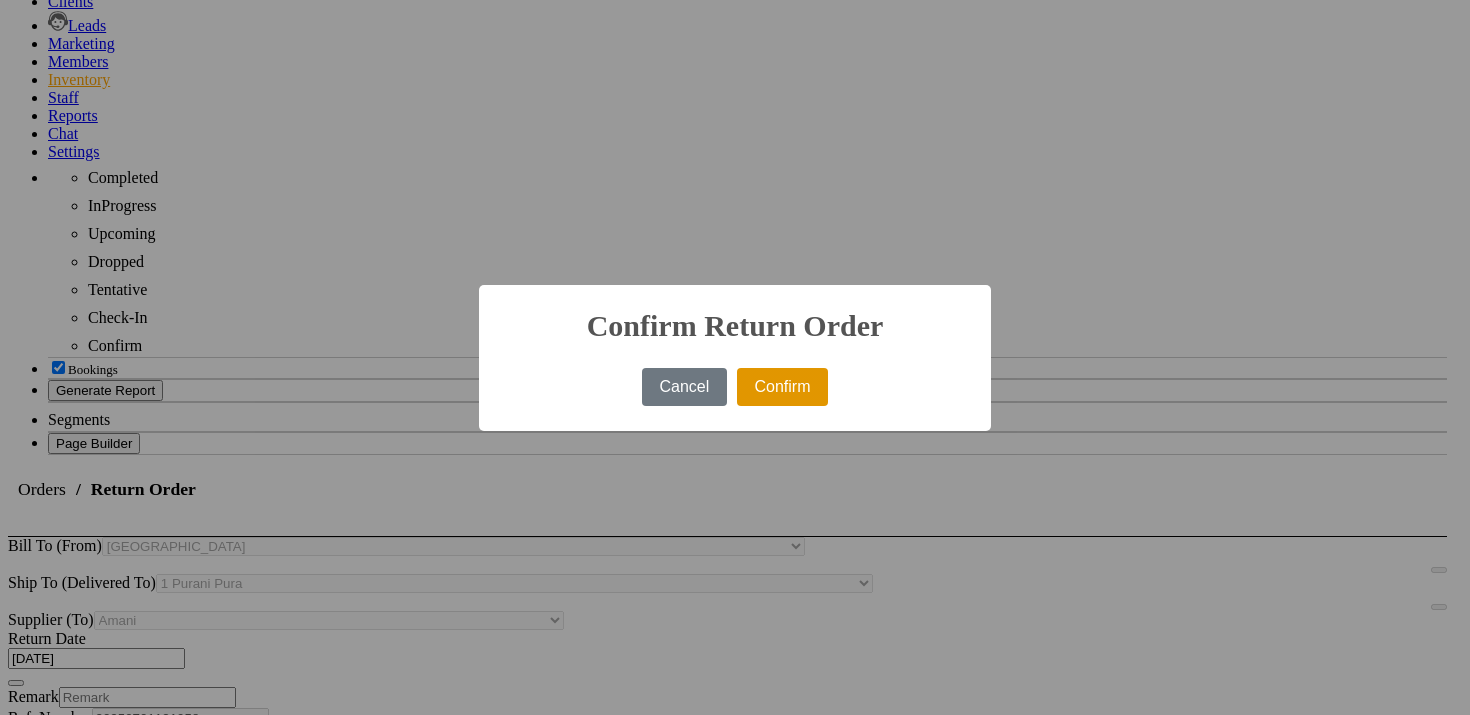 click on "Confirm" at bounding box center [782, 387] 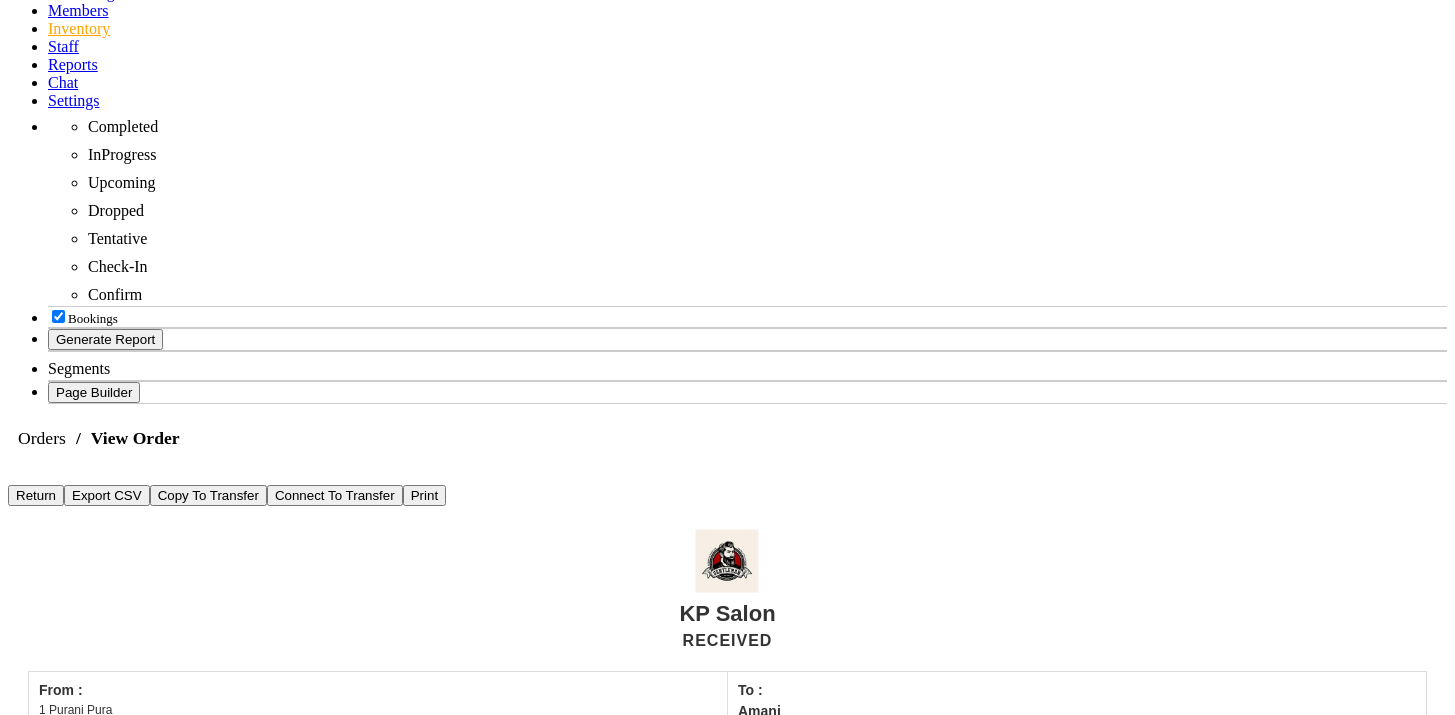 scroll, scrollTop: 0, scrollLeft: 0, axis: both 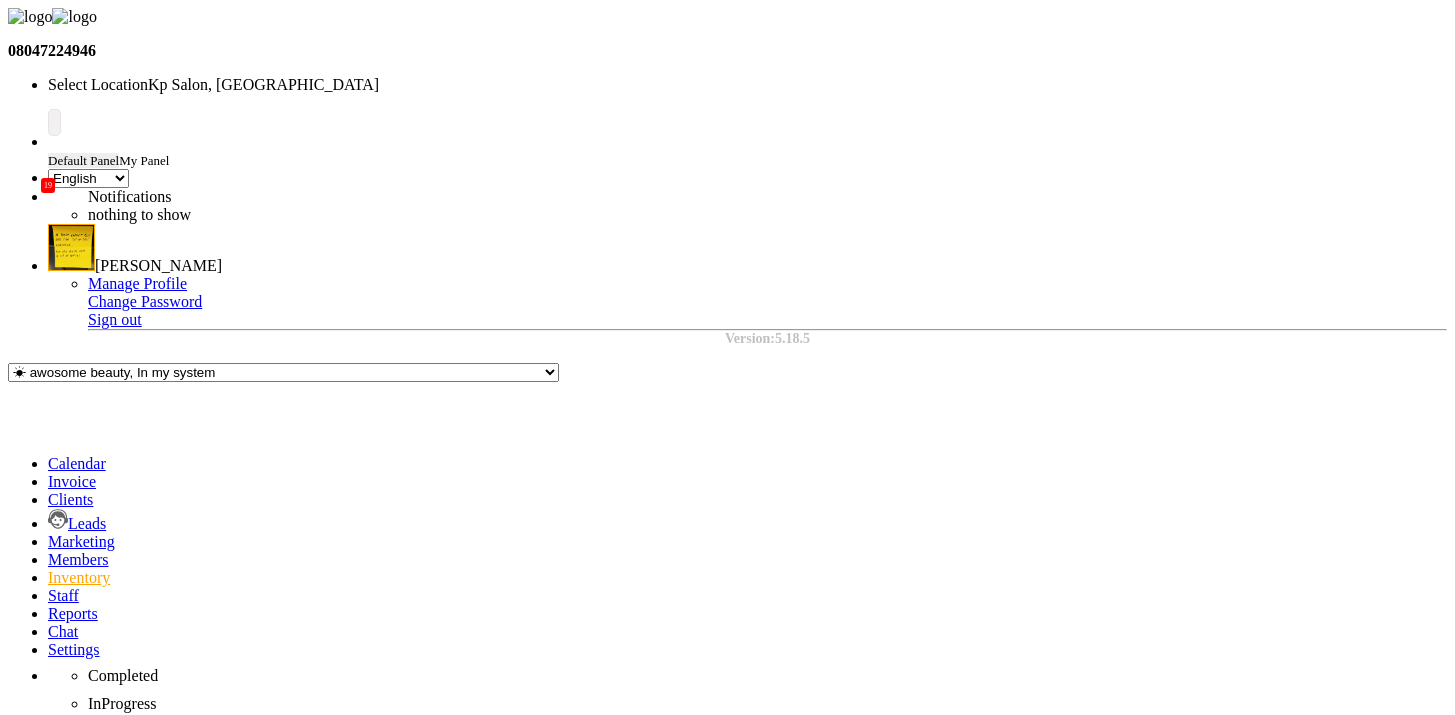 click on "Return" 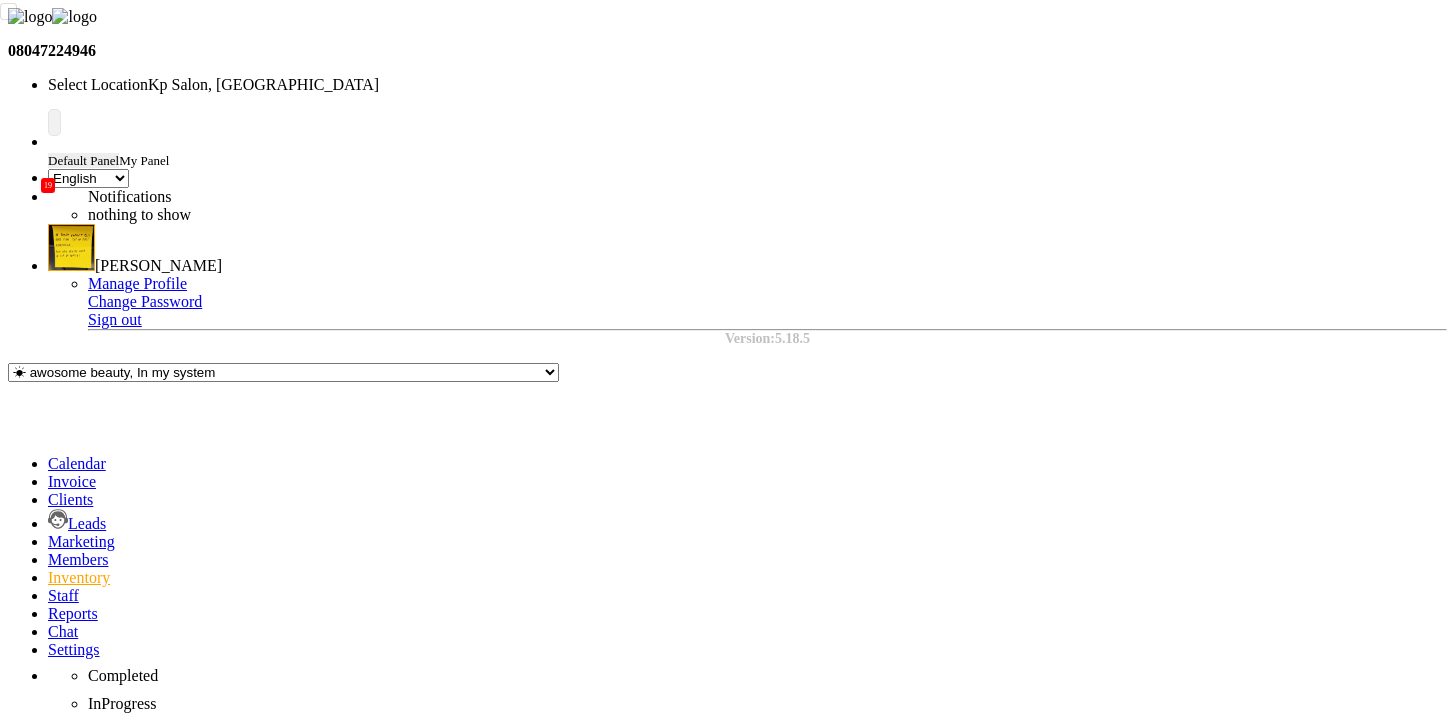 scroll, scrollTop: 206, scrollLeft: 0, axis: vertical 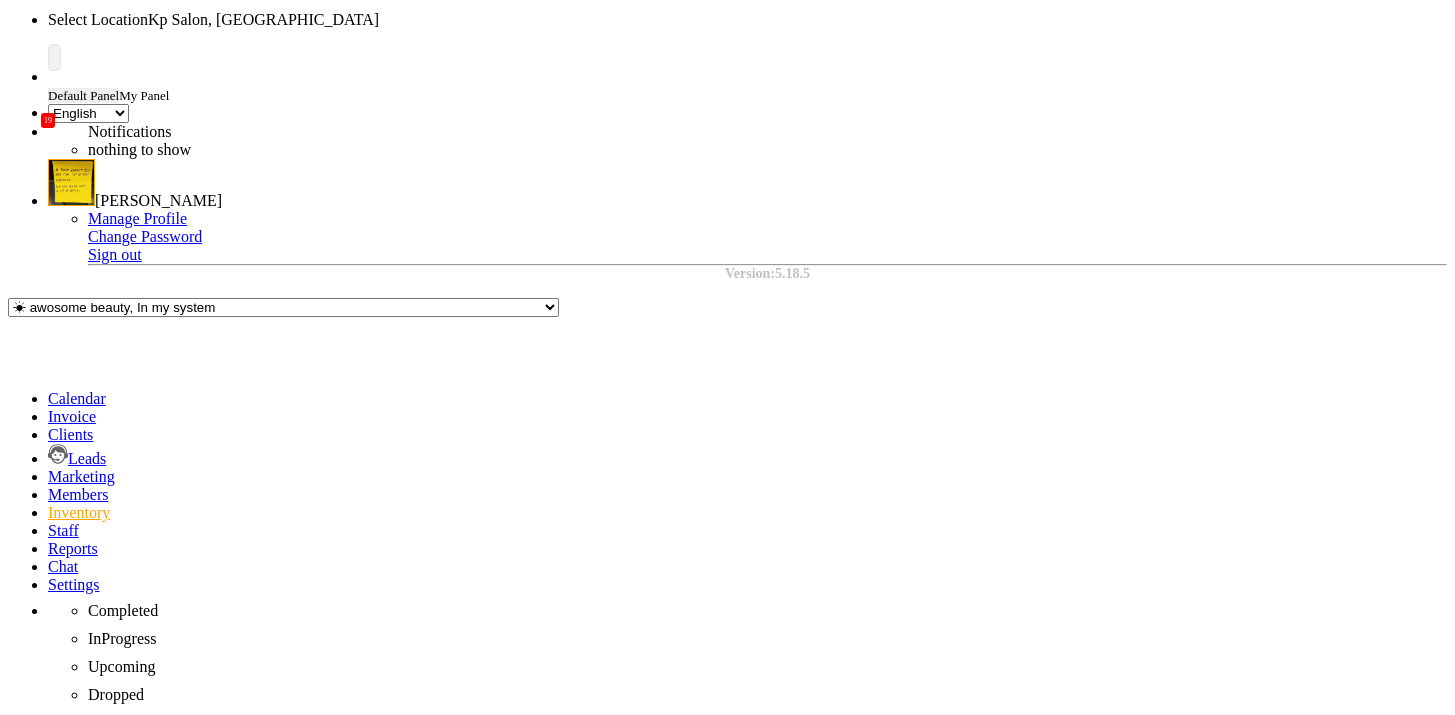 click 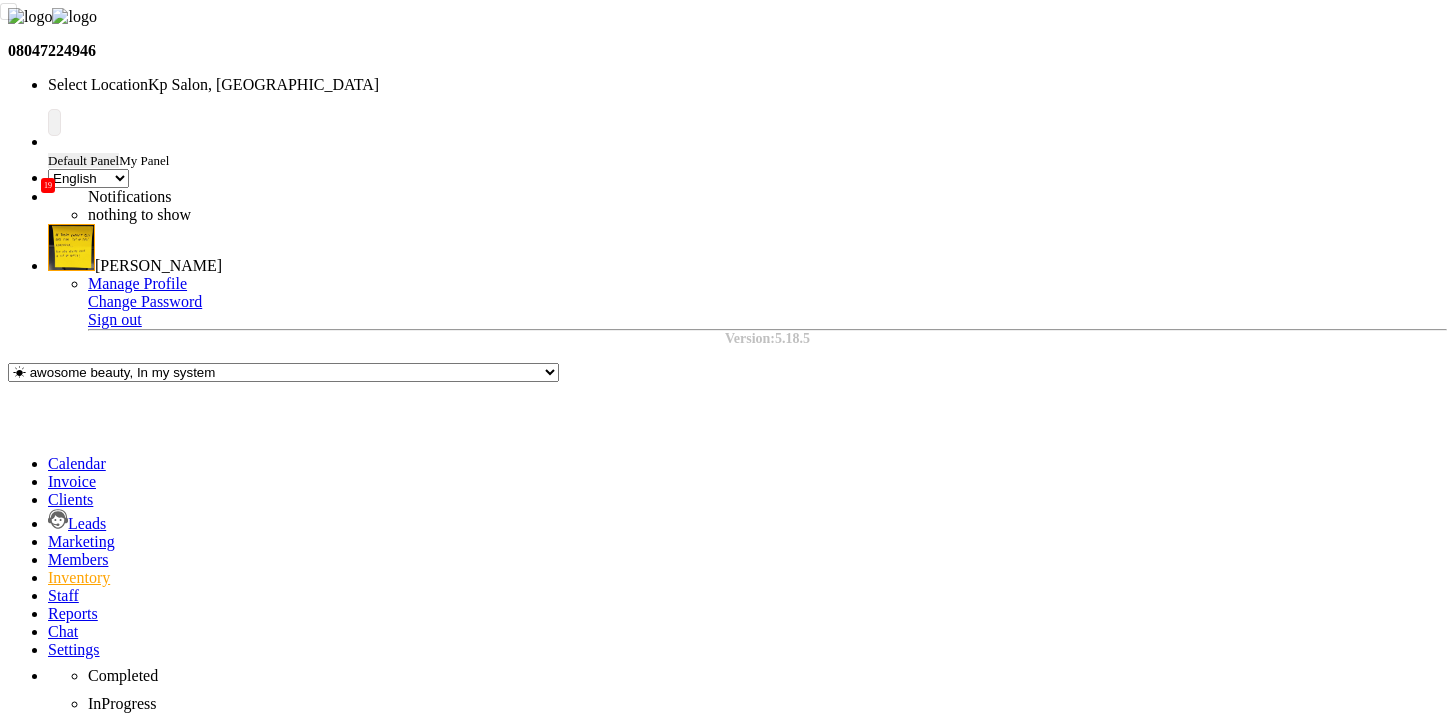 scroll, scrollTop: 0, scrollLeft: 0, axis: both 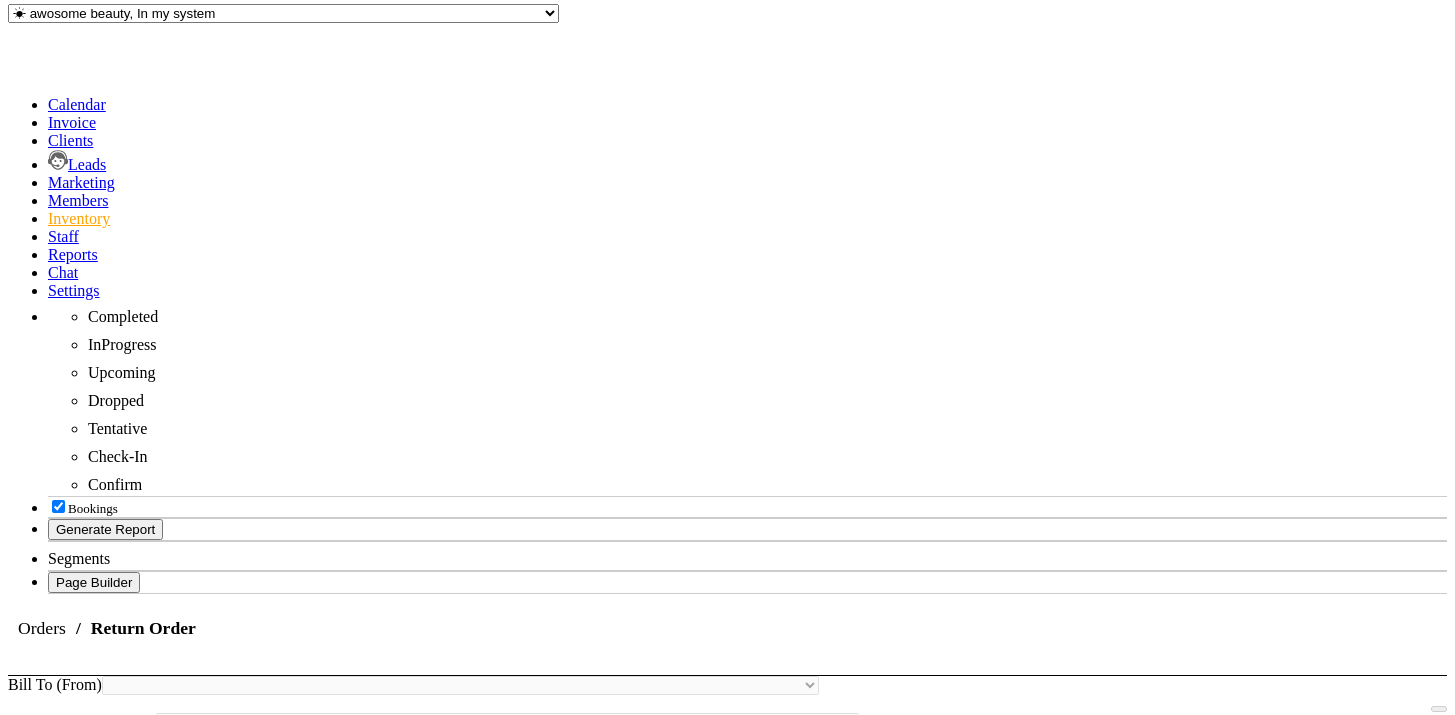 drag, startPoint x: 1337, startPoint y: 295, endPoint x: 1313, endPoint y: 295, distance: 24 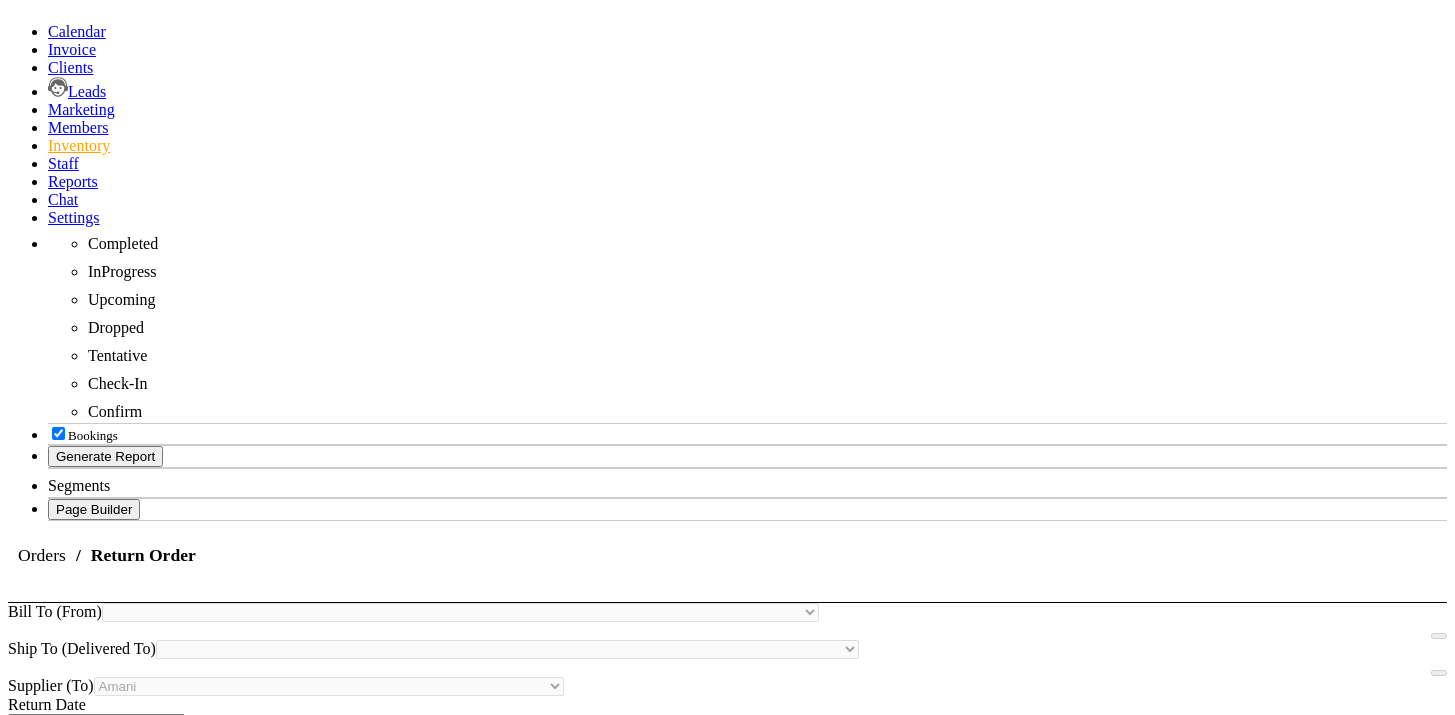 scroll, scrollTop: 498, scrollLeft: 0, axis: vertical 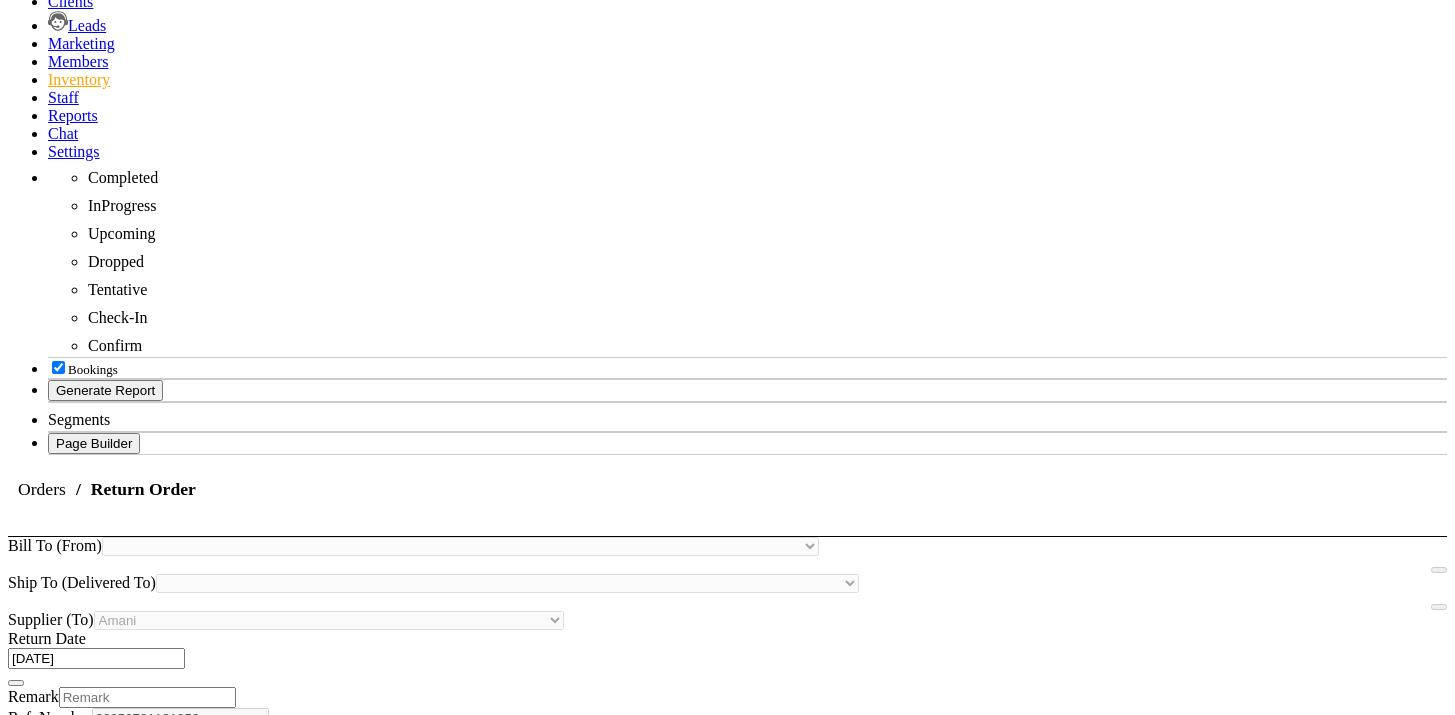 click on "Return" 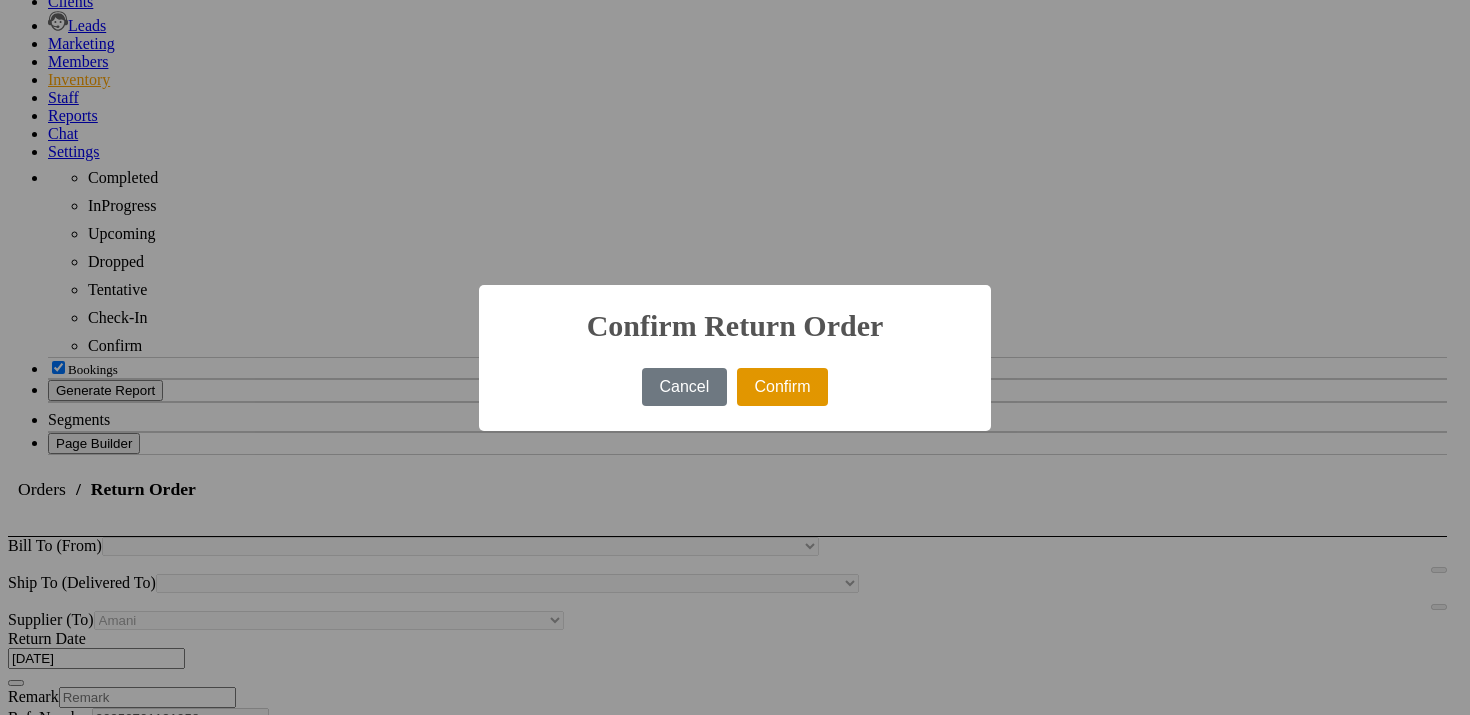 click on "Confirm" at bounding box center [782, 387] 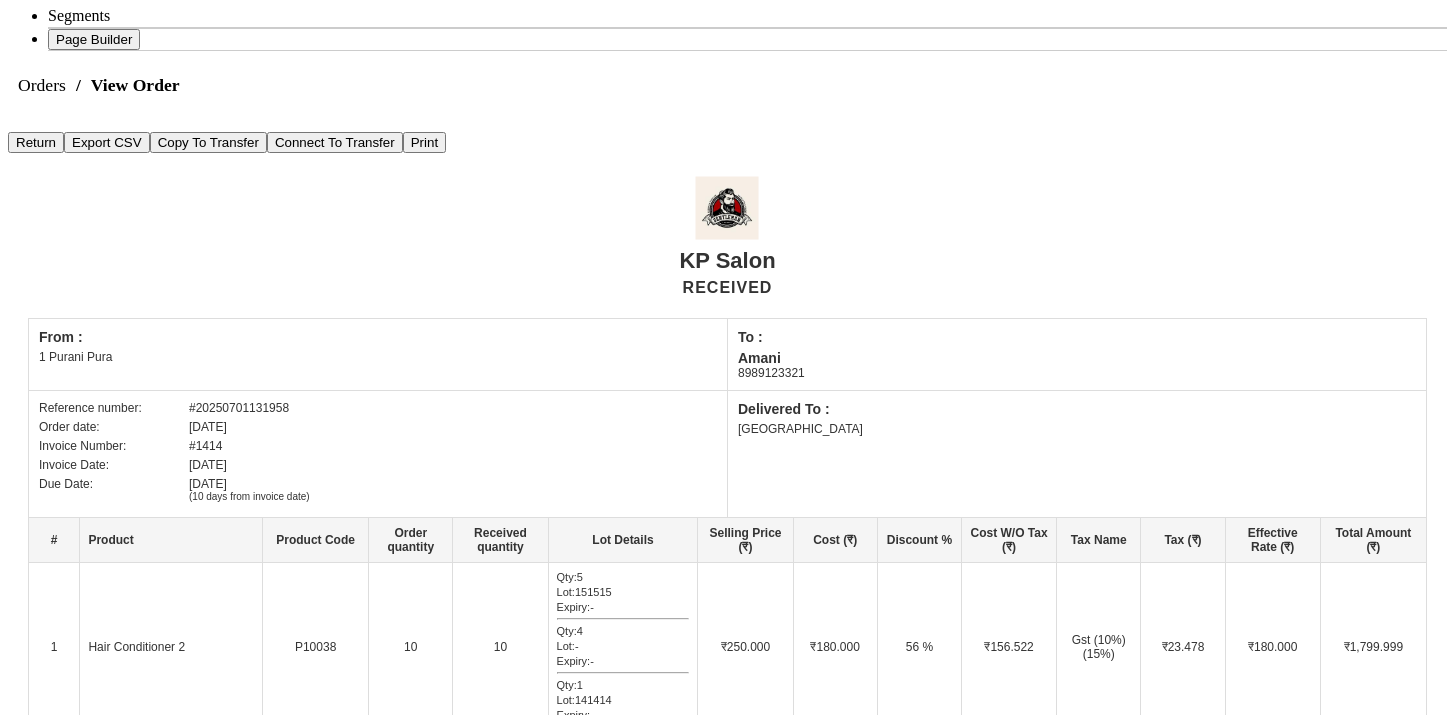 scroll, scrollTop: 0, scrollLeft: 0, axis: both 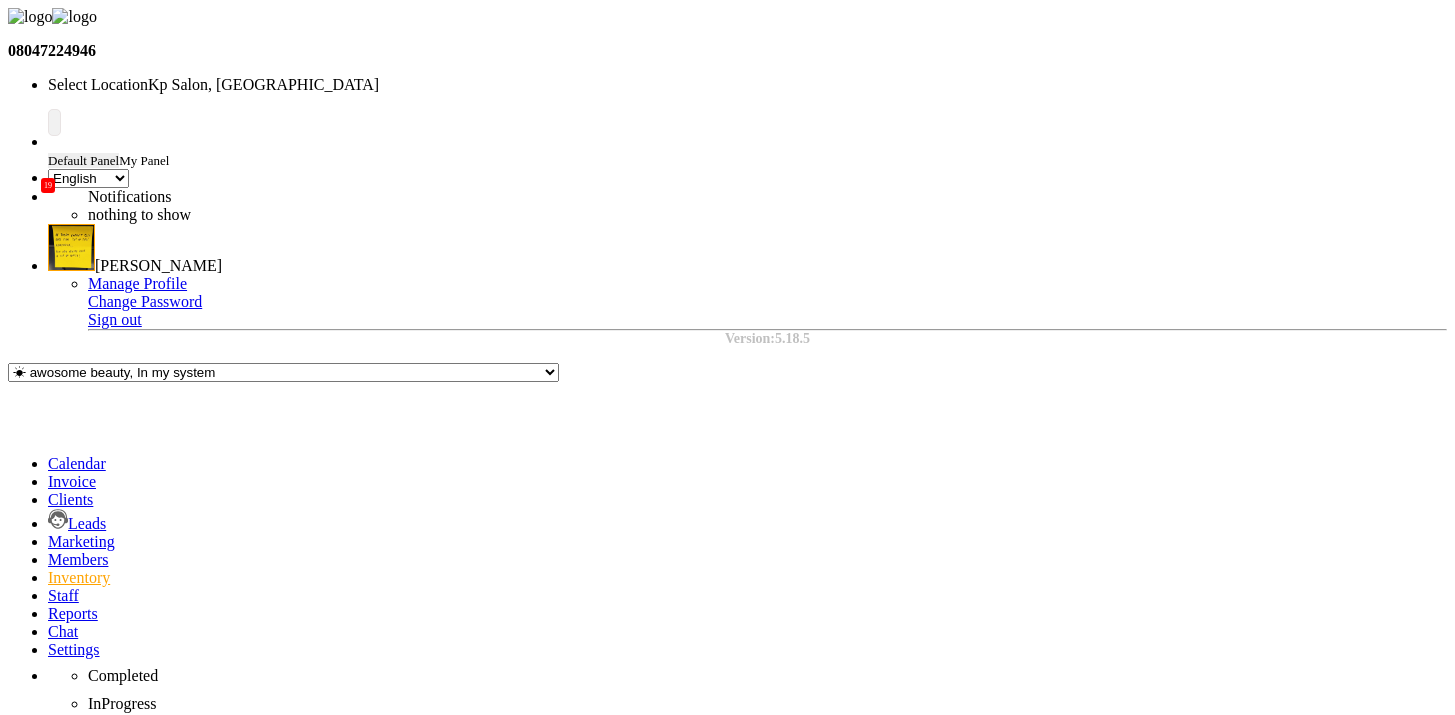 click on "Return   Export CSV   Copy To Transfer   Connect To Transfer   Print" 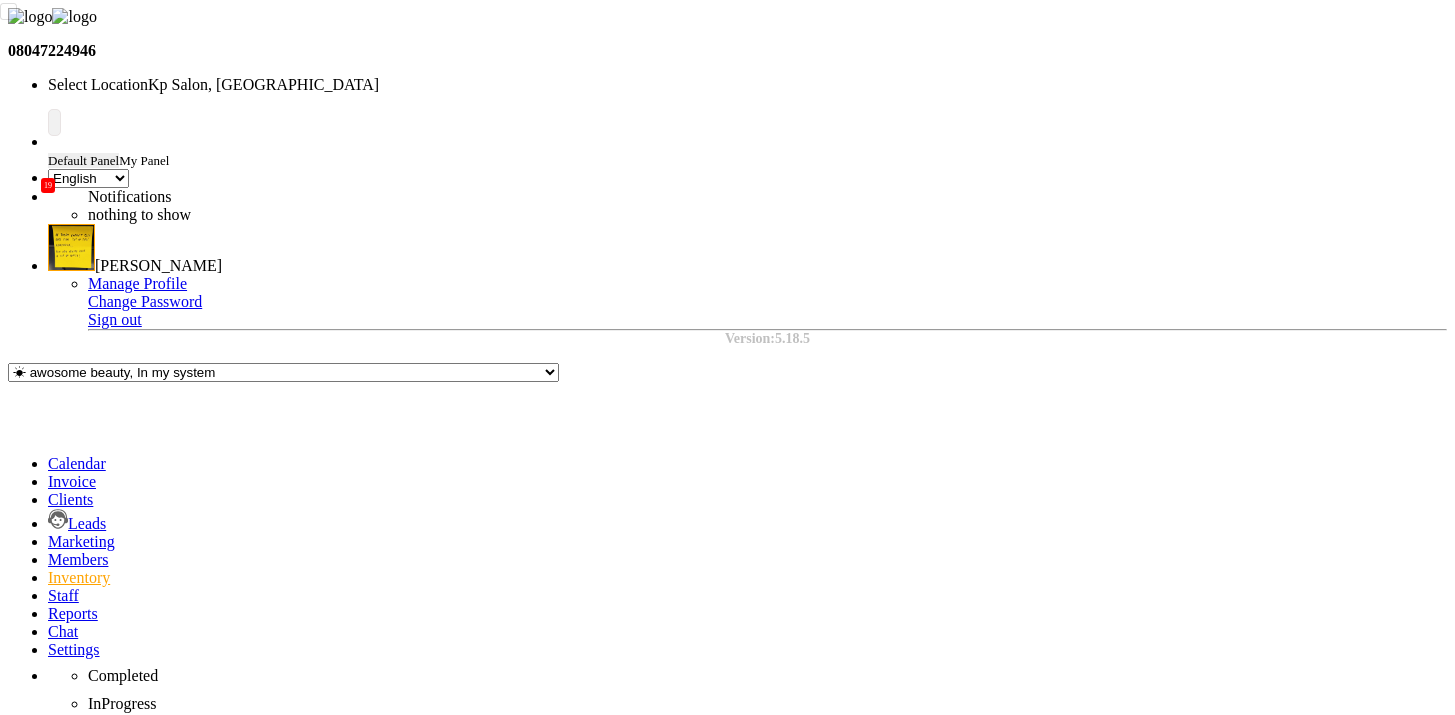 click 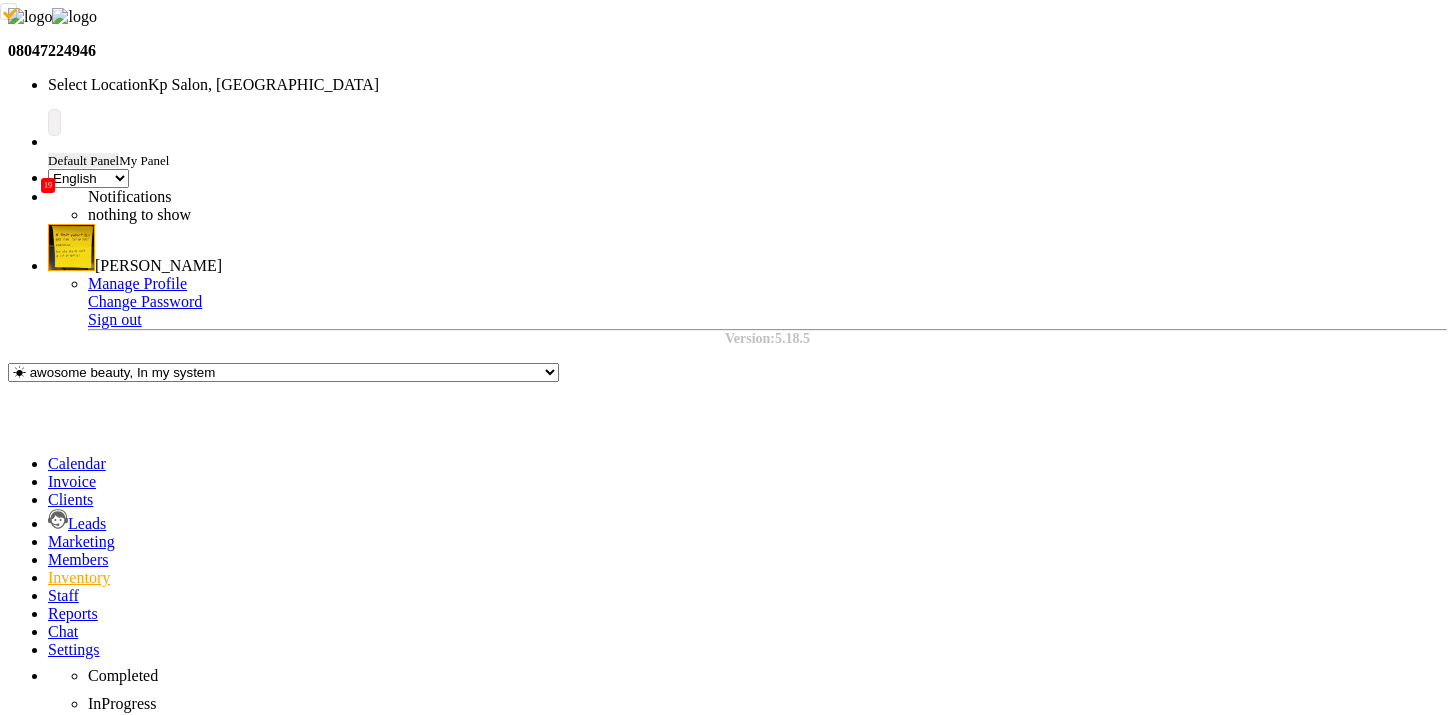 drag, startPoint x: 1333, startPoint y: 477, endPoint x: 1344, endPoint y: 485, distance: 13.601471 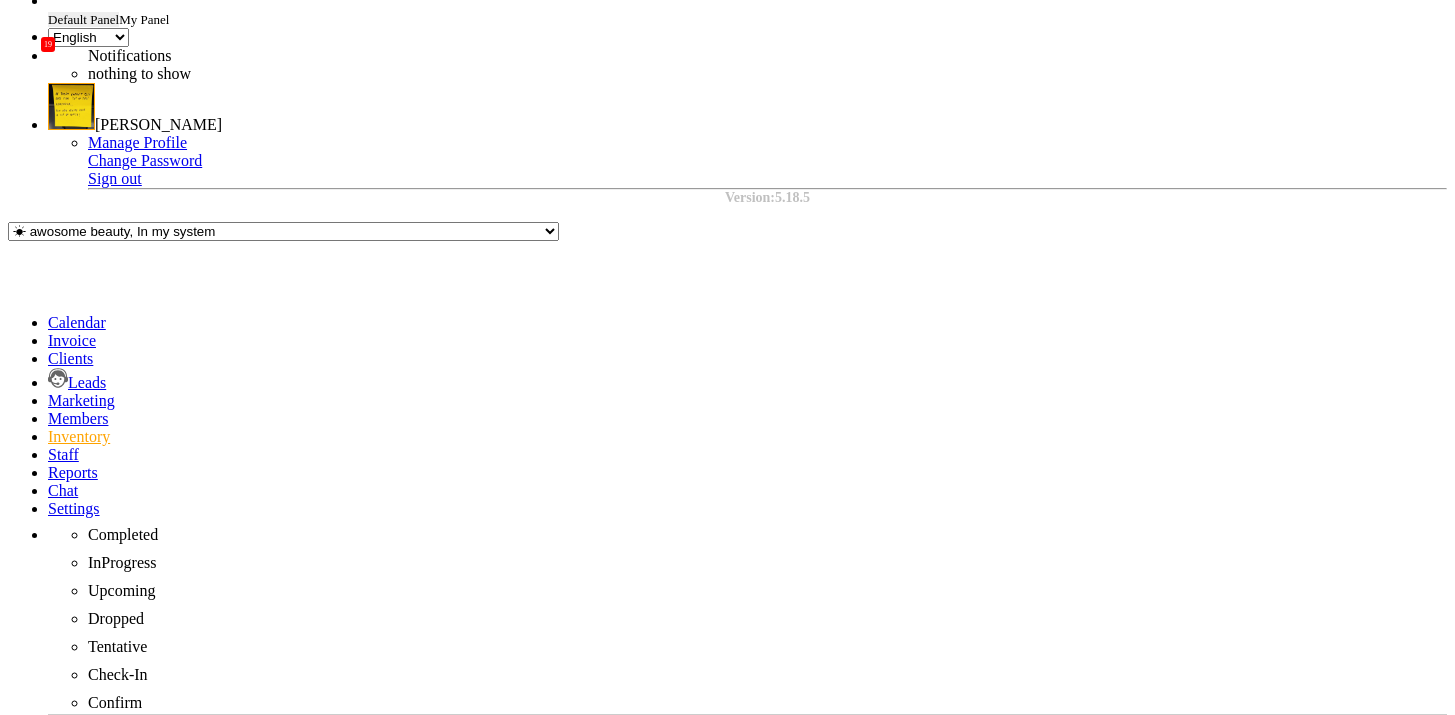 scroll, scrollTop: 498, scrollLeft: 0, axis: vertical 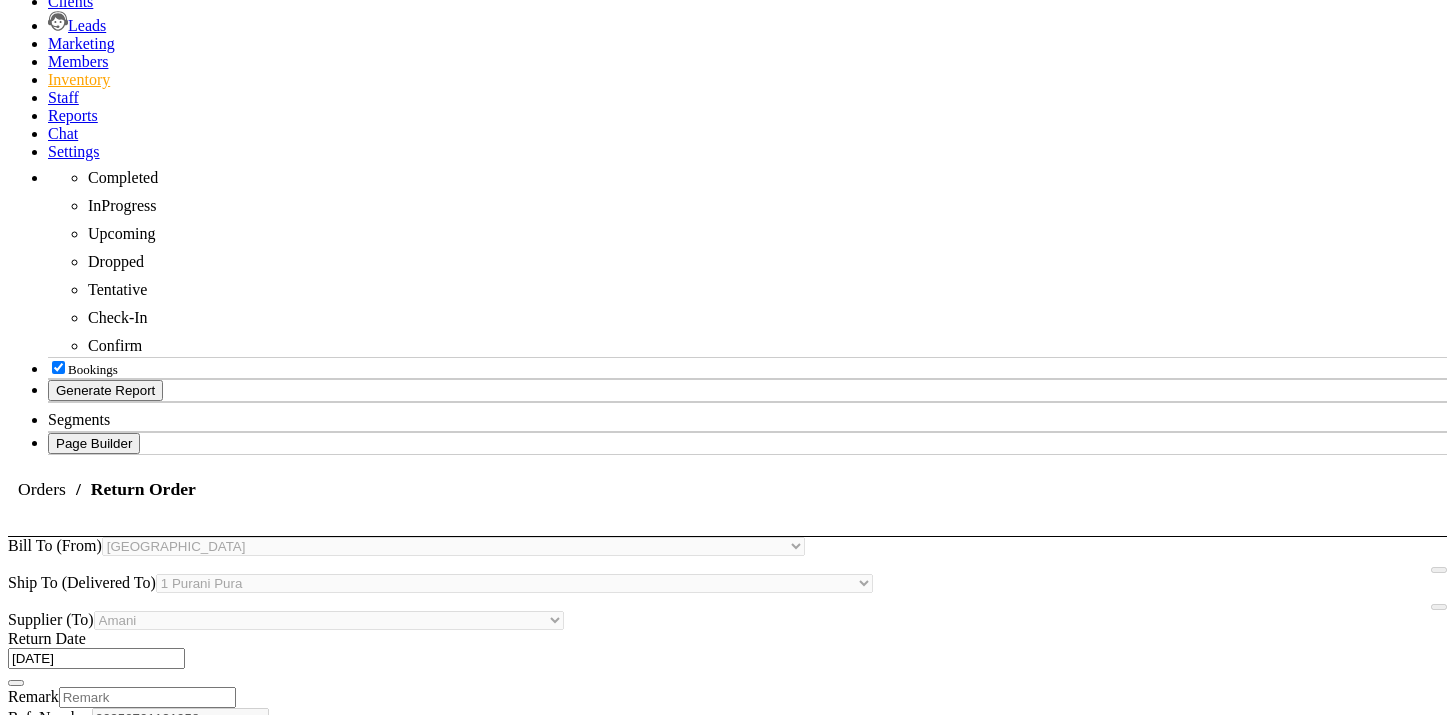click on "Total Quantity   10   Total Price   ₹2,500.000   Discount   ₹1,400.000   Taxable Amount   ₹1,565.216   Total Tax   ₹234.780   CGST   ₹140.870   SGST-6%   ₹93.914   Add Additional Charges   ₹0  Roundoff Add Reduce 0  Total Amount   ₹1,799.996" 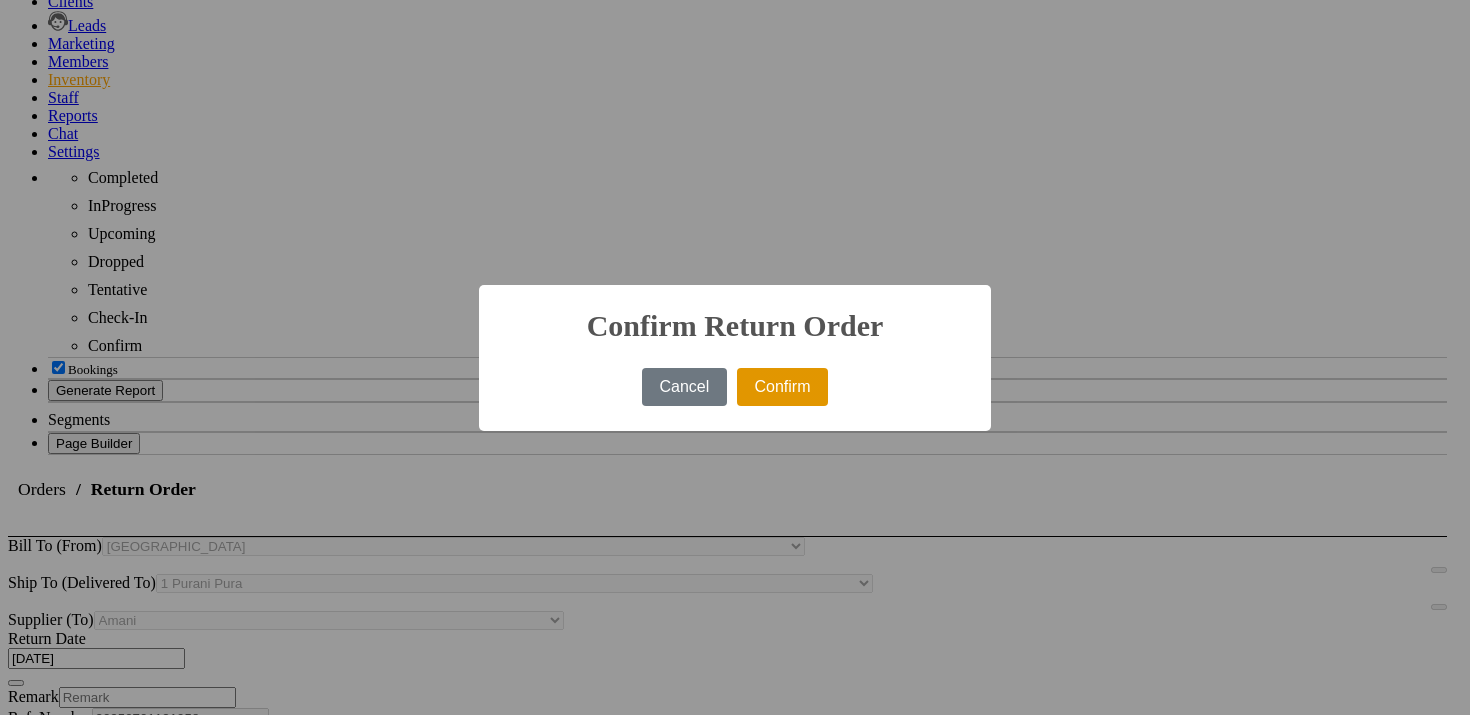 click on "Confirm" at bounding box center [782, 387] 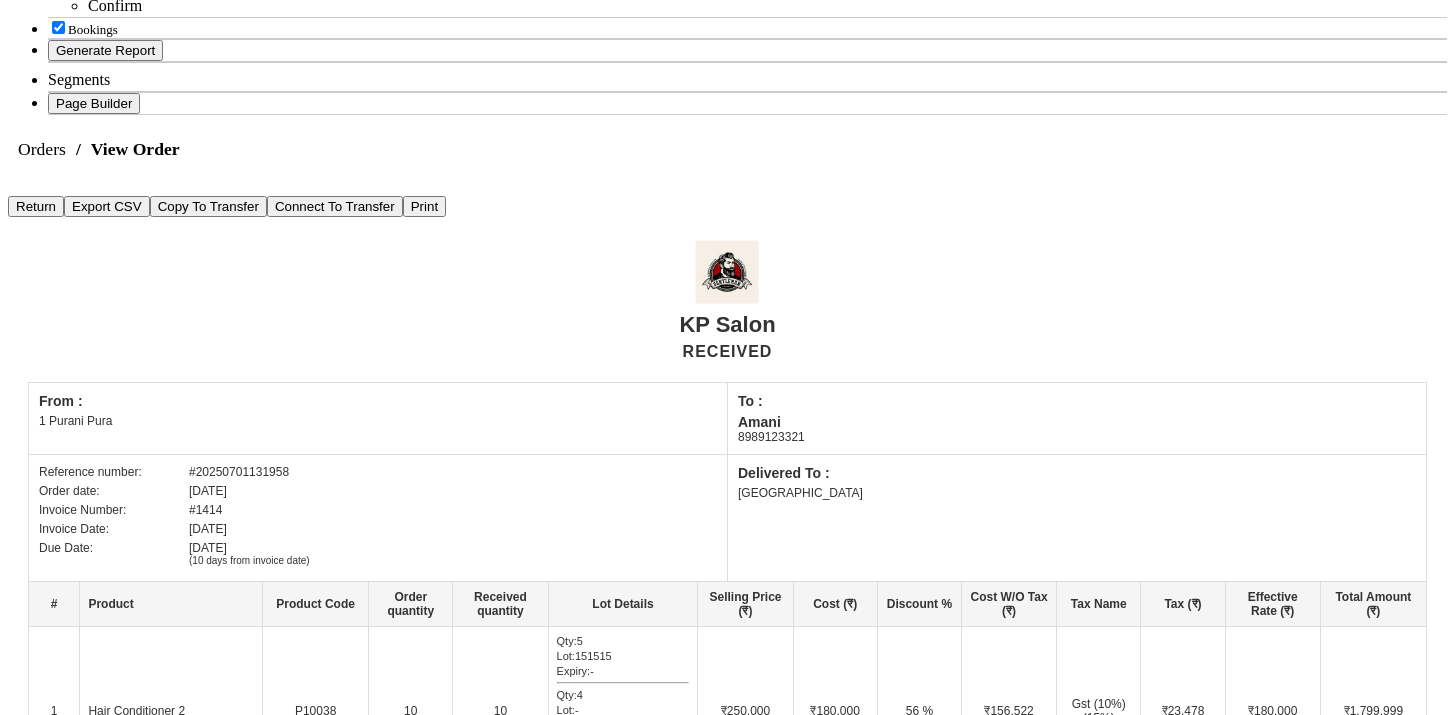 scroll, scrollTop: 928, scrollLeft: 0, axis: vertical 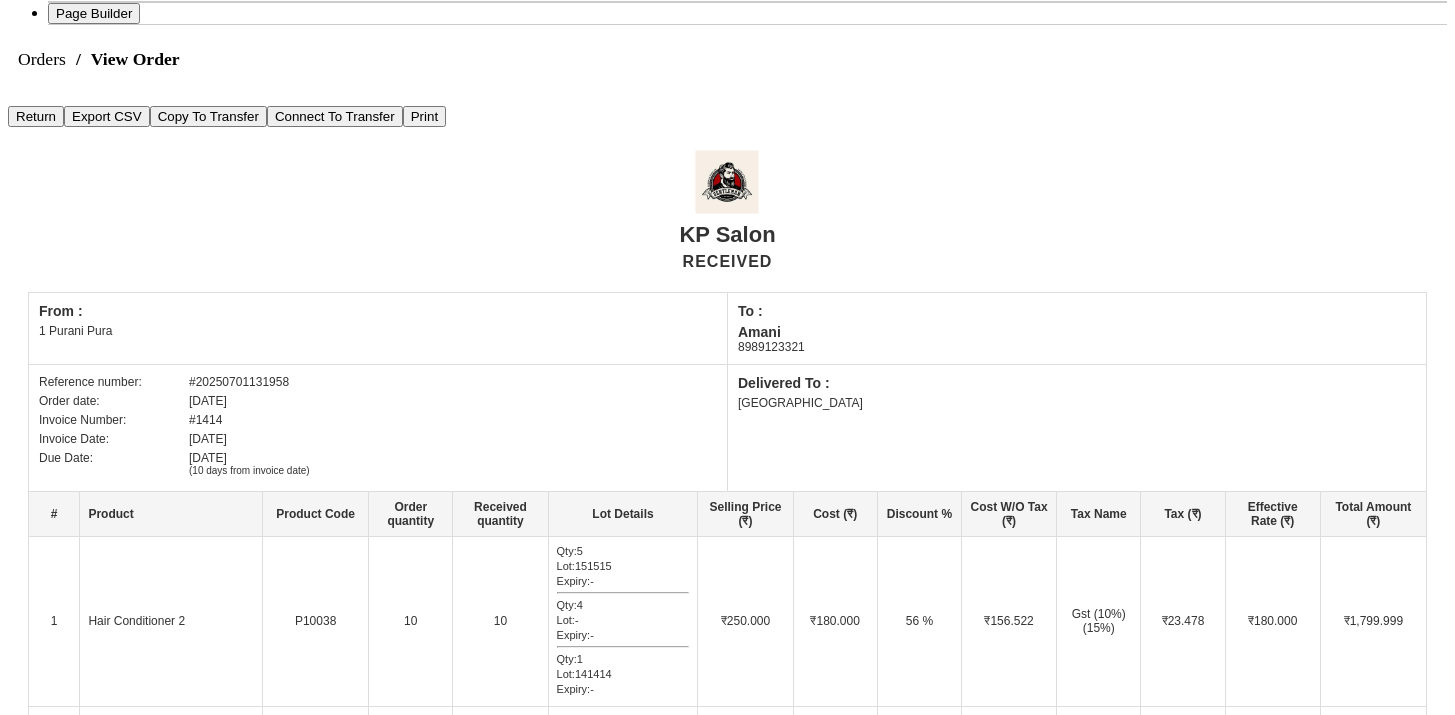 click on "[DATE]" 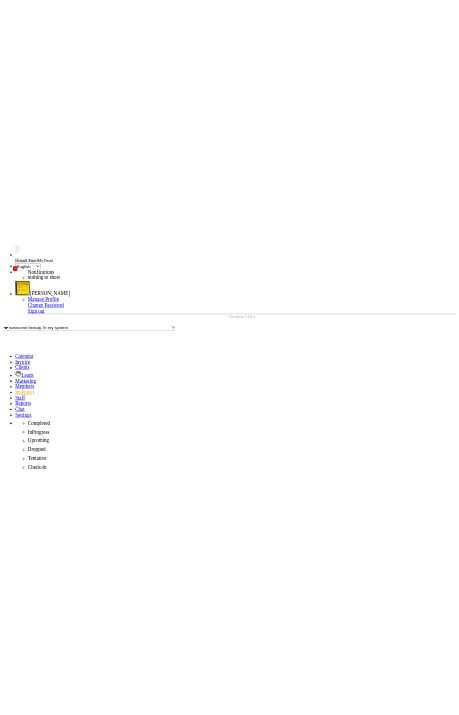scroll, scrollTop: 0, scrollLeft: 0, axis: both 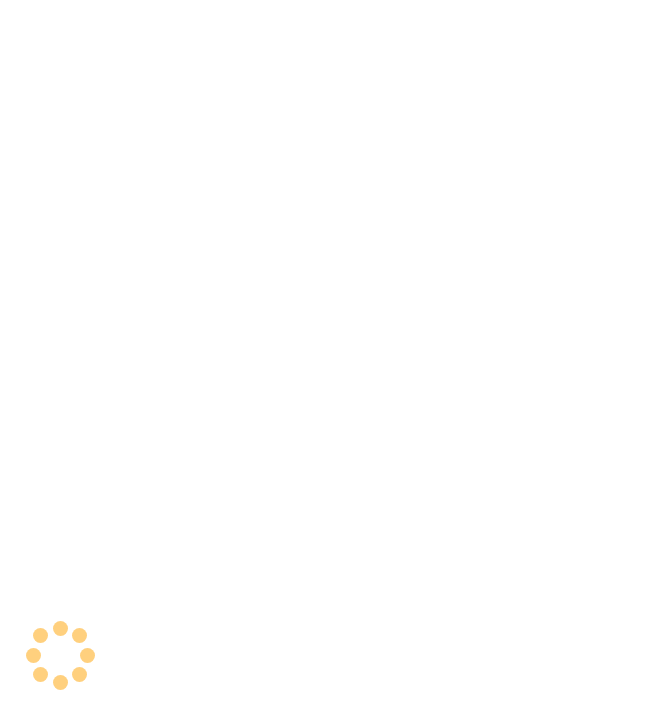select on "100" 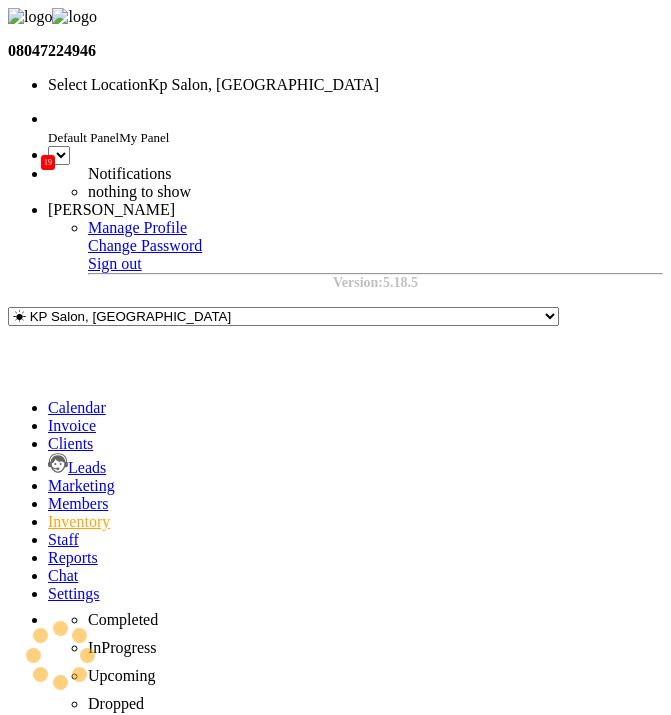select on "en" 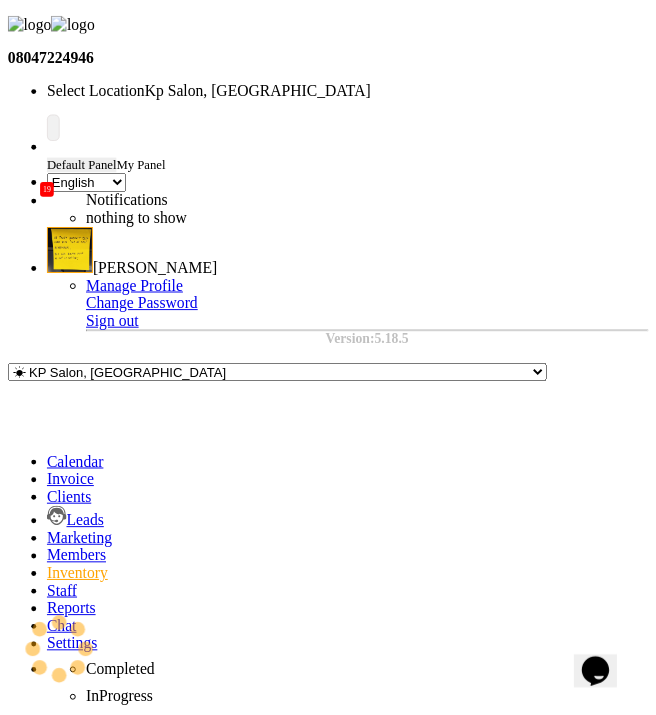 scroll, scrollTop: 0, scrollLeft: 0, axis: both 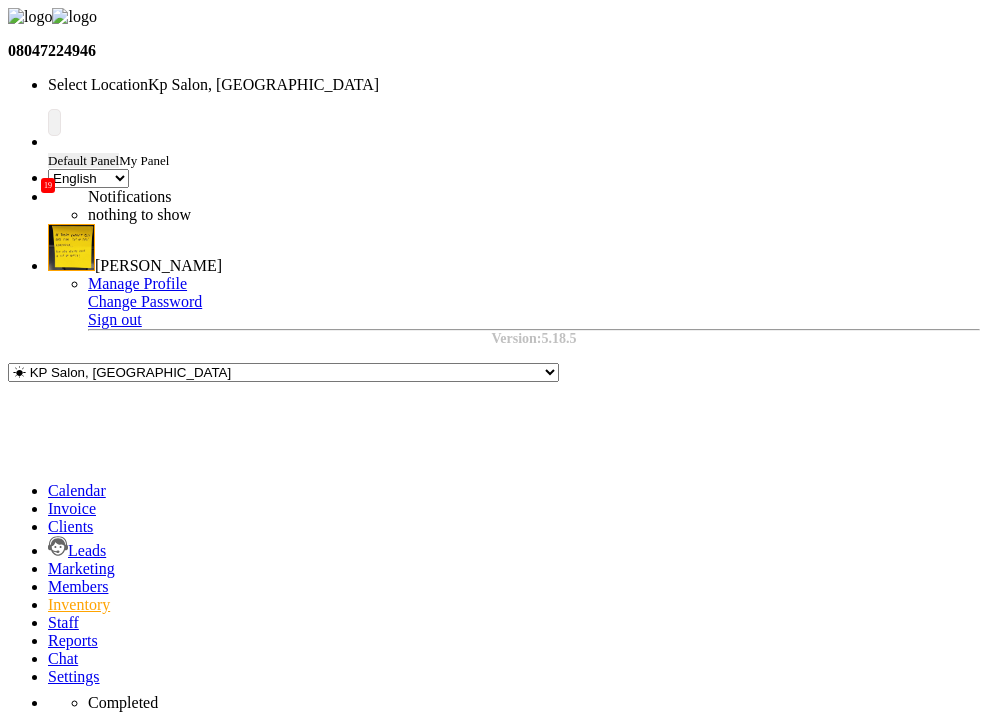 click on "Orders" 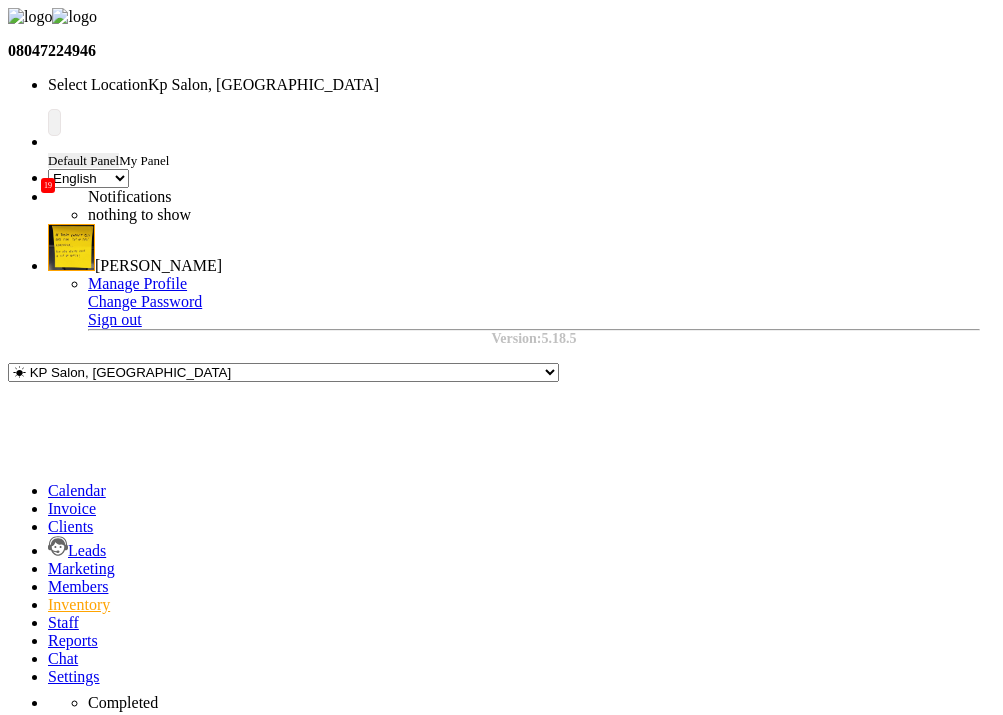 click 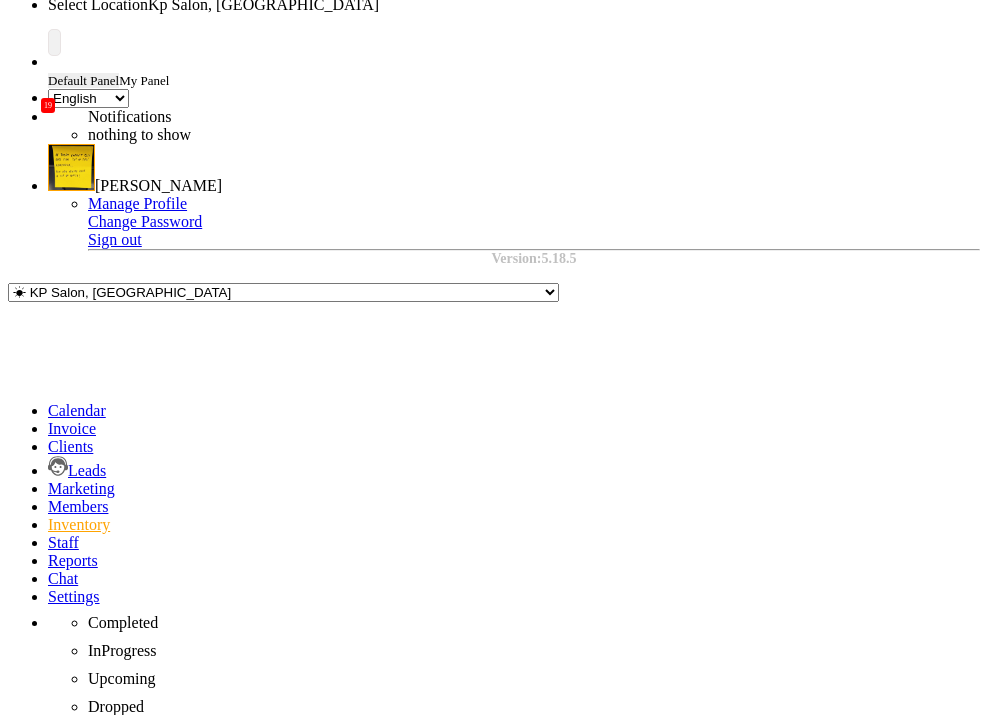 scroll, scrollTop: 112, scrollLeft: 0, axis: vertical 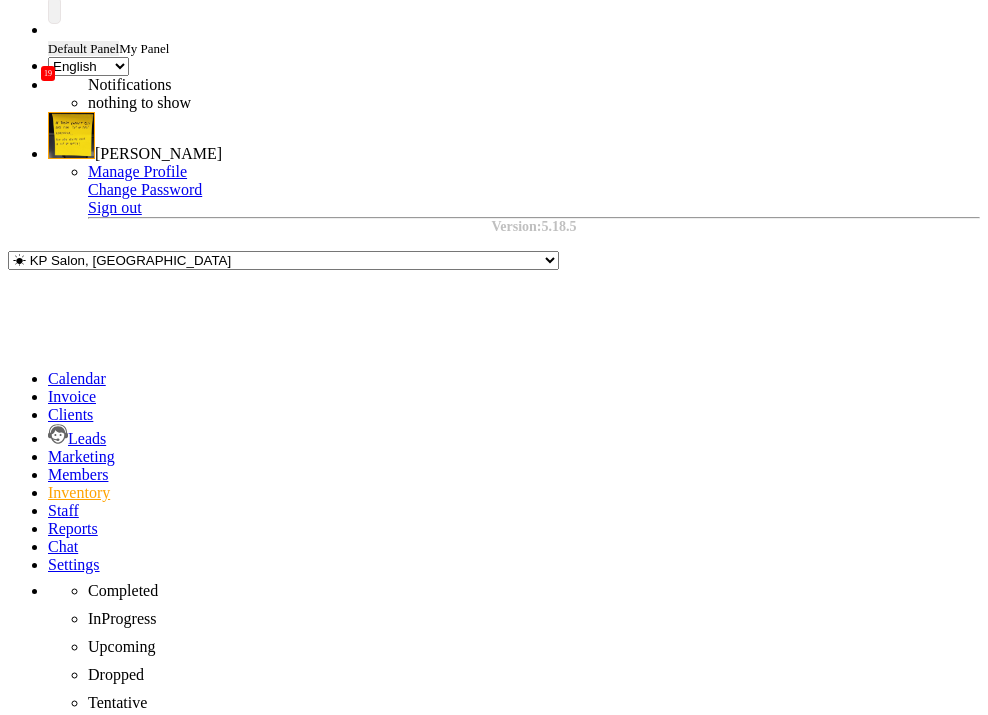 click on "Add Item" 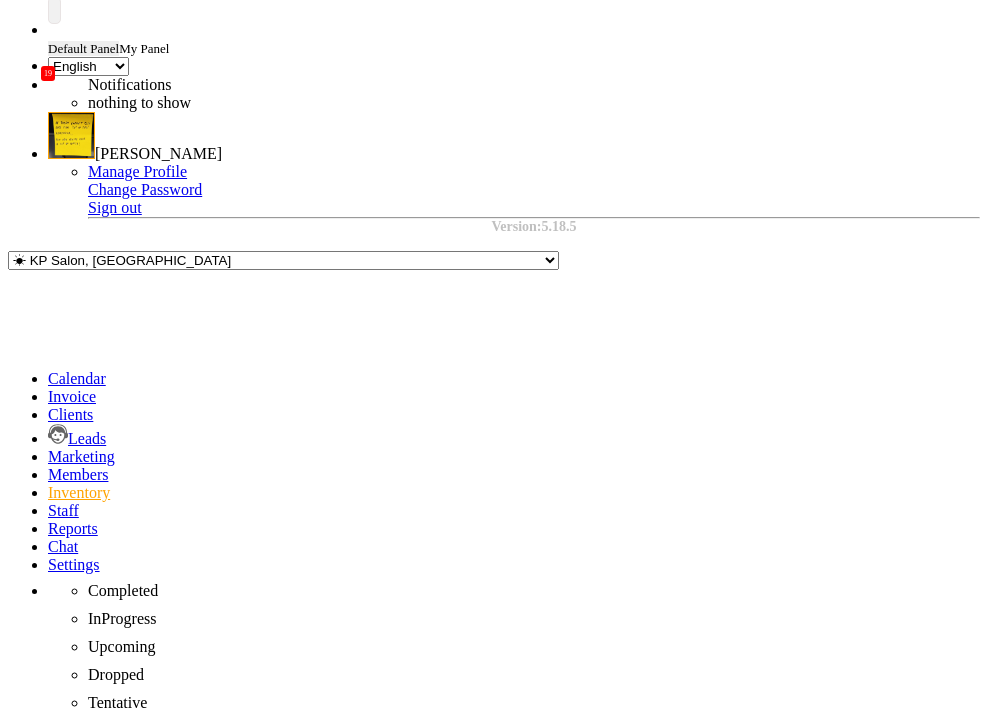click on "Hair Conditioner 2" 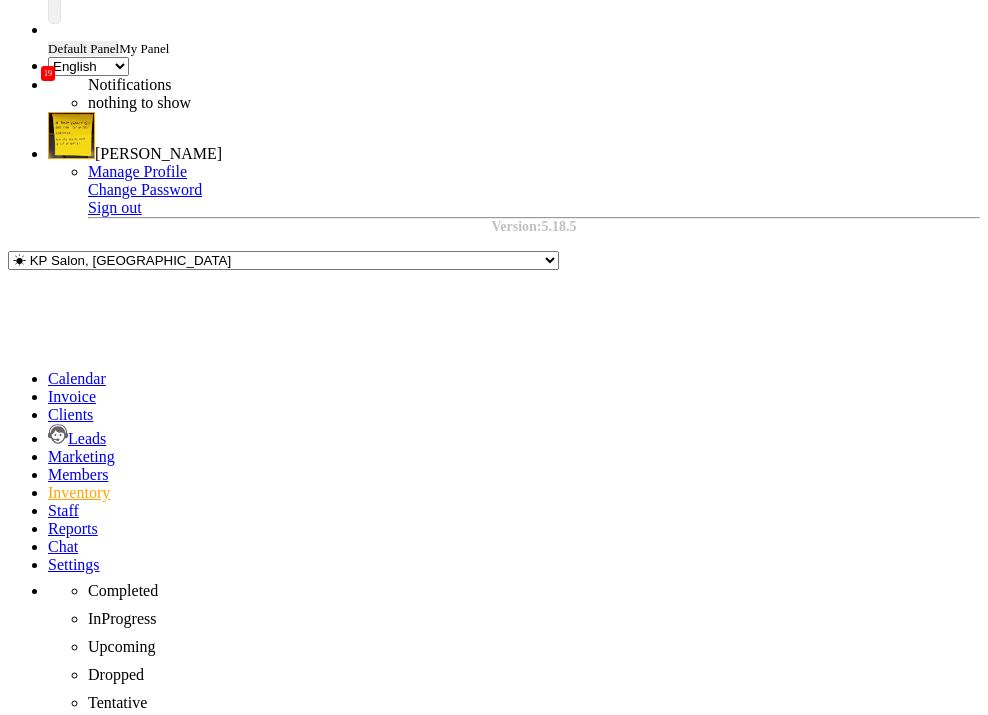 click on "1" 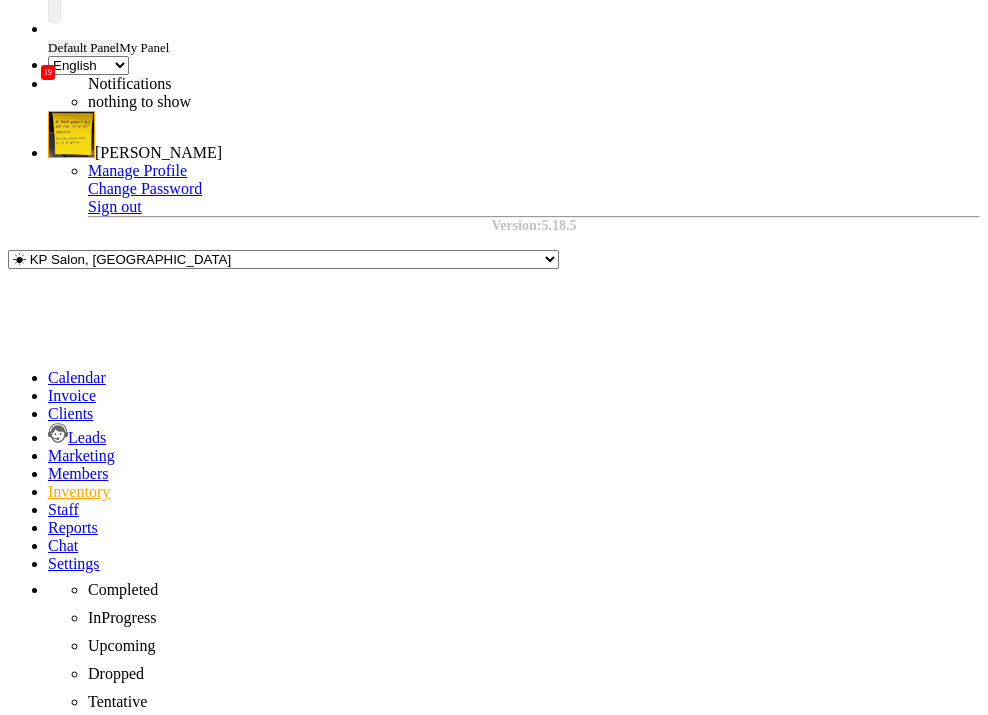 scroll, scrollTop: 616, scrollLeft: 0, axis: vertical 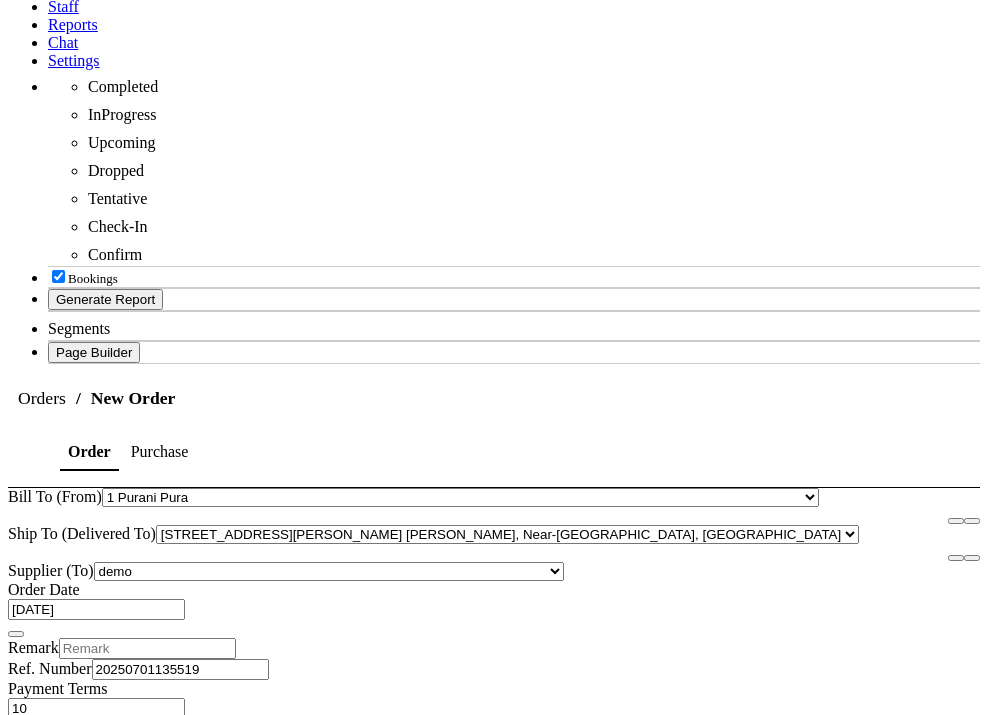 type on "12" 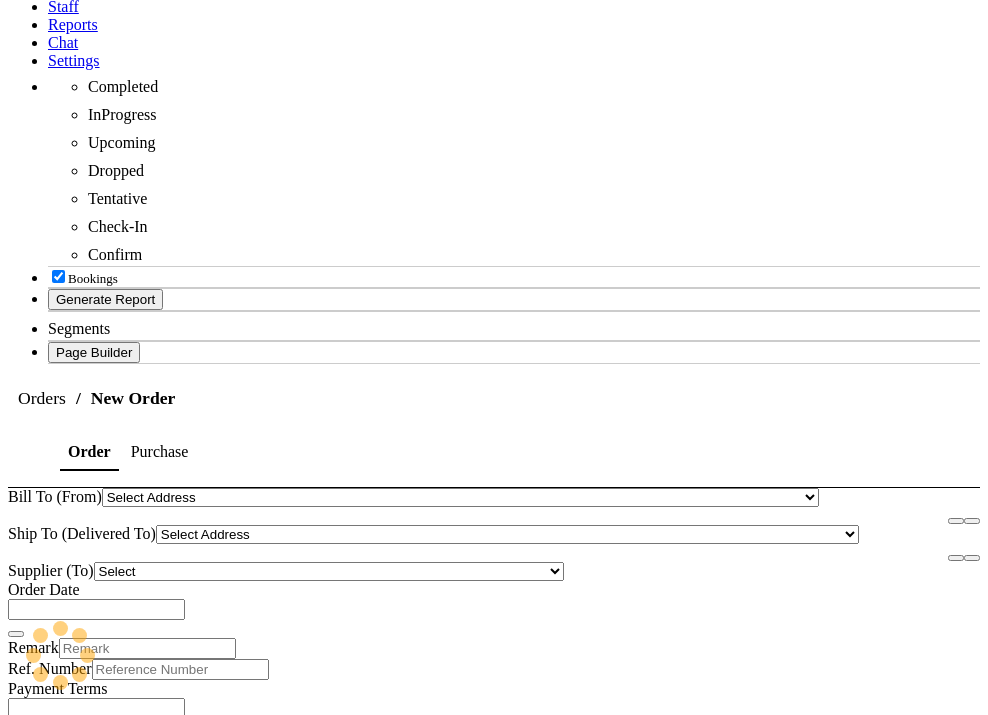 scroll, scrollTop: 0, scrollLeft: 0, axis: both 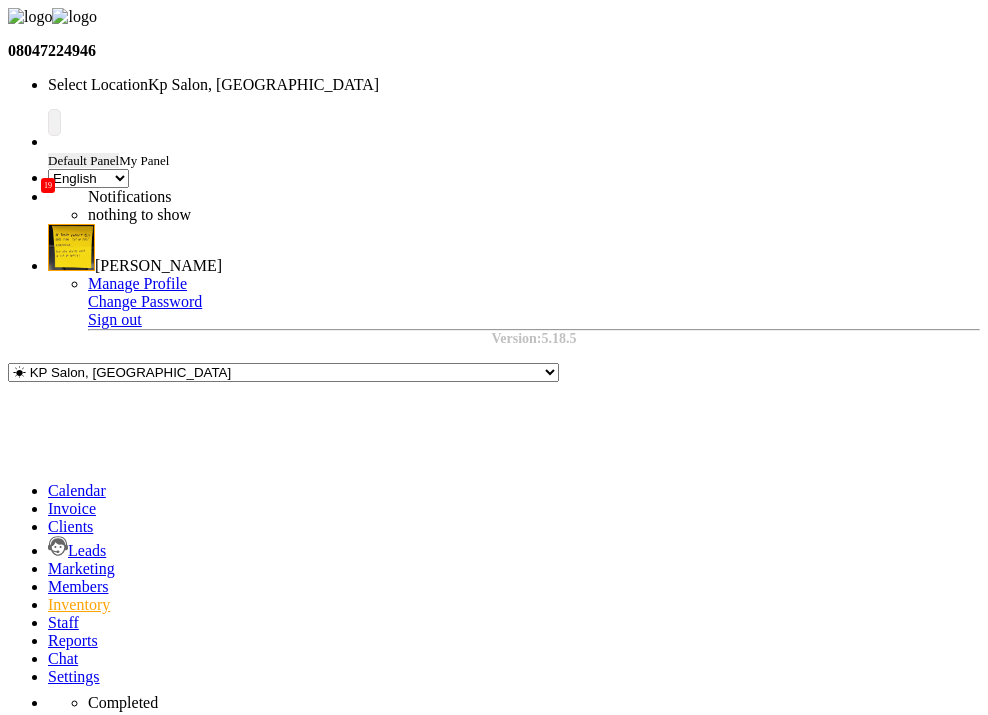 click 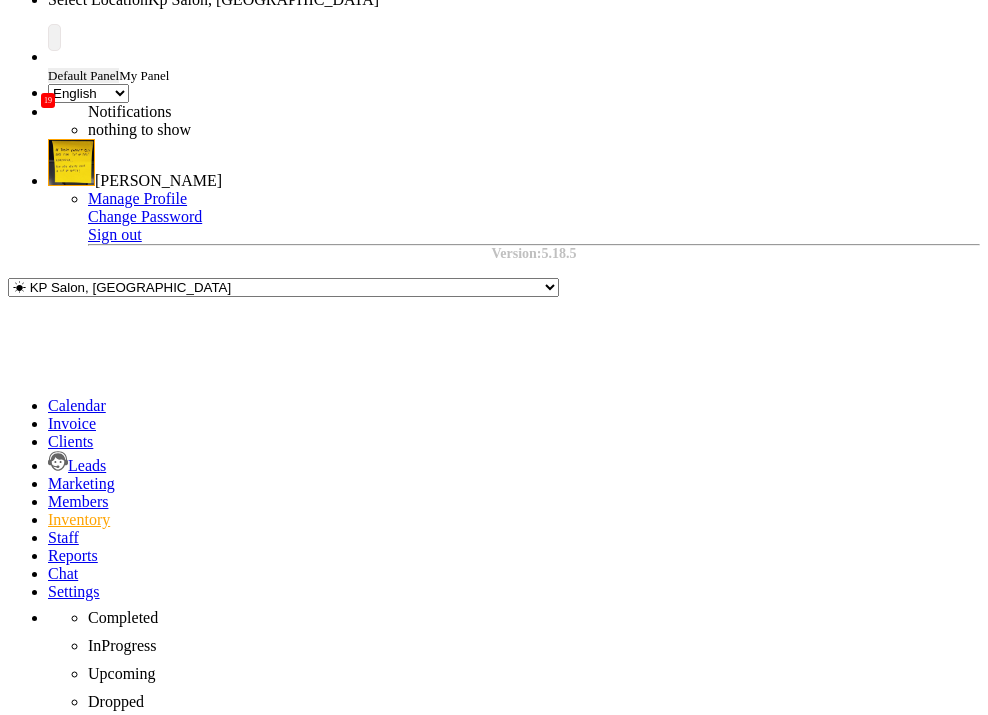 scroll, scrollTop: 401, scrollLeft: 0, axis: vertical 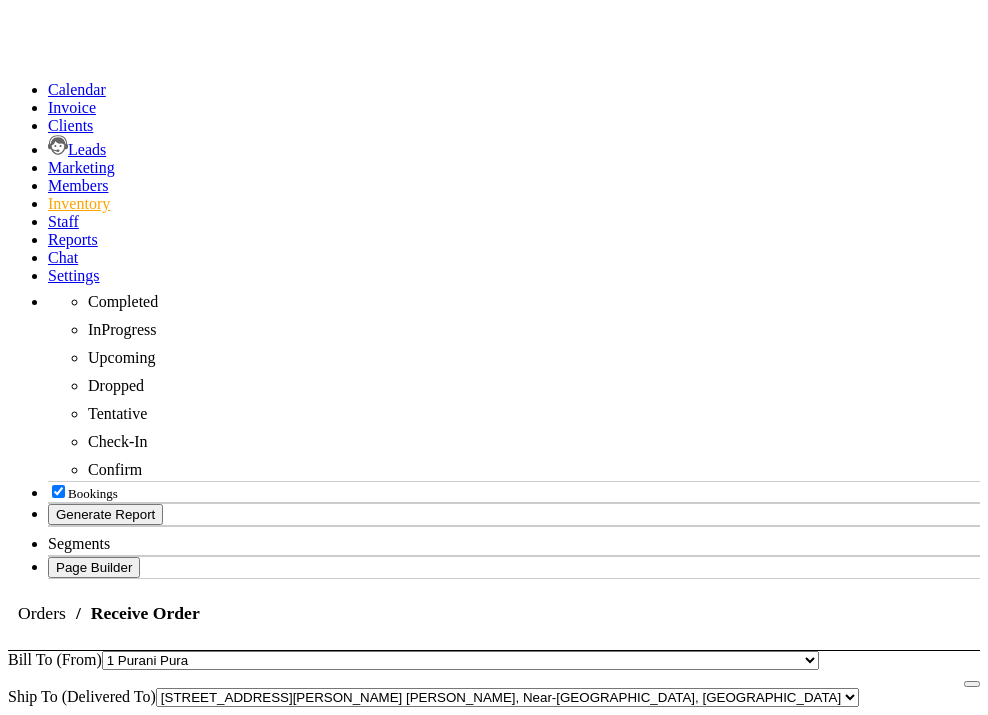 drag, startPoint x: 890, startPoint y: 273, endPoint x: 759, endPoint y: 268, distance: 131.09538 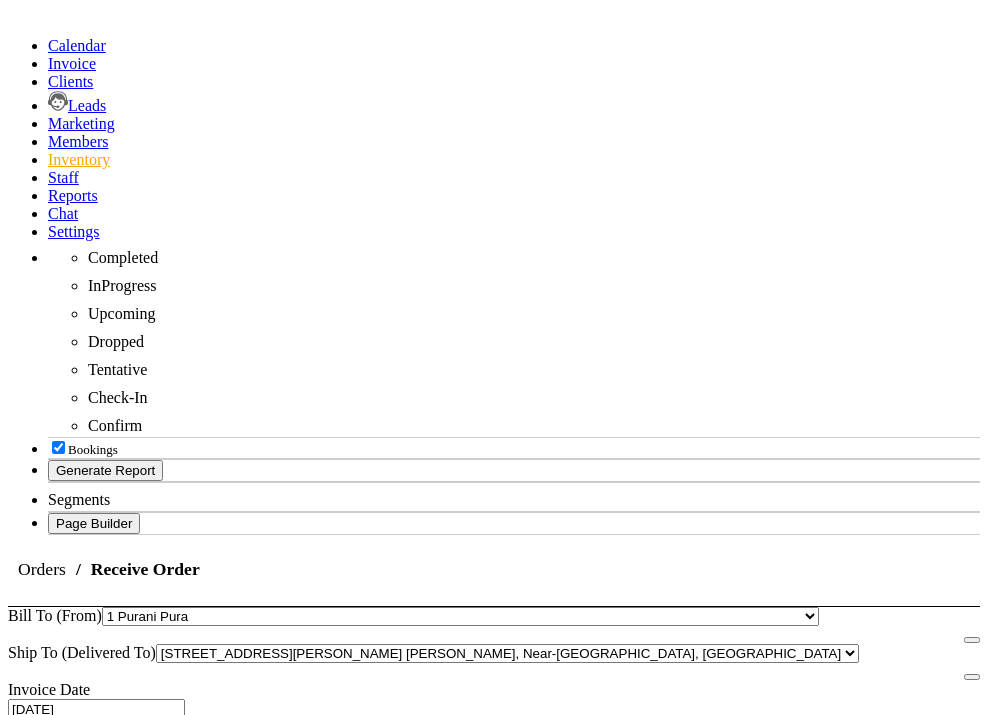 scroll, scrollTop: 691, scrollLeft: 0, axis: vertical 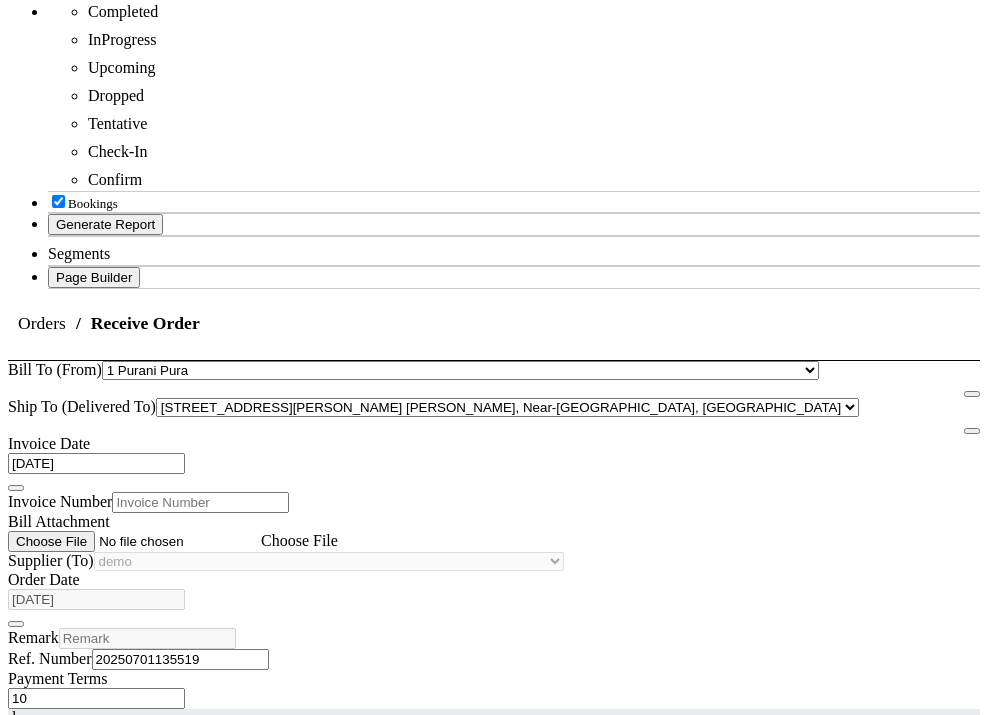 type on "6" 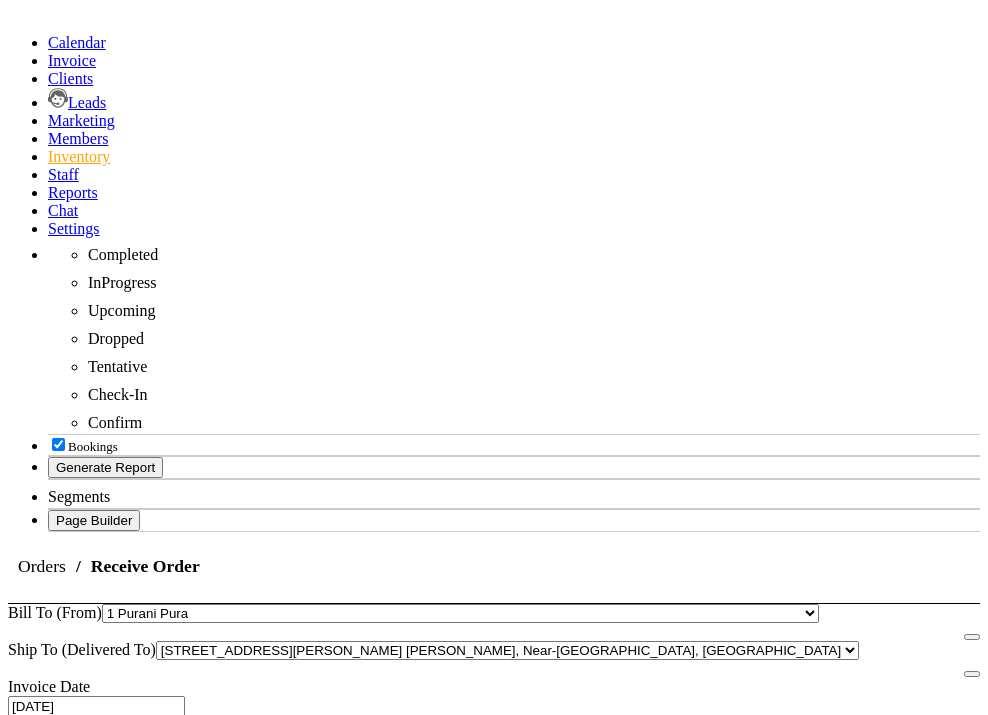 scroll, scrollTop: 0, scrollLeft: 0, axis: both 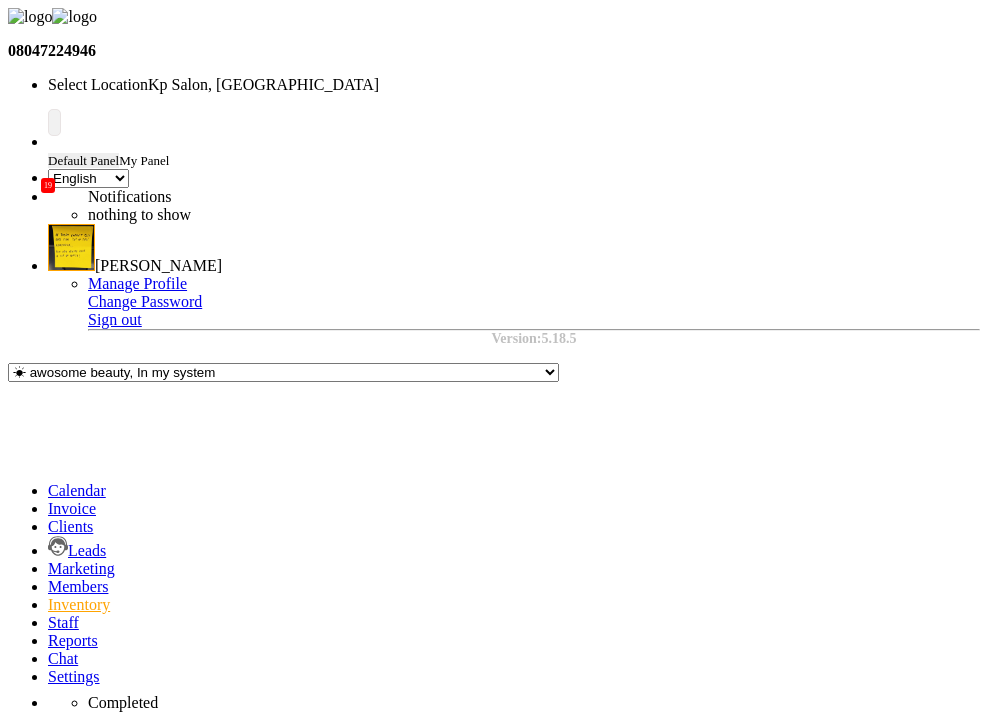 click 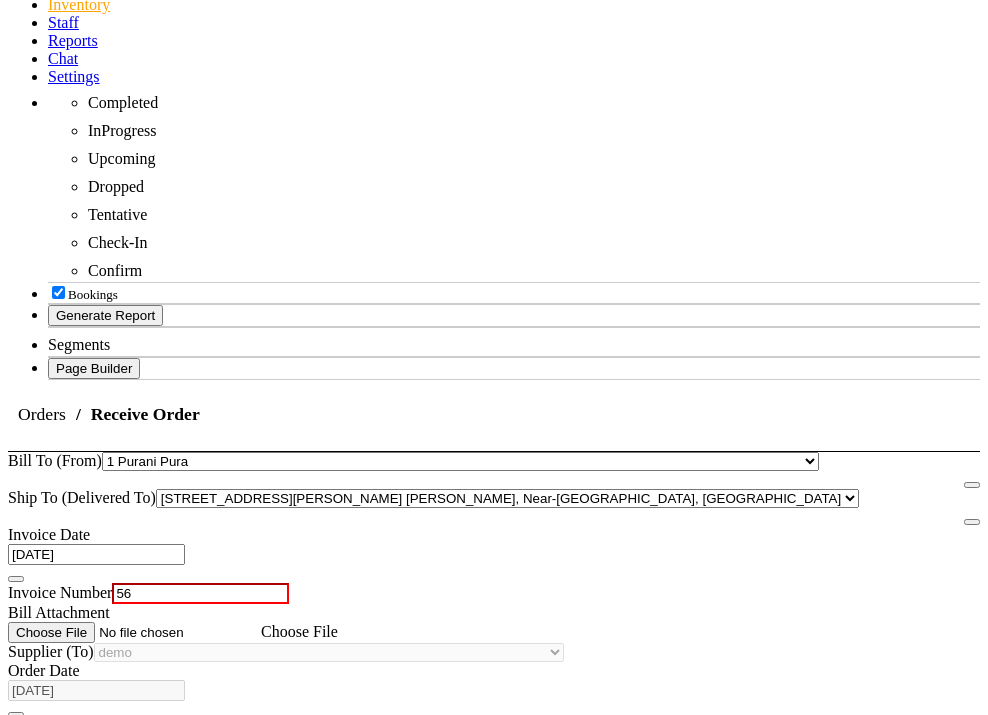 scroll, scrollTop: 691, scrollLeft: 0, axis: vertical 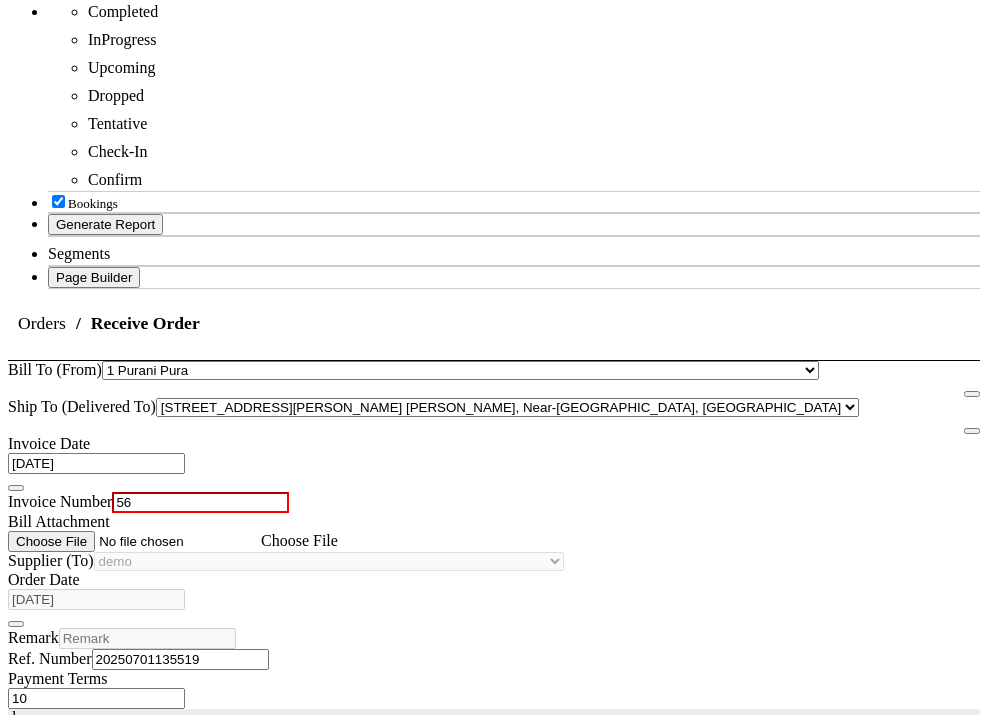 type on "56" 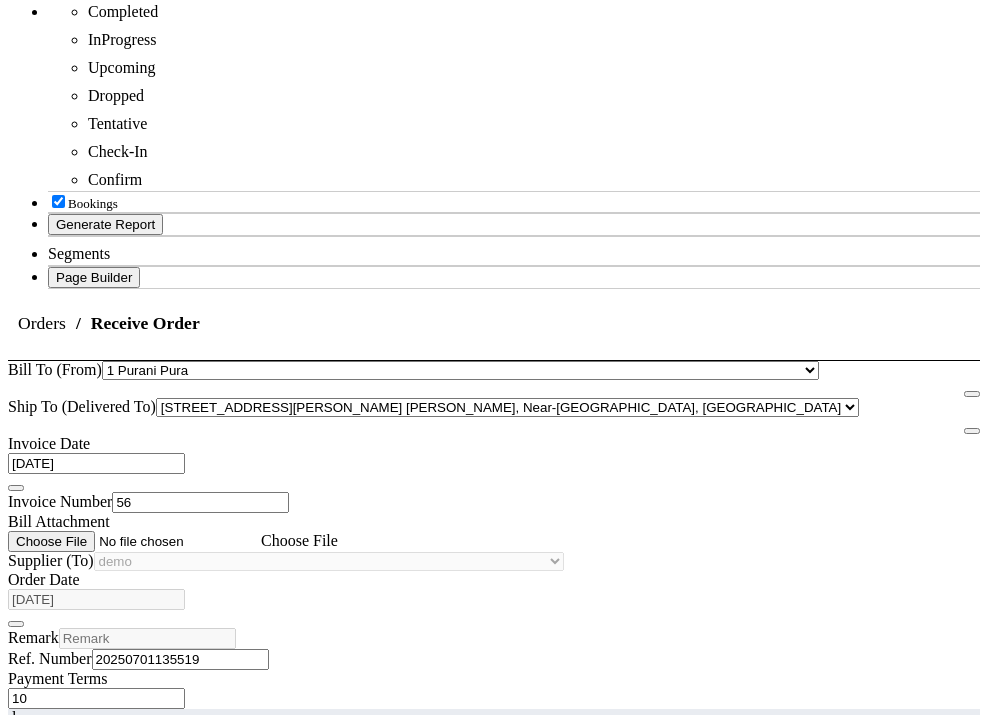 click on "Receive" 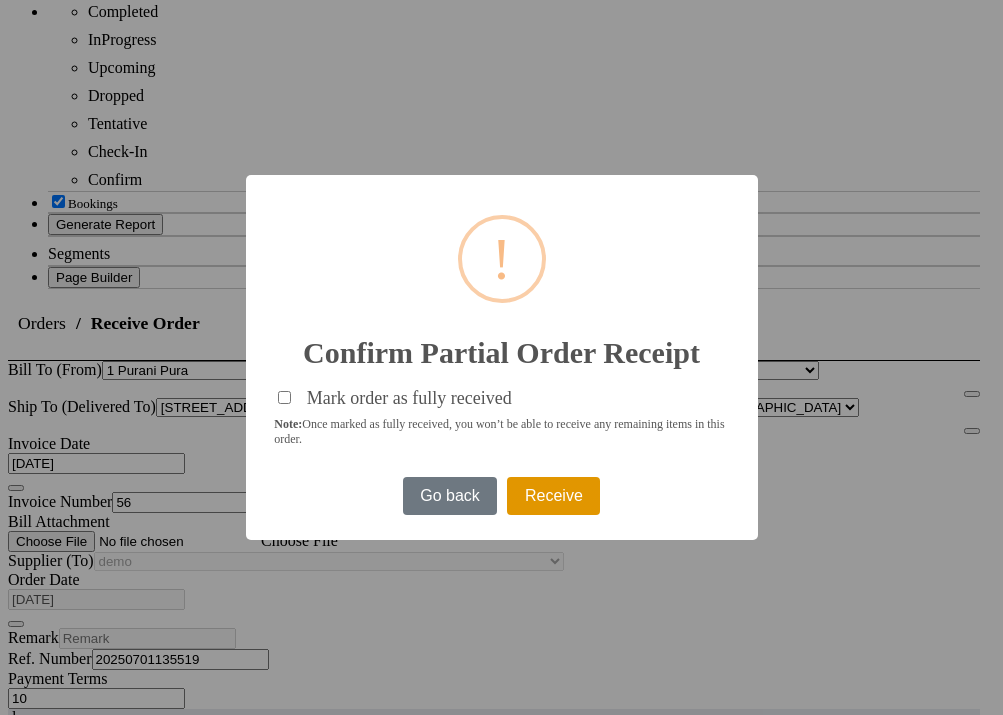 click on "Receive" at bounding box center [553, 496] 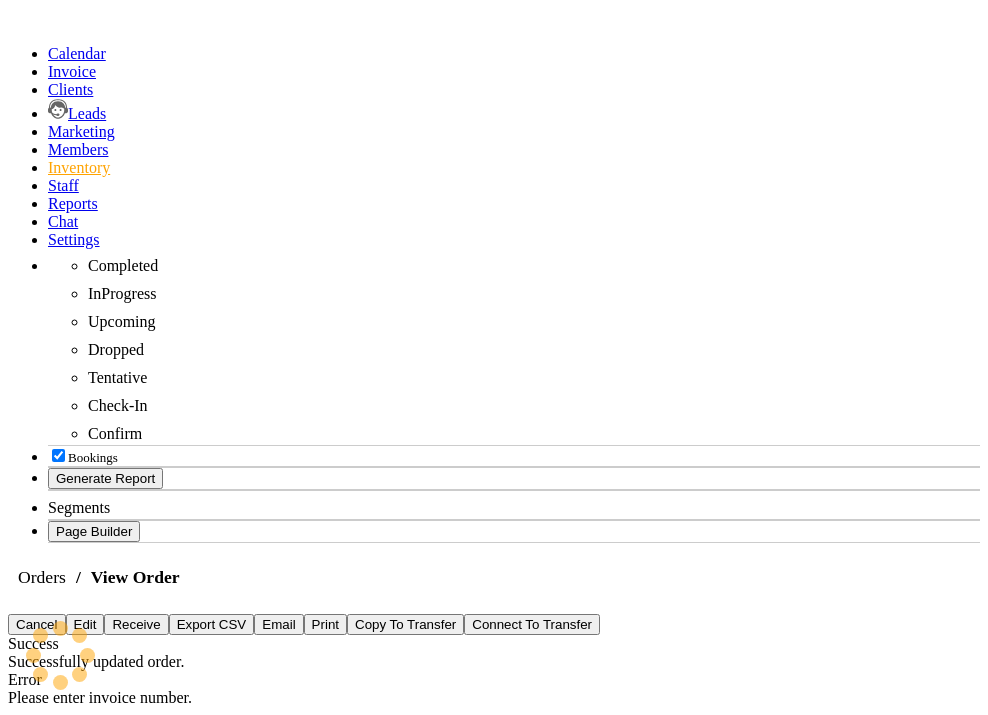 scroll, scrollTop: 0, scrollLeft: 0, axis: both 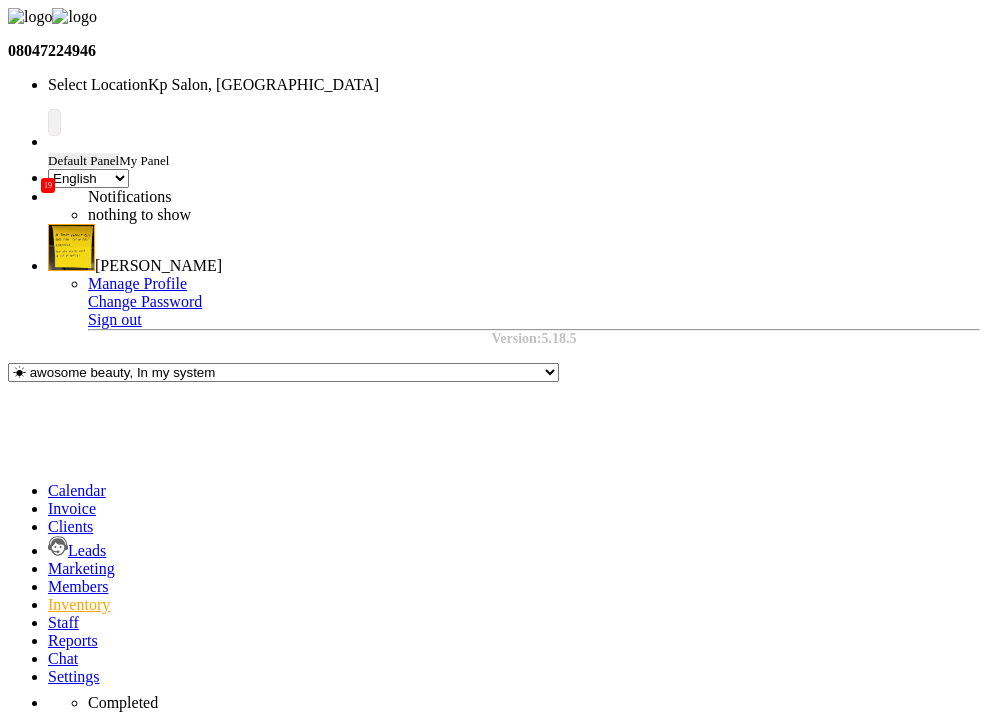 click on "Receive" 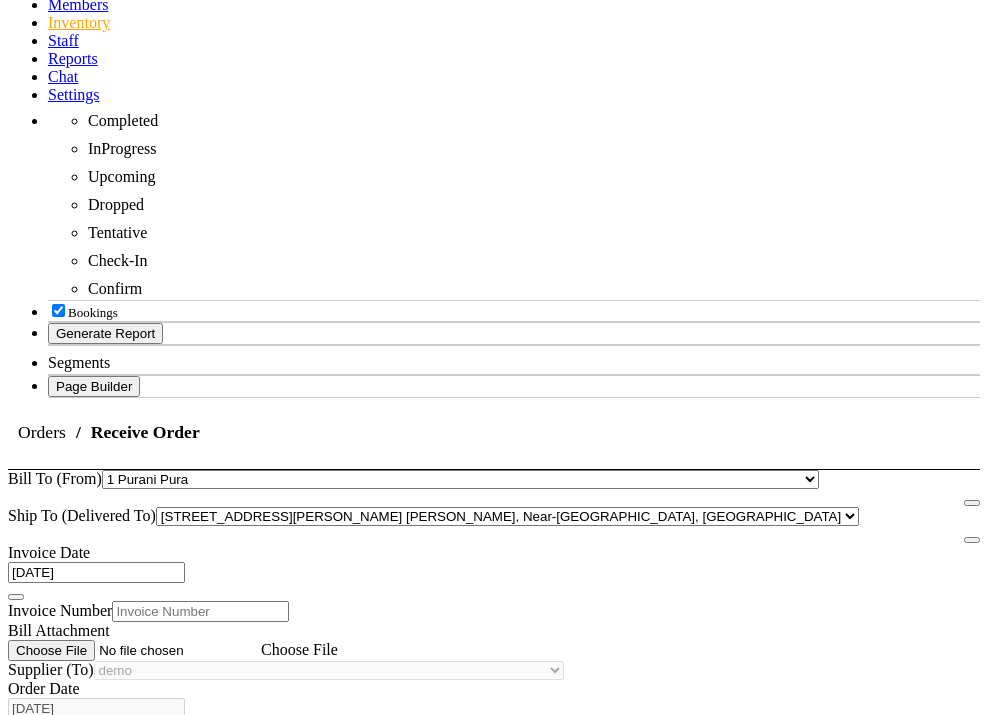 scroll, scrollTop: 691, scrollLeft: 0, axis: vertical 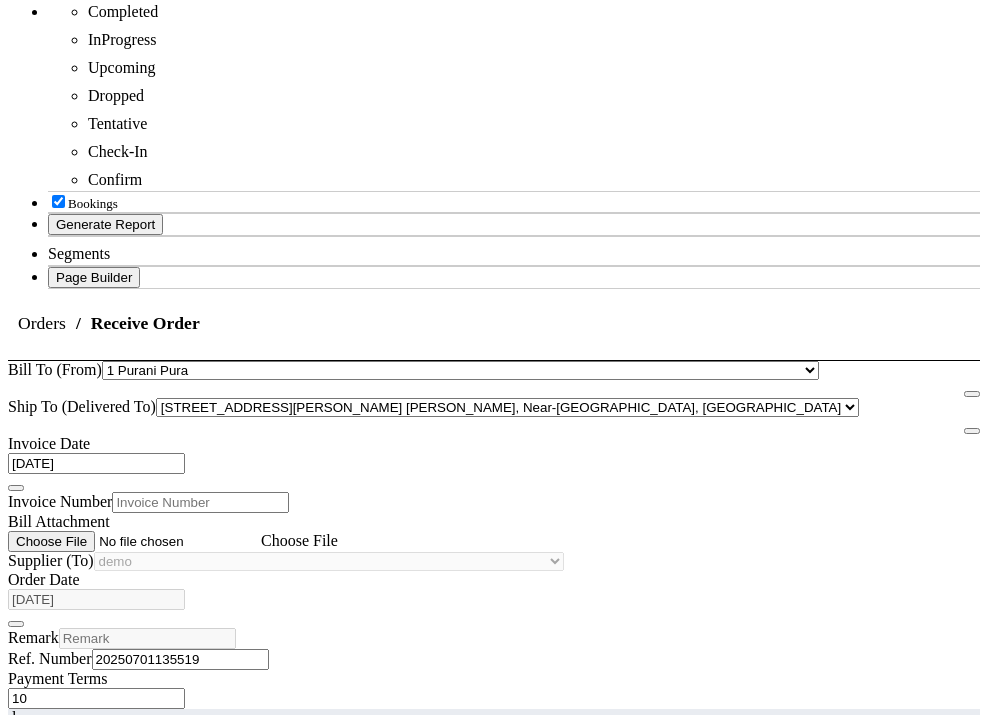 click on "Receive" 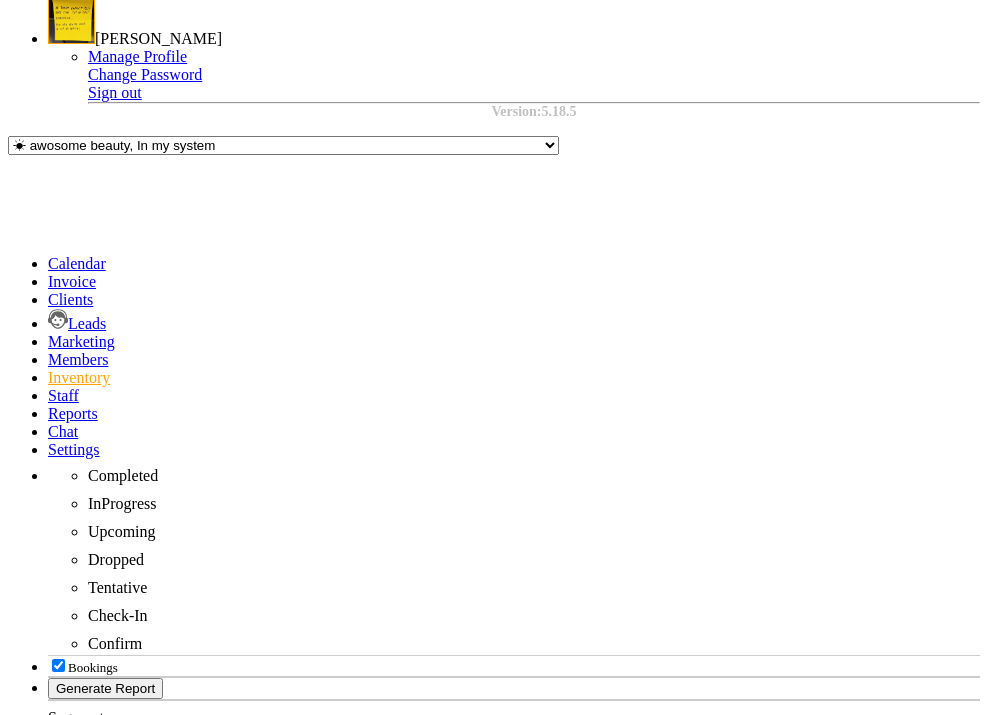 scroll, scrollTop: 185, scrollLeft: 0, axis: vertical 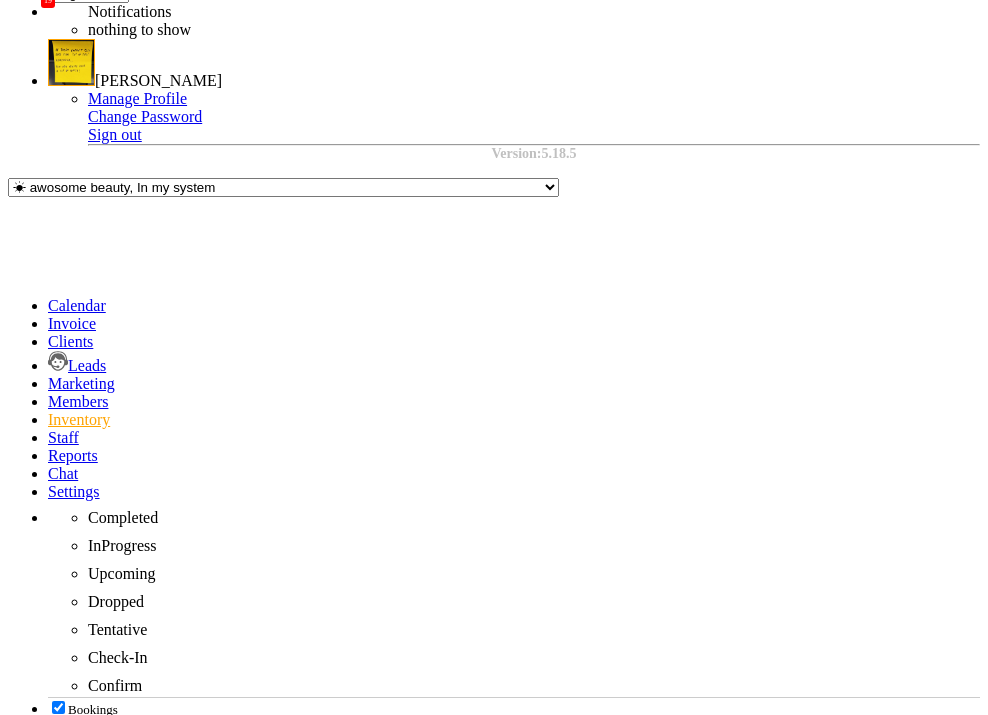 click on "5" 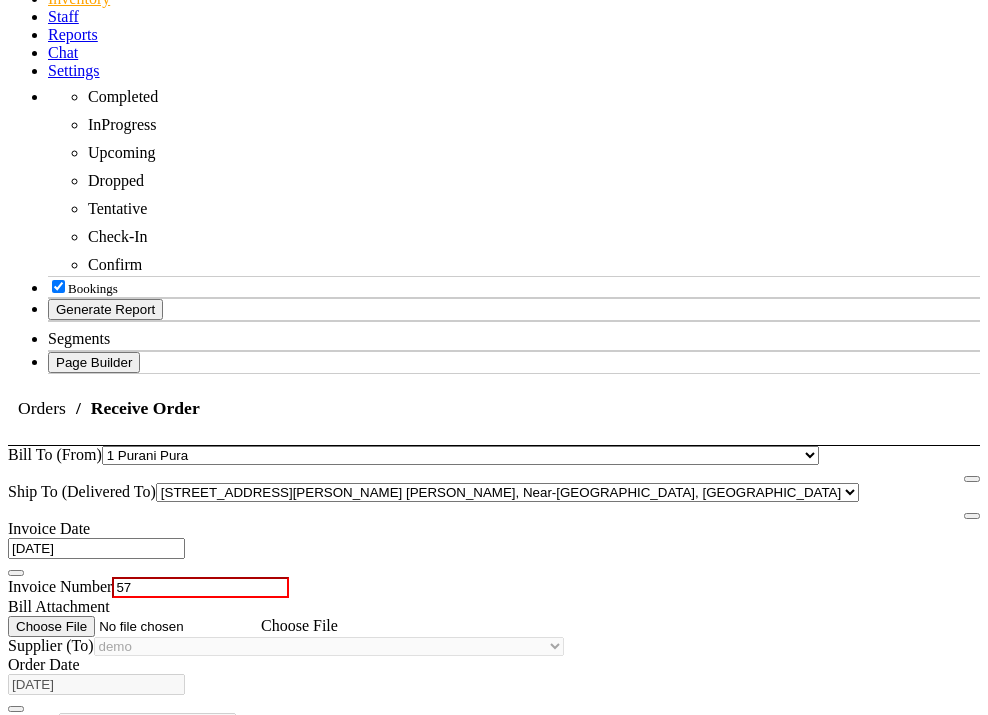 scroll, scrollTop: 691, scrollLeft: 0, axis: vertical 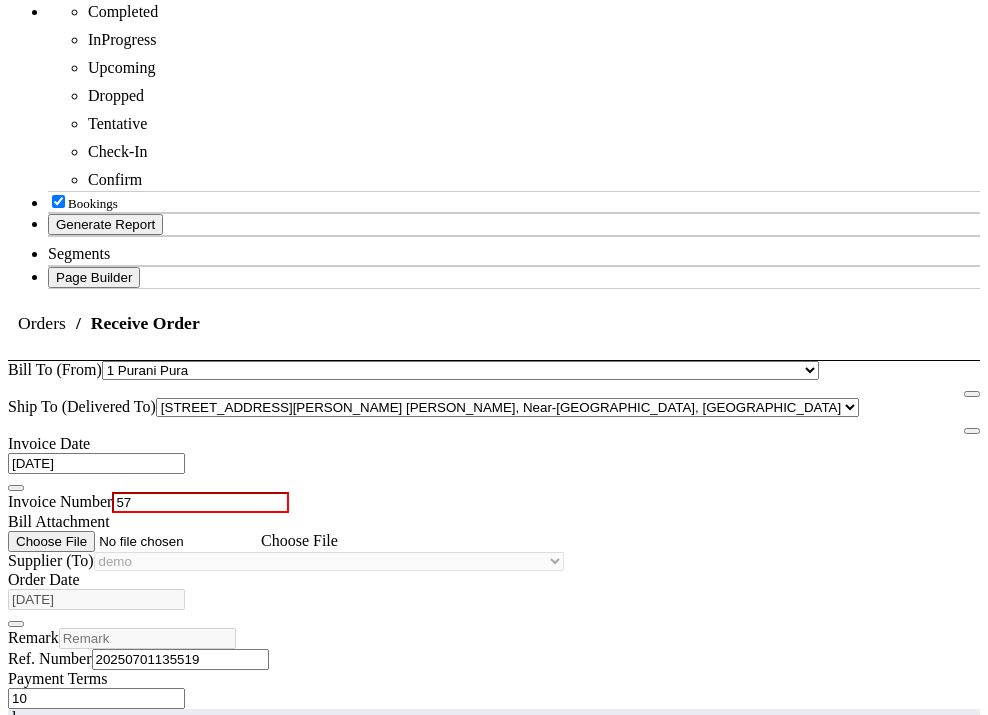 type on "57" 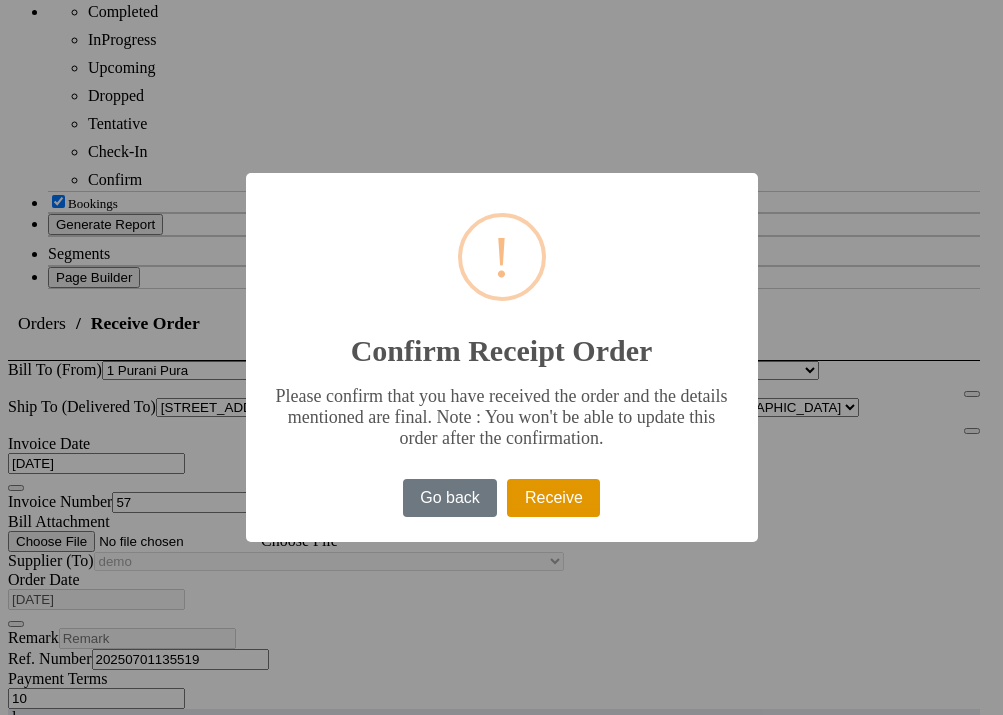 click on "Receive" at bounding box center (553, 498) 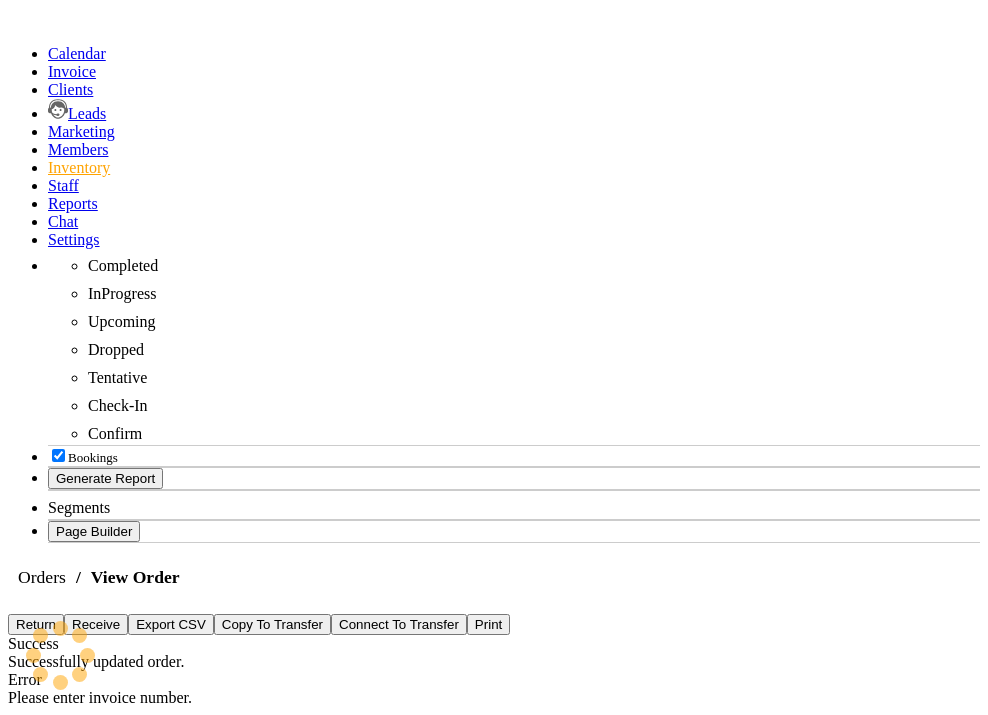 scroll, scrollTop: 0, scrollLeft: 0, axis: both 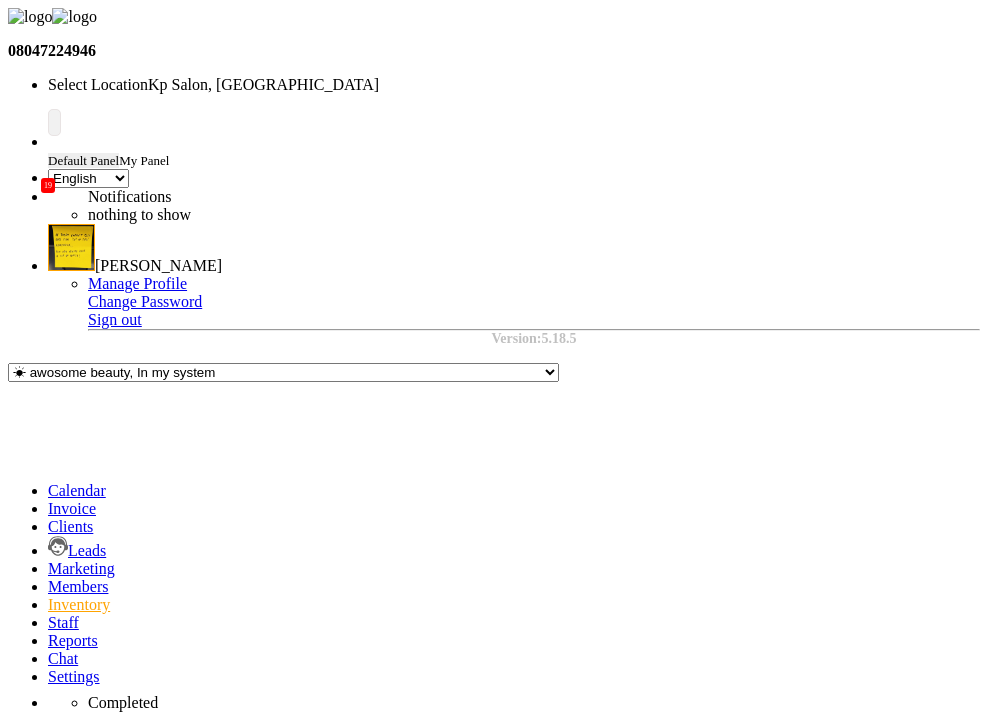 click on "Return" 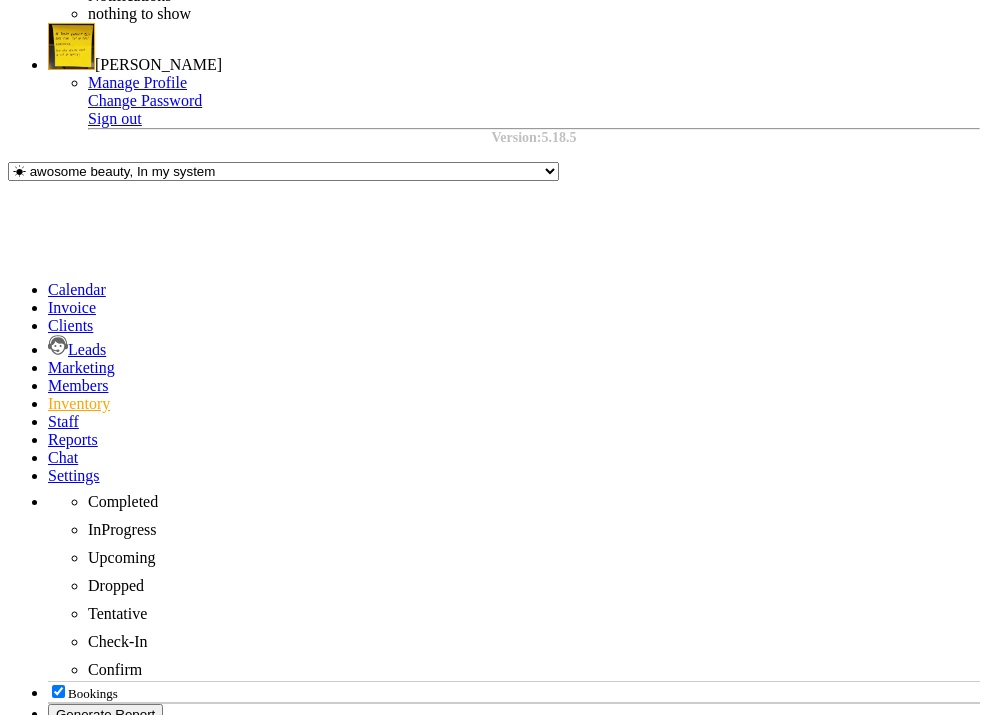 scroll, scrollTop: 372, scrollLeft: 0, axis: vertical 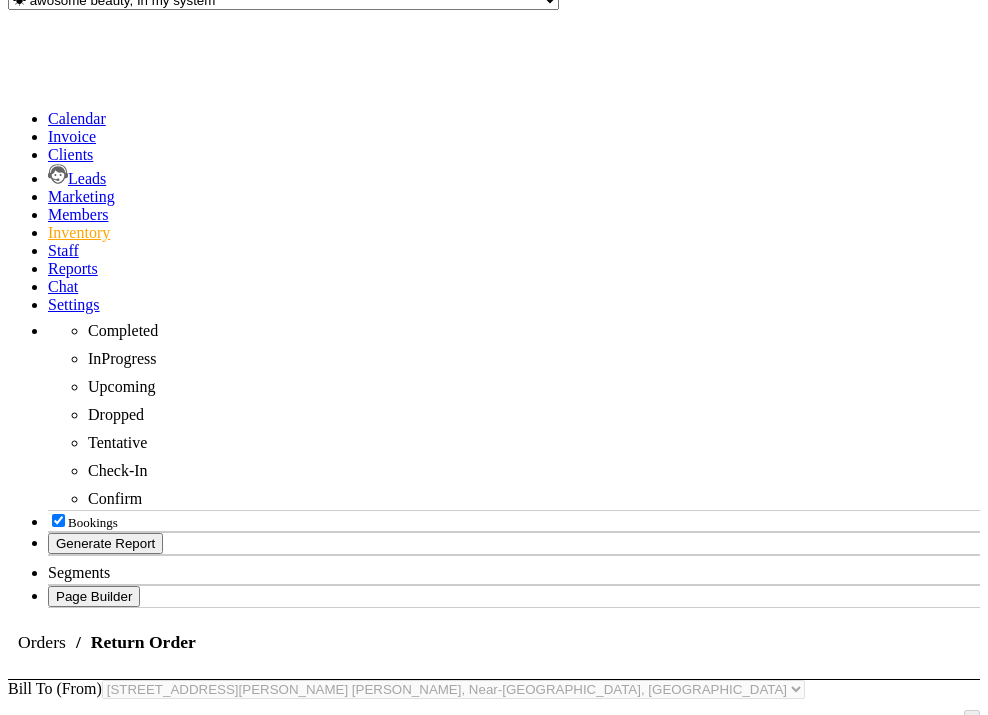 click 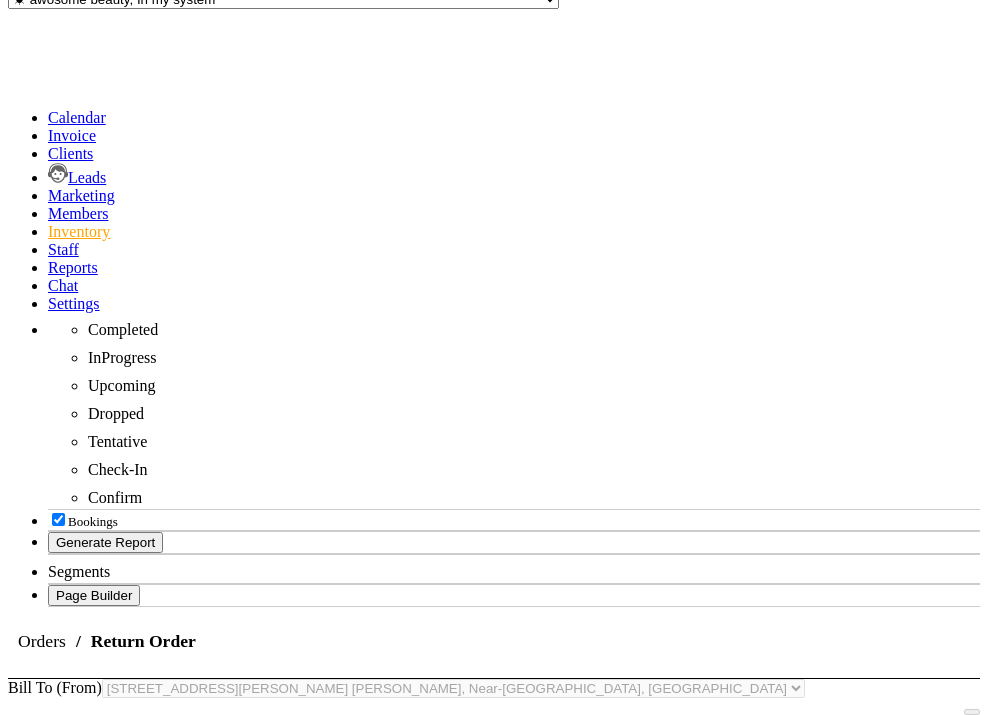 scroll, scrollTop: 0, scrollLeft: 810, axis: horizontal 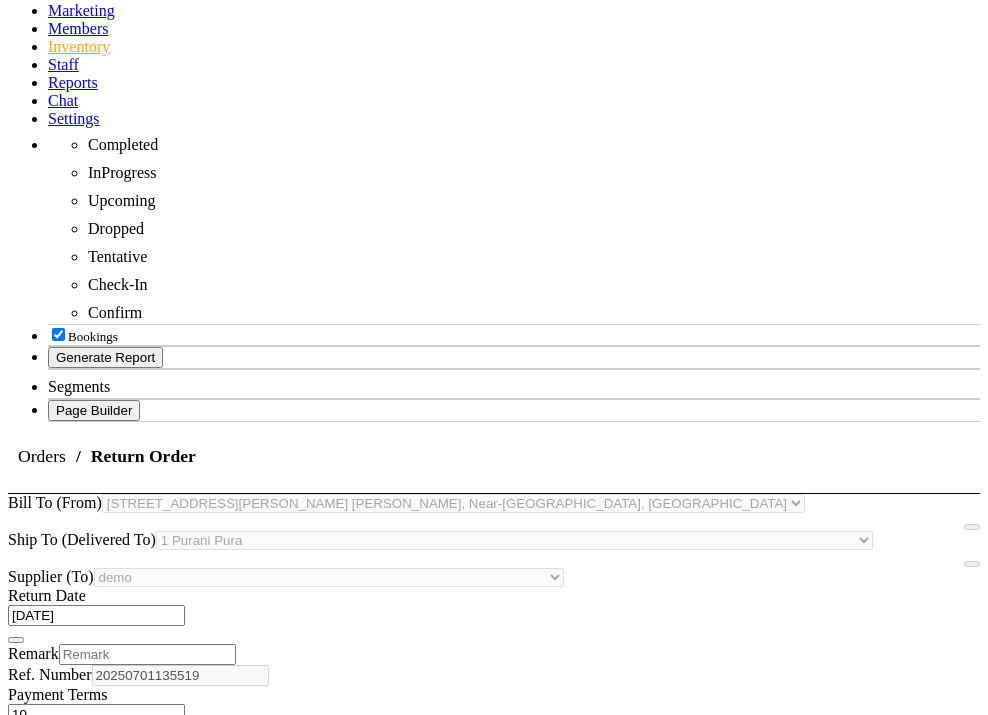 click on "Return" 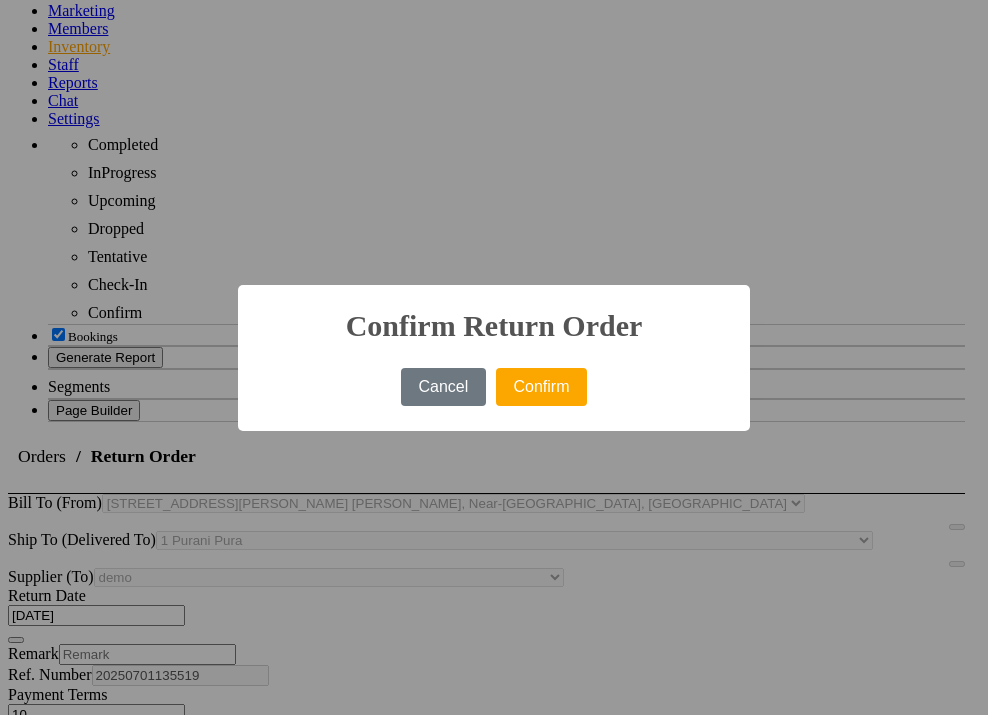 scroll, scrollTop: 538, scrollLeft: 0, axis: vertical 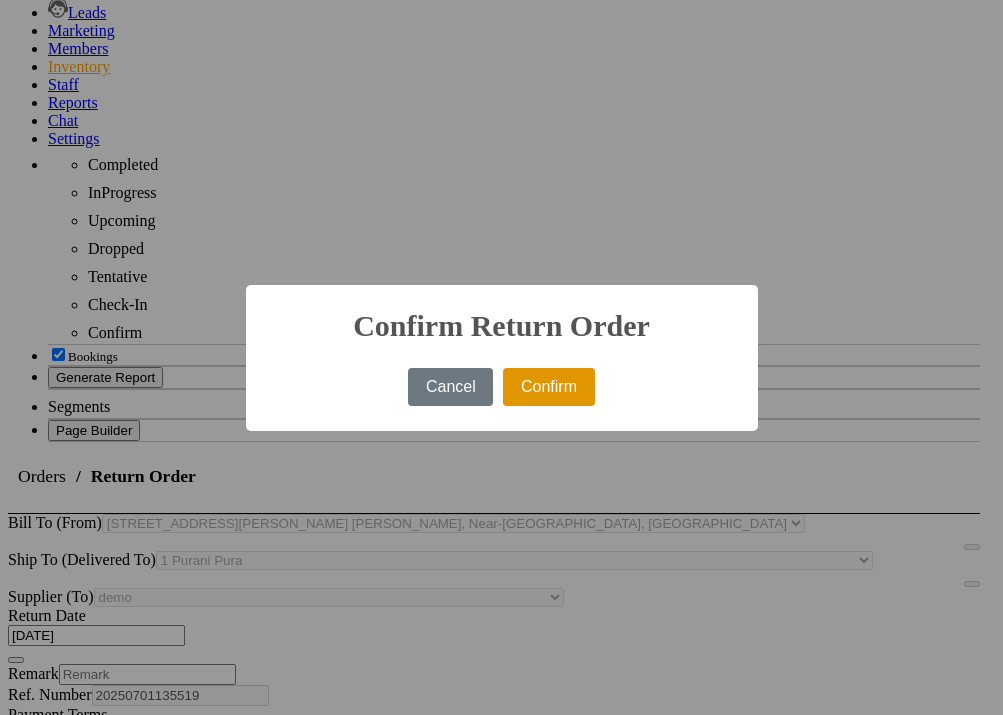 click on "Confirm" at bounding box center [548, 387] 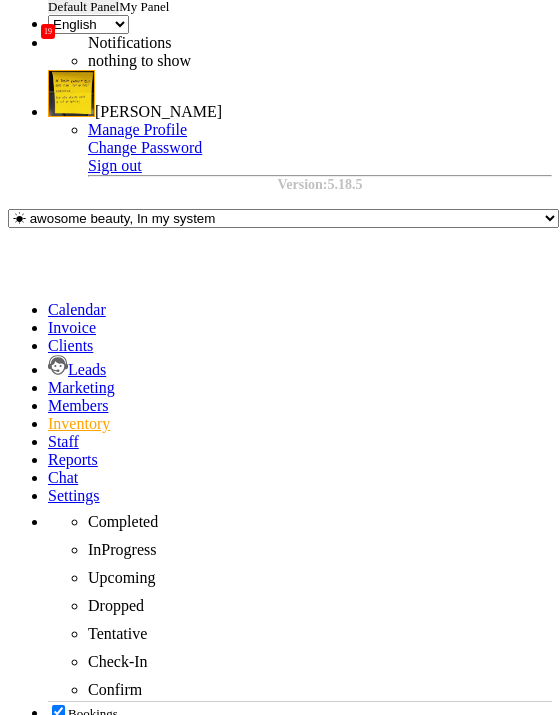 scroll, scrollTop: 0, scrollLeft: 0, axis: both 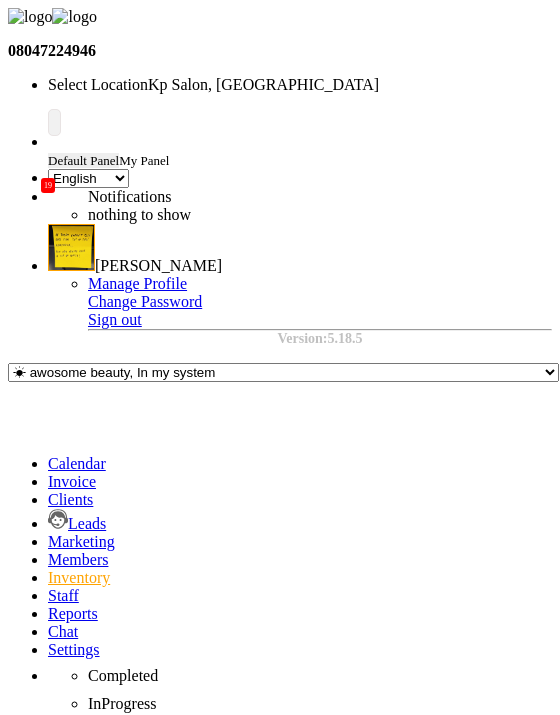 click on "Return" 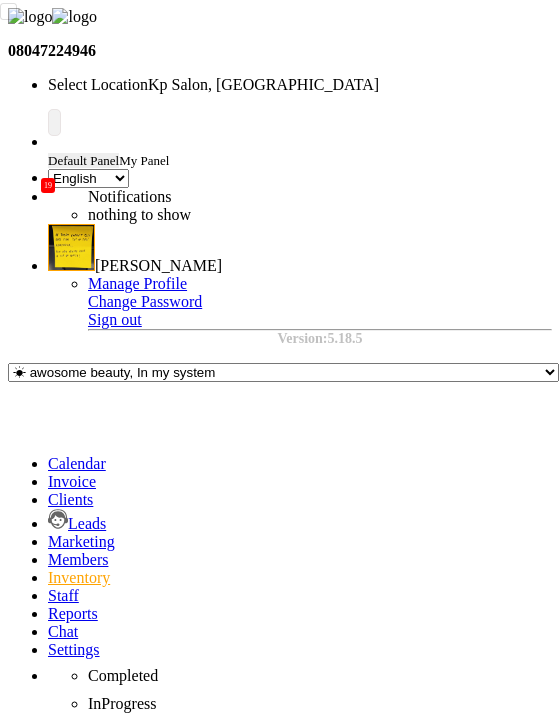 scroll, scrollTop: 386, scrollLeft: 0, axis: vertical 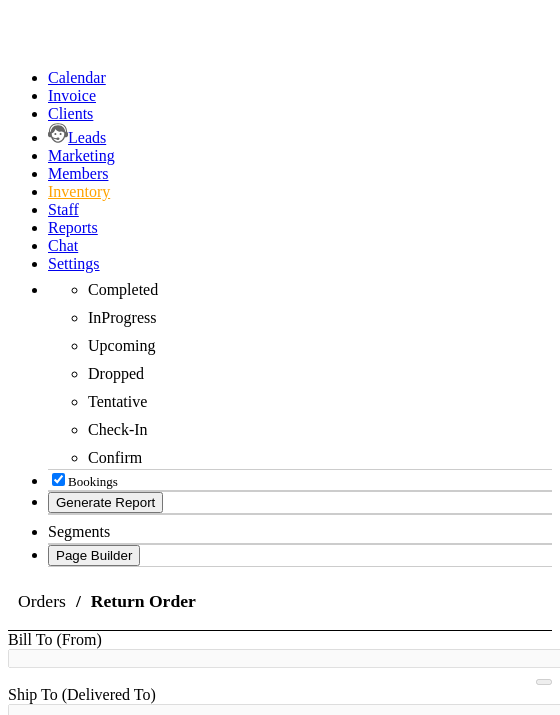 click 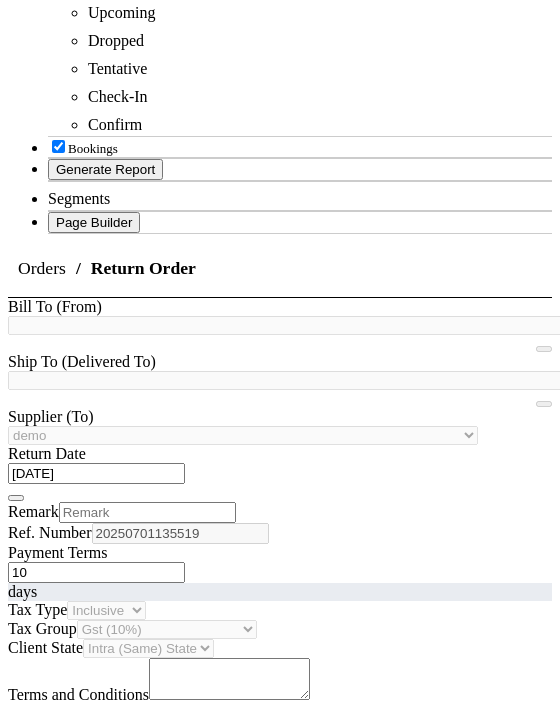scroll, scrollTop: 720, scrollLeft: 0, axis: vertical 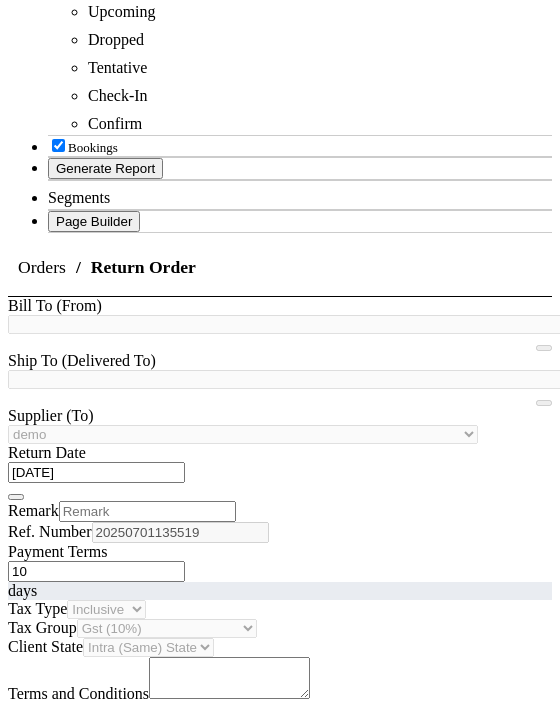 type on "4" 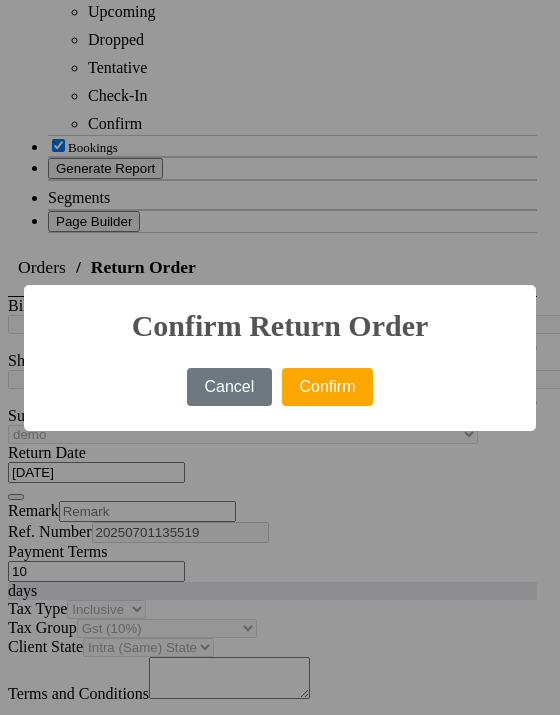 scroll, scrollTop: 699, scrollLeft: 0, axis: vertical 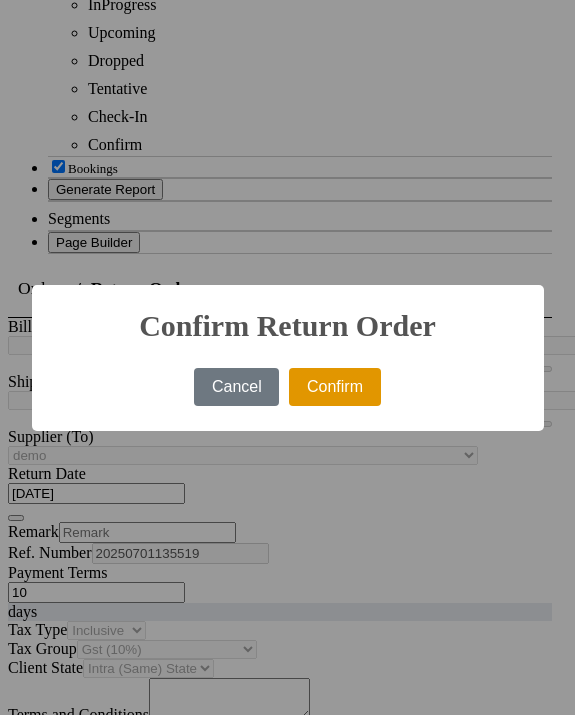 click on "Confirm" at bounding box center (334, 387) 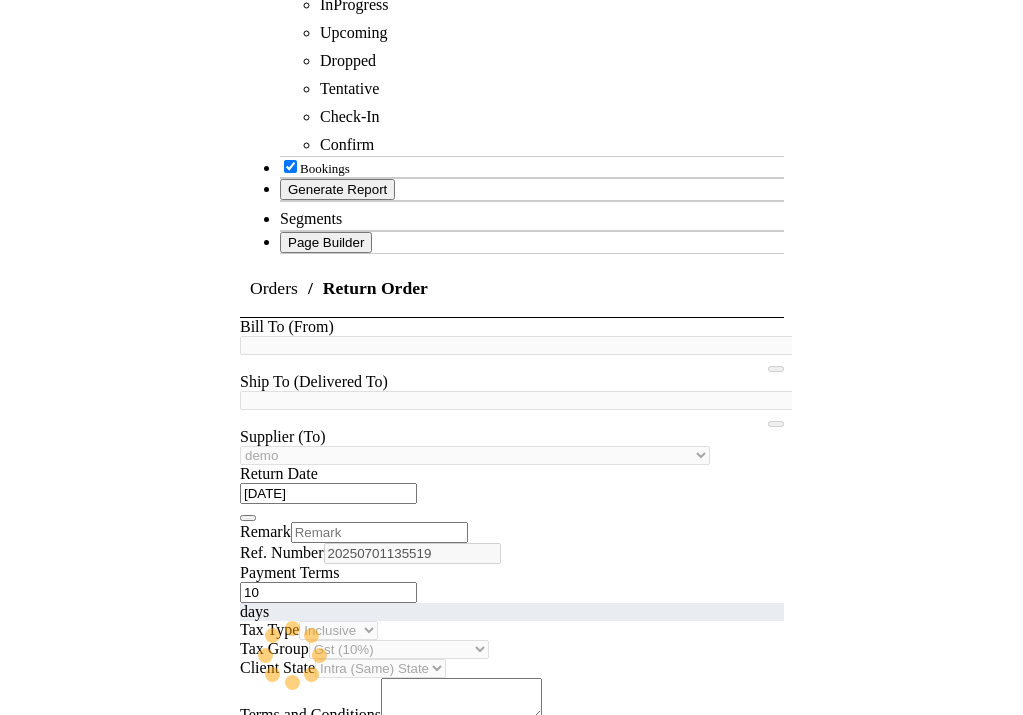 scroll, scrollTop: 0, scrollLeft: 0, axis: both 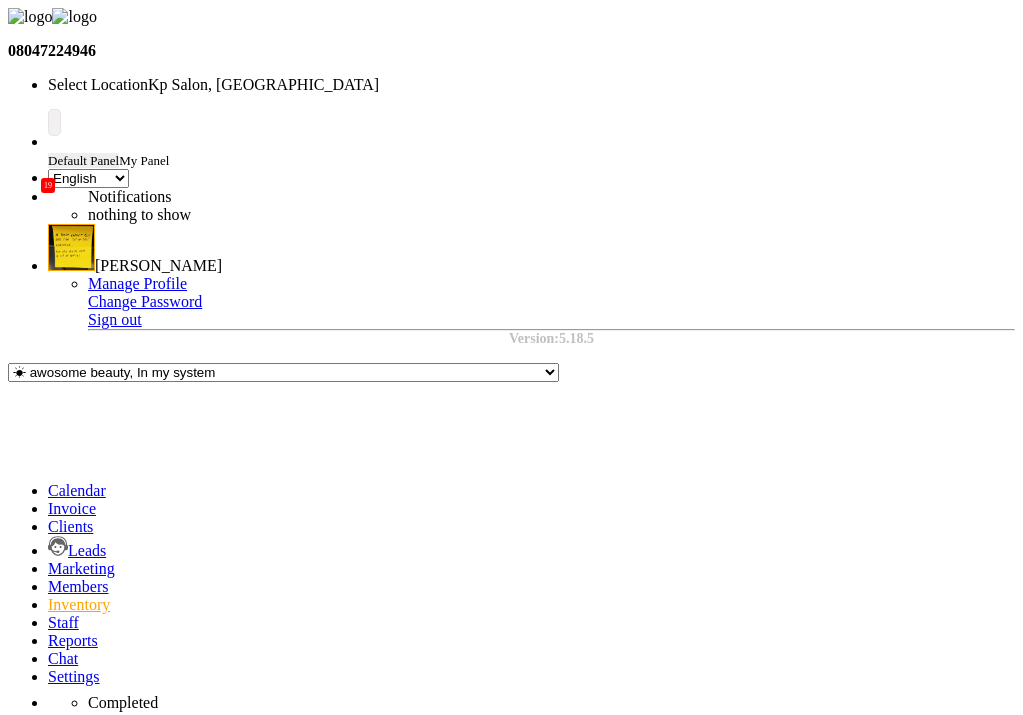 click on "Orders" 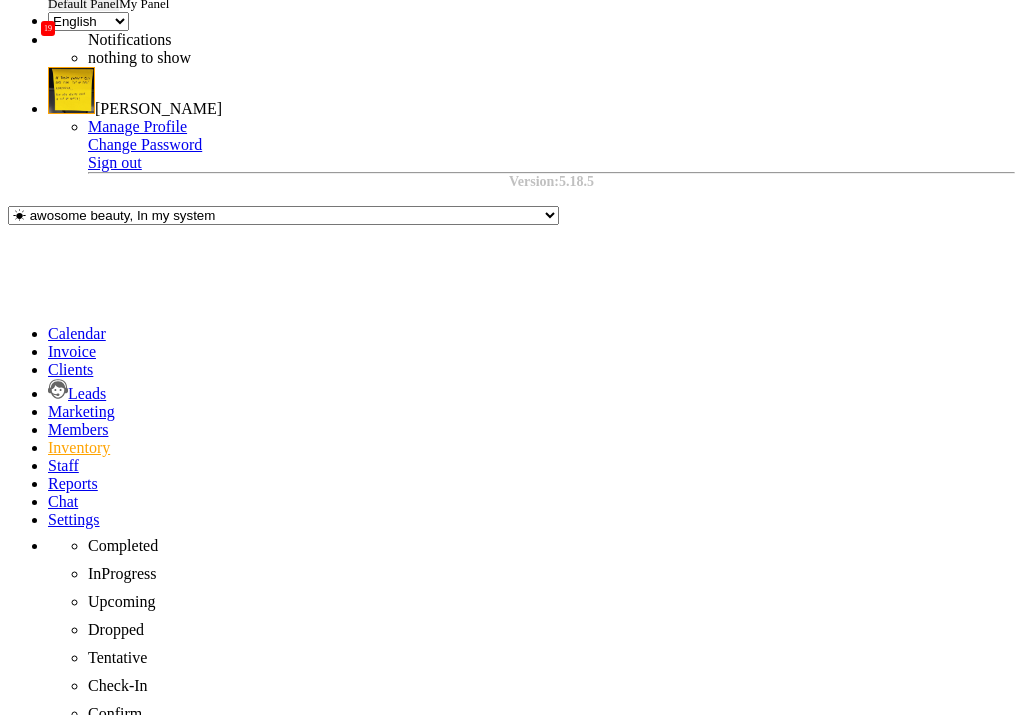 scroll, scrollTop: 157, scrollLeft: 0, axis: vertical 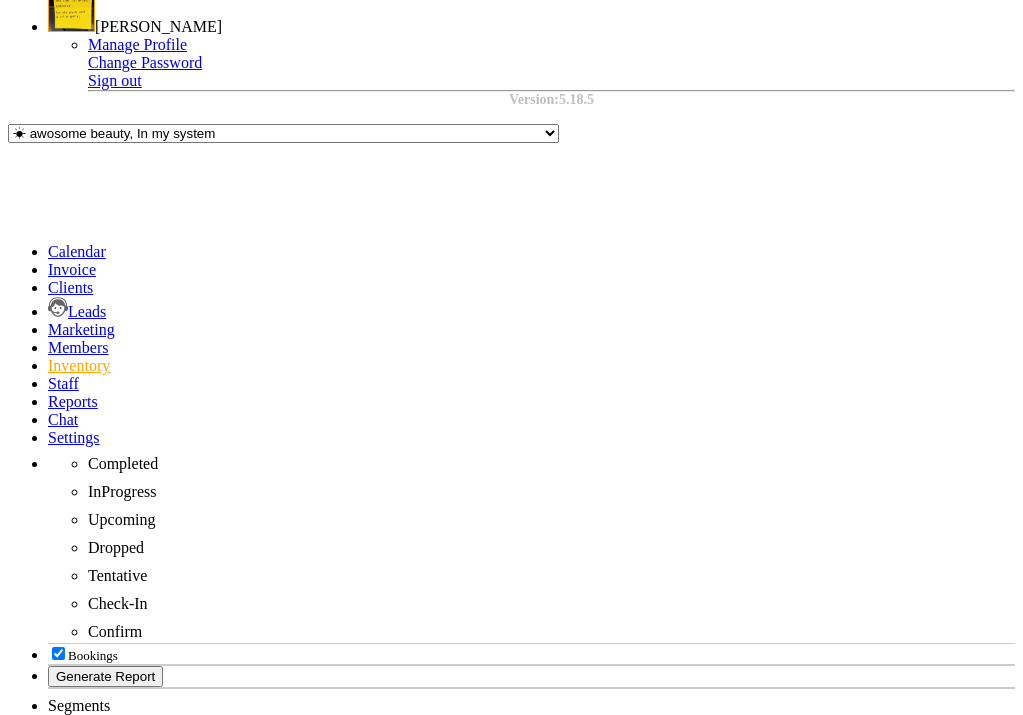 drag, startPoint x: 140, startPoint y: 462, endPoint x: 171, endPoint y: 480, distance: 35.846897 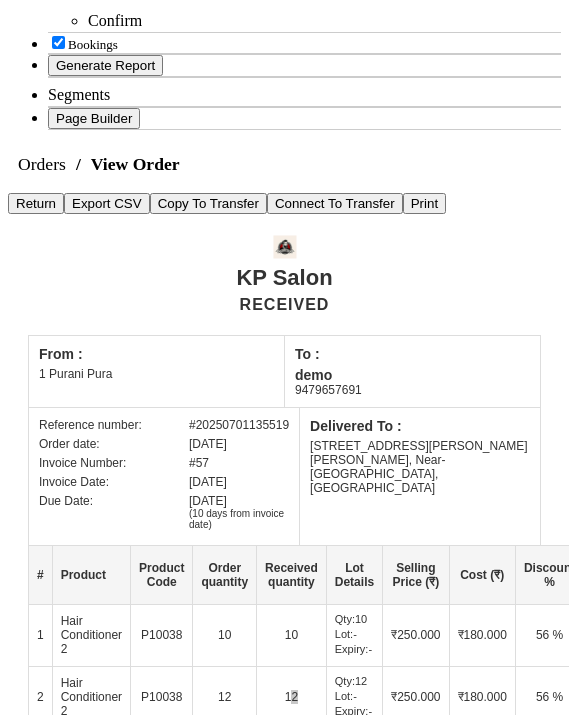 scroll, scrollTop: 966, scrollLeft: 0, axis: vertical 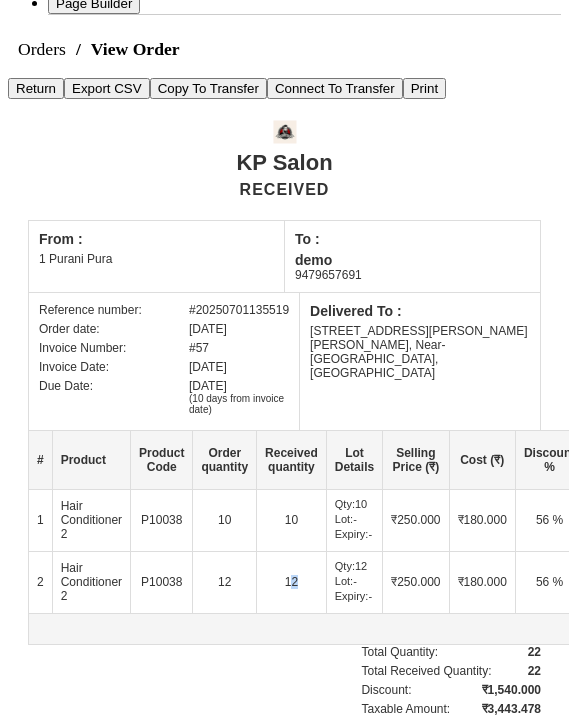 click on "[DATE]" 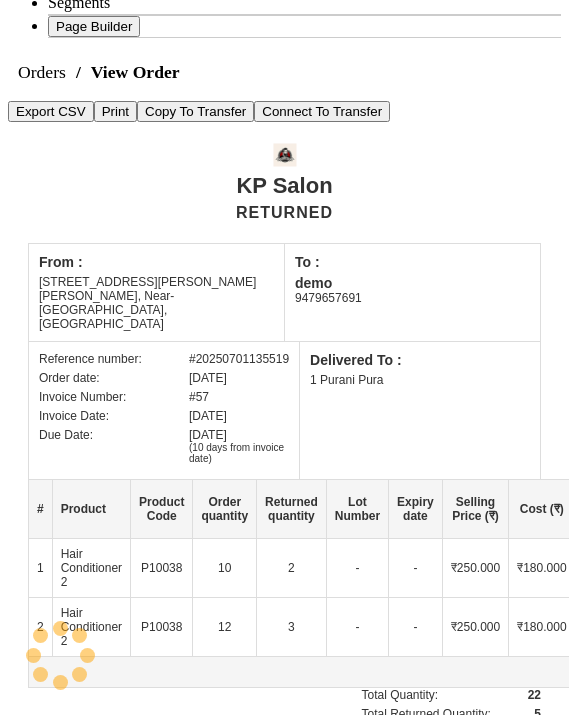 scroll, scrollTop: 529, scrollLeft: 0, axis: vertical 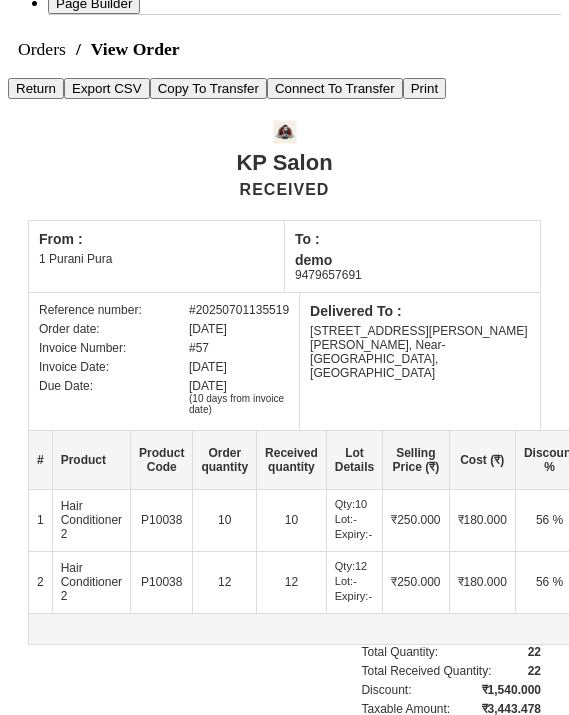 click on "[DATE]" 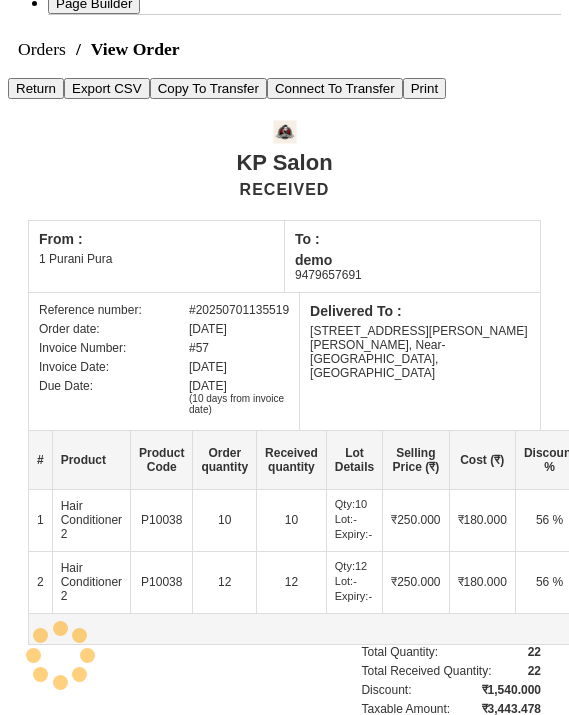 scroll, scrollTop: 529, scrollLeft: 0, axis: vertical 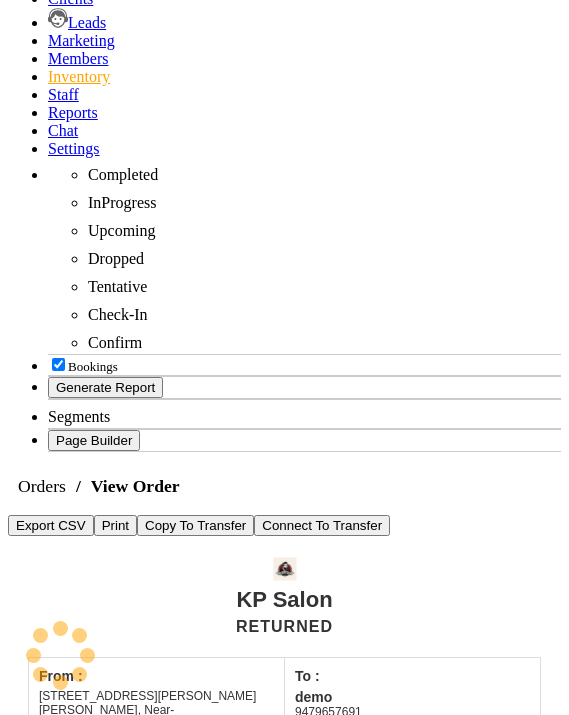 drag, startPoint x: 290, startPoint y: 336, endPoint x: 304, endPoint y: 334, distance: 14.142136 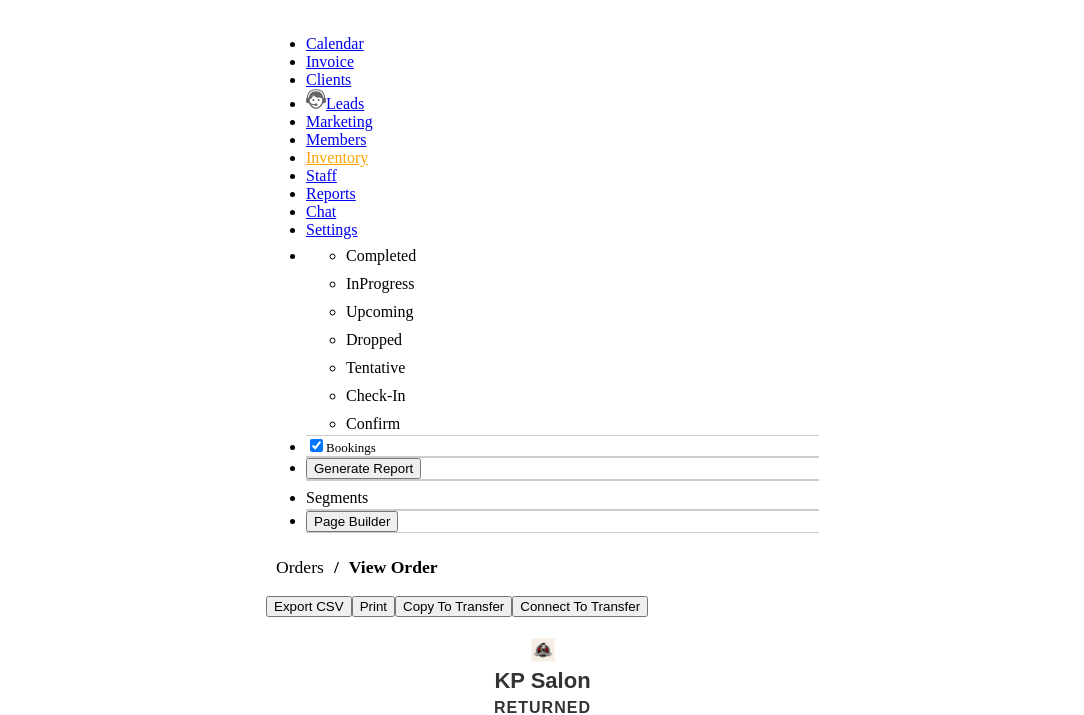 scroll, scrollTop: 0, scrollLeft: 0, axis: both 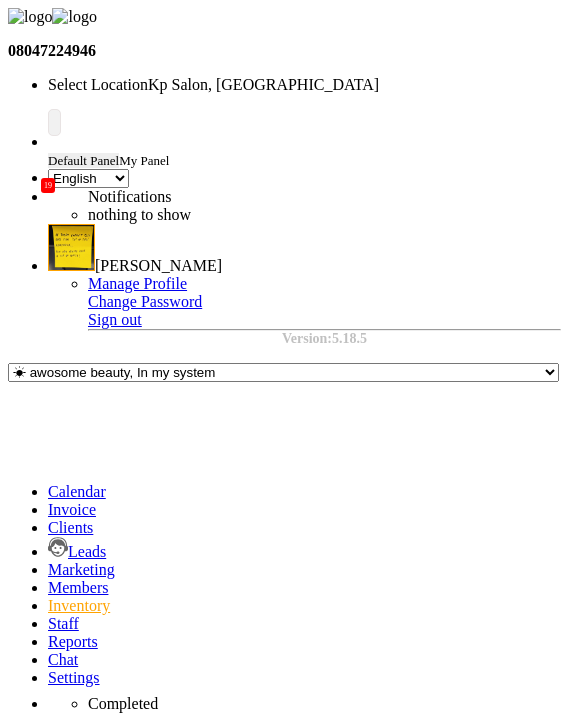 click on "Orders   View Order" 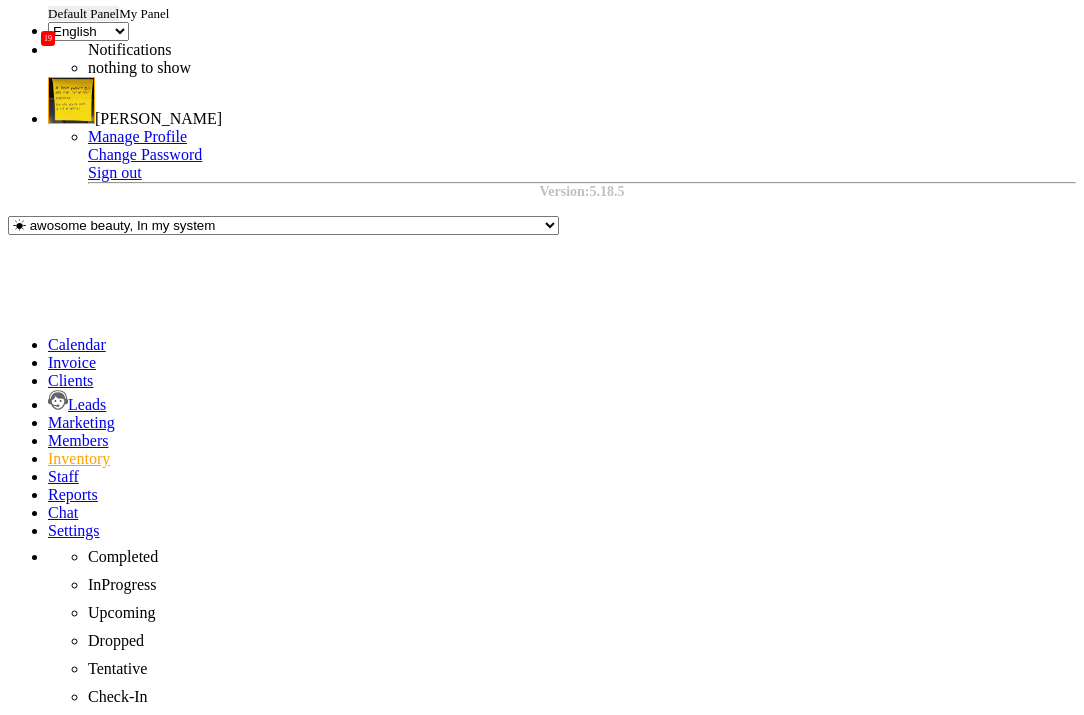 scroll, scrollTop: 192, scrollLeft: 0, axis: vertical 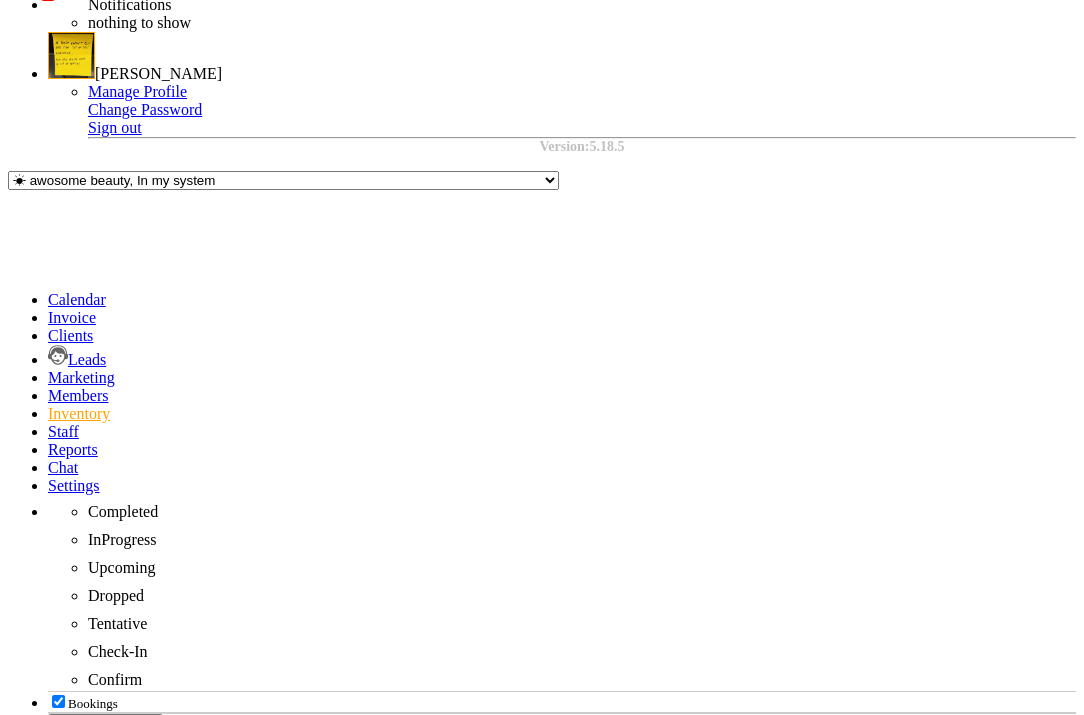 click on "[DATE]" 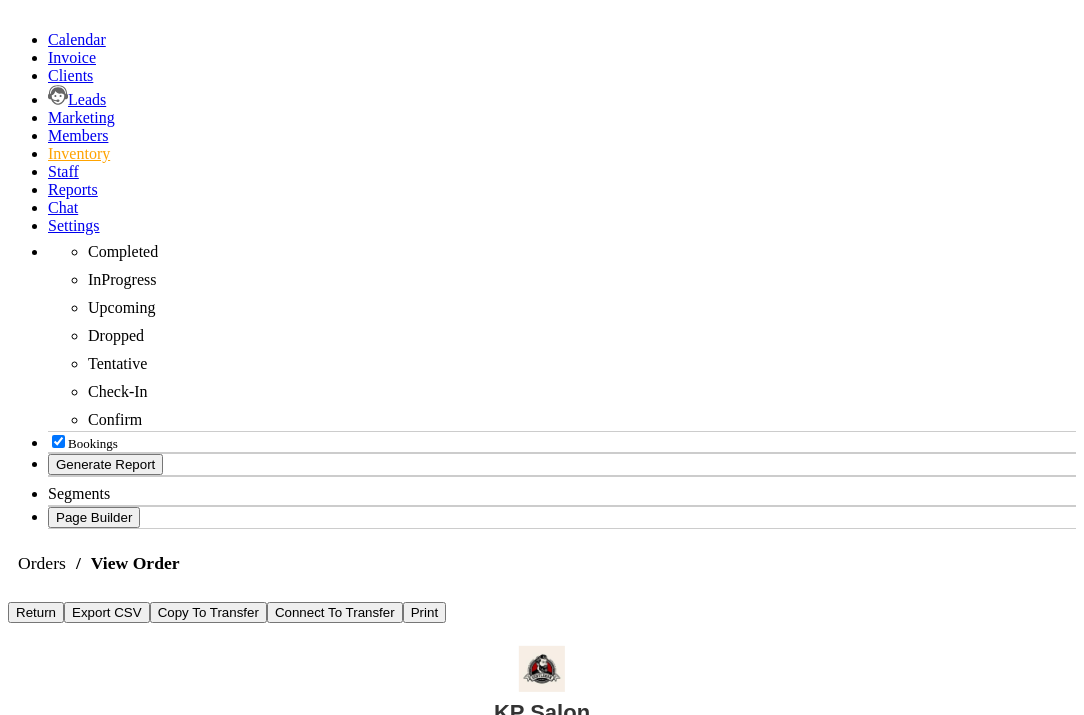 scroll, scrollTop: 453, scrollLeft: 0, axis: vertical 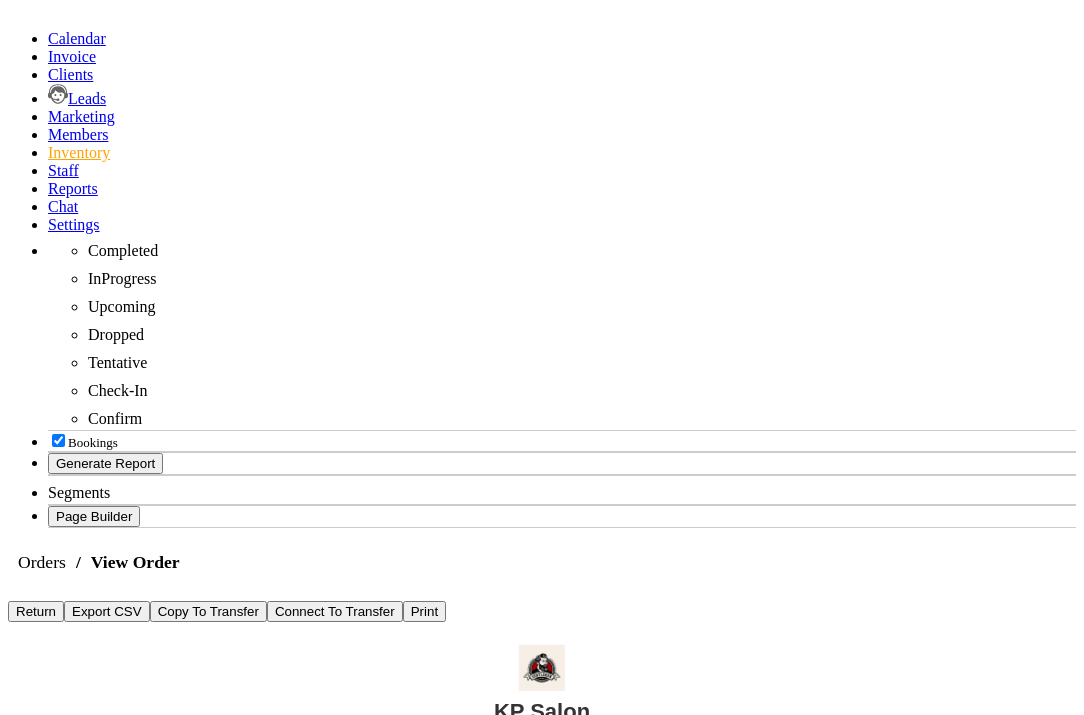 drag, startPoint x: 479, startPoint y: 372, endPoint x: 491, endPoint y: 373, distance: 12.0415945 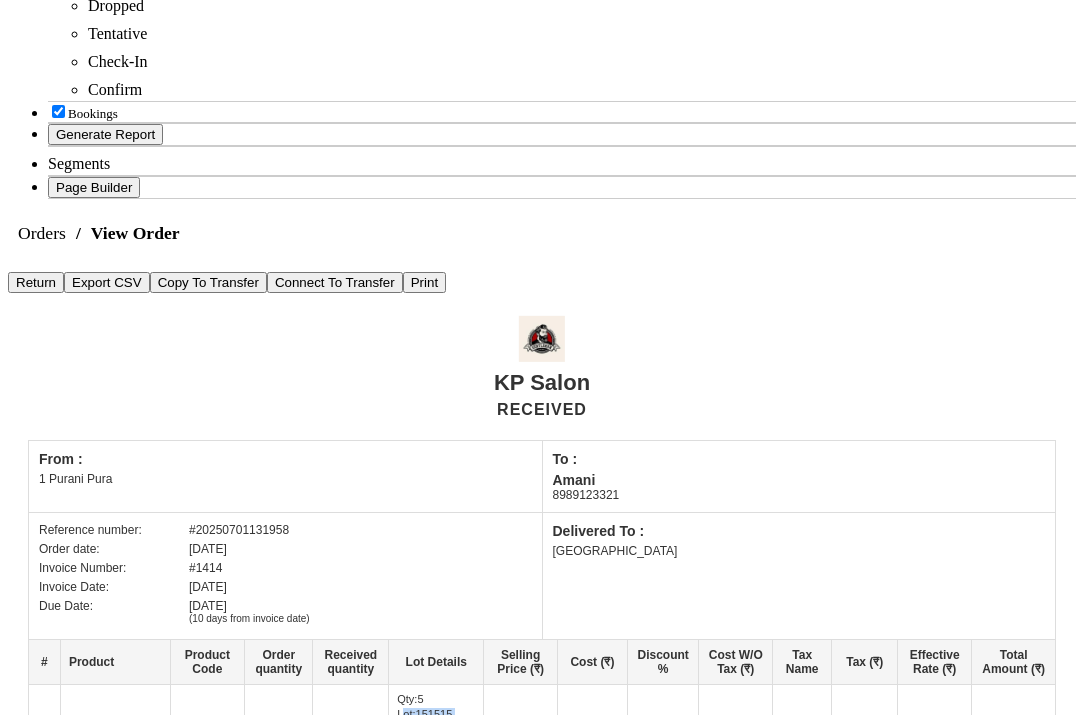 scroll, scrollTop: 988, scrollLeft: 0, axis: vertical 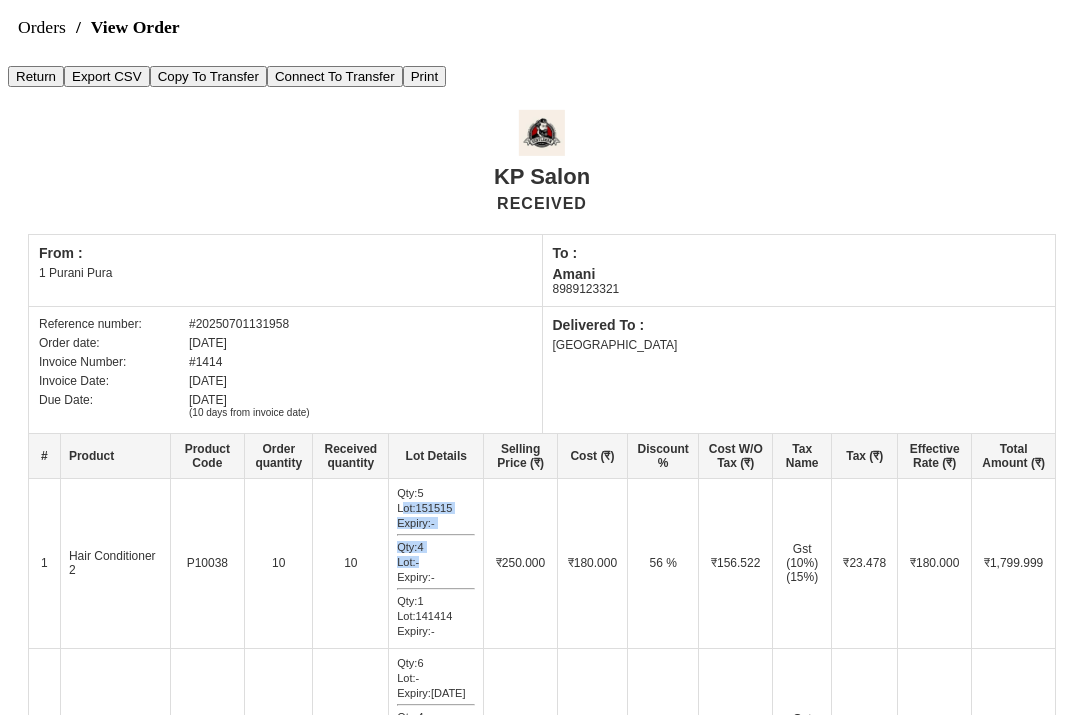 click on "[DATE]" 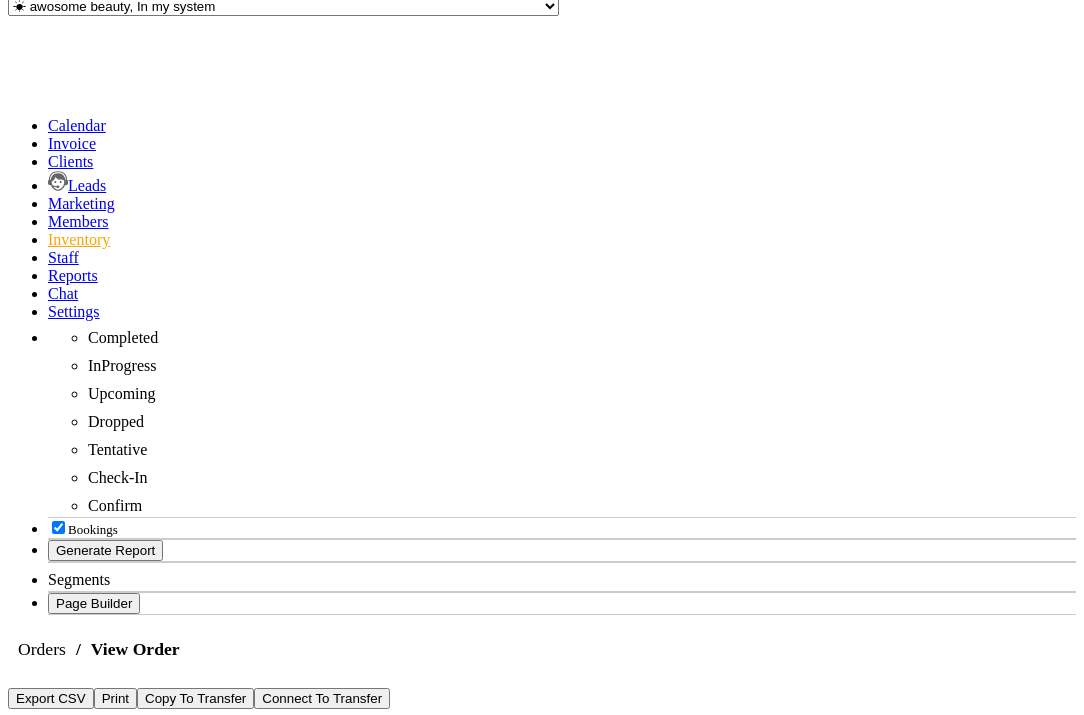 scroll, scrollTop: 0, scrollLeft: 0, axis: both 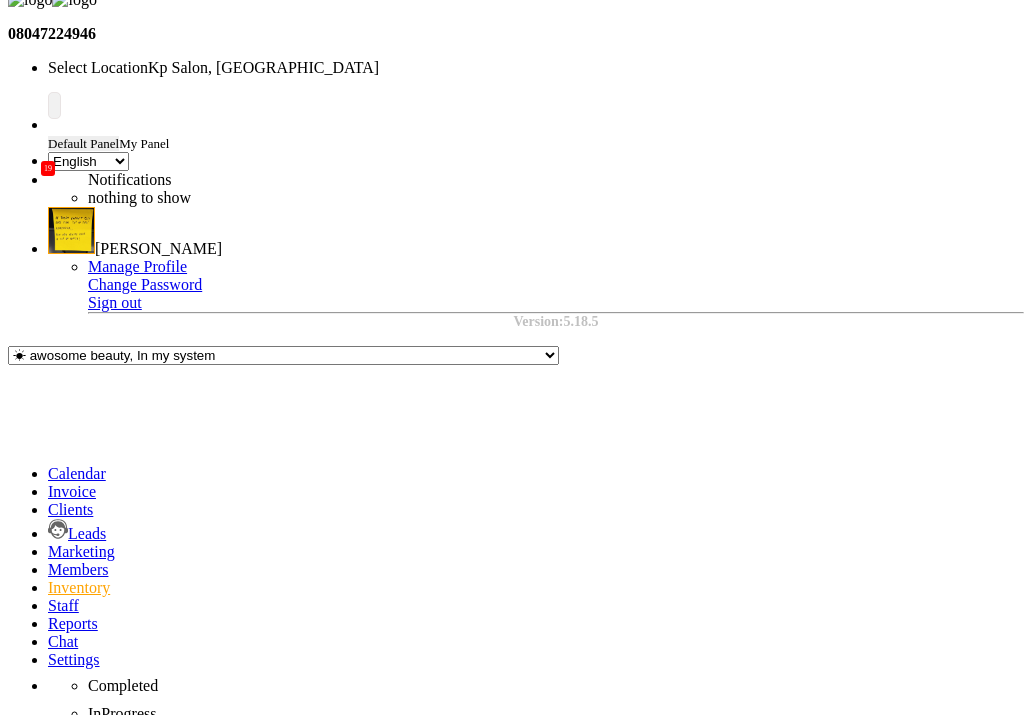 click on "Orders" 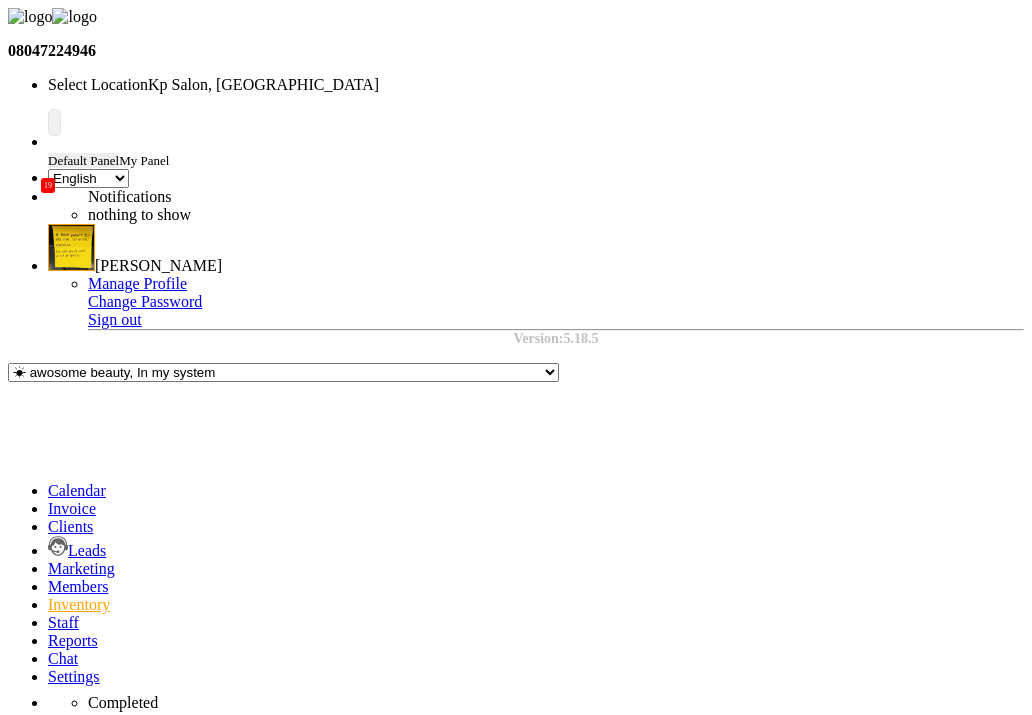 click on "New Order" 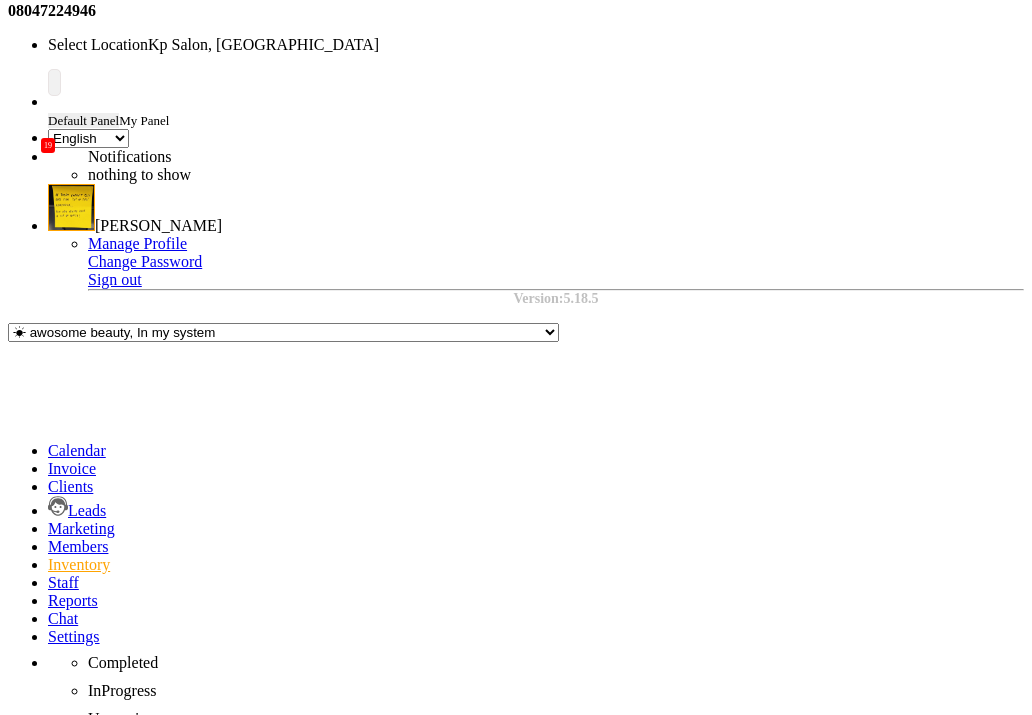 scroll, scrollTop: 247, scrollLeft: 0, axis: vertical 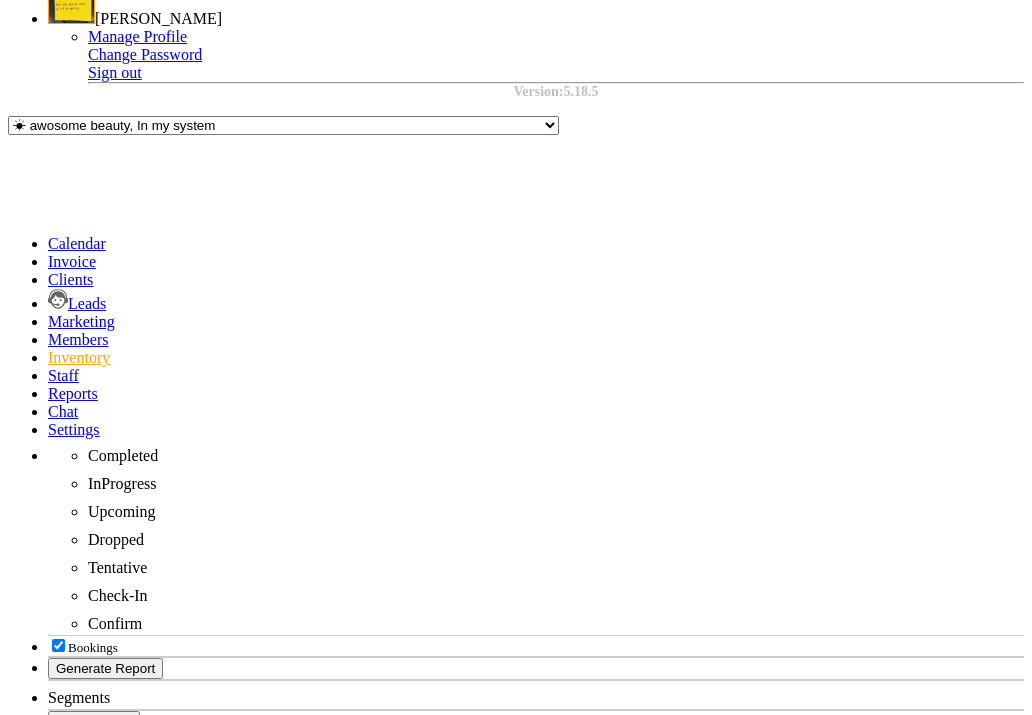 click on "Add Item" 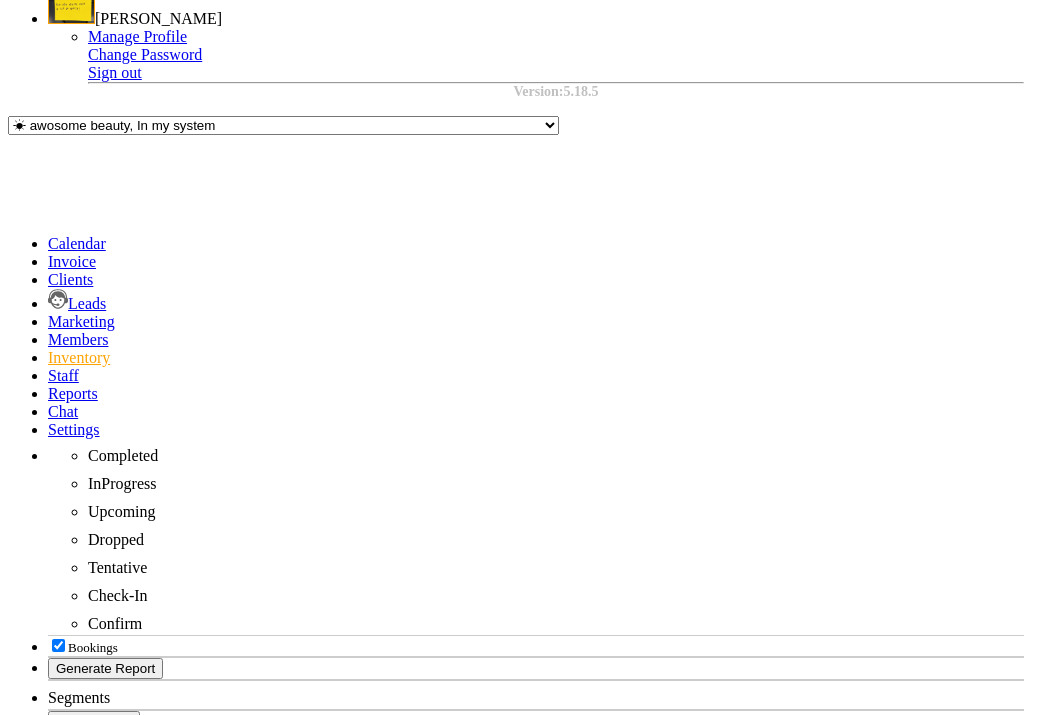 click 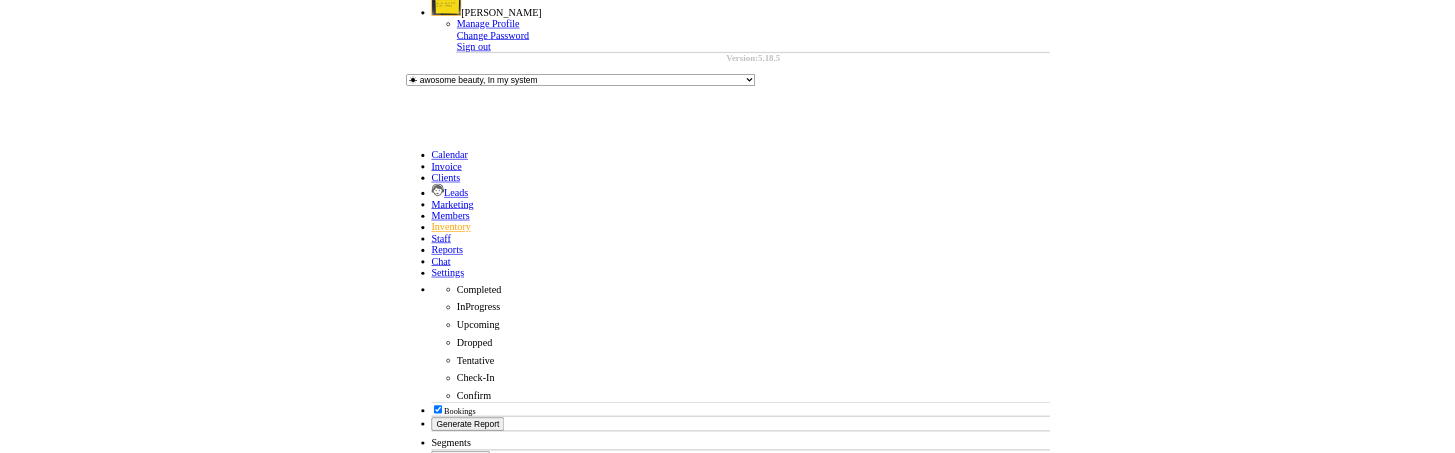 scroll, scrollTop: 0, scrollLeft: 315, axis: horizontal 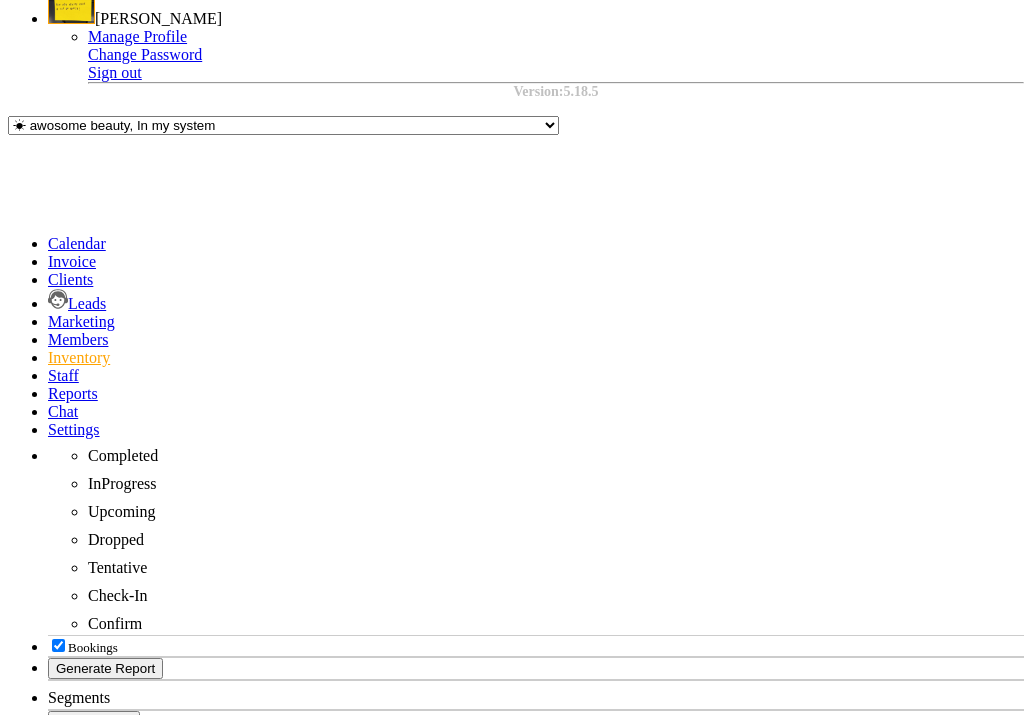 click on "1" 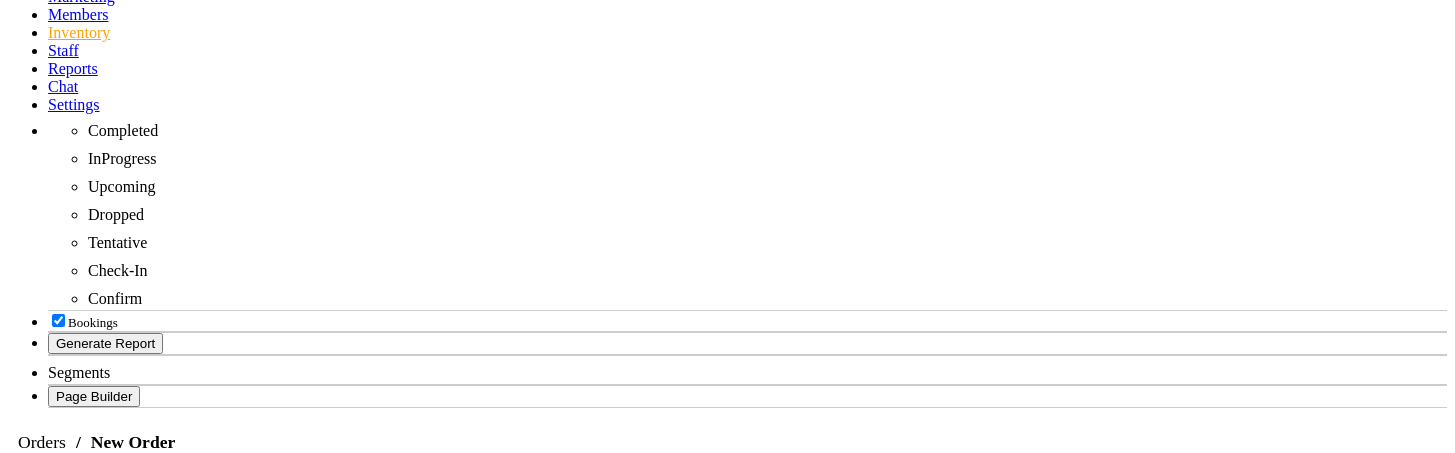 scroll, scrollTop: 548, scrollLeft: 0, axis: vertical 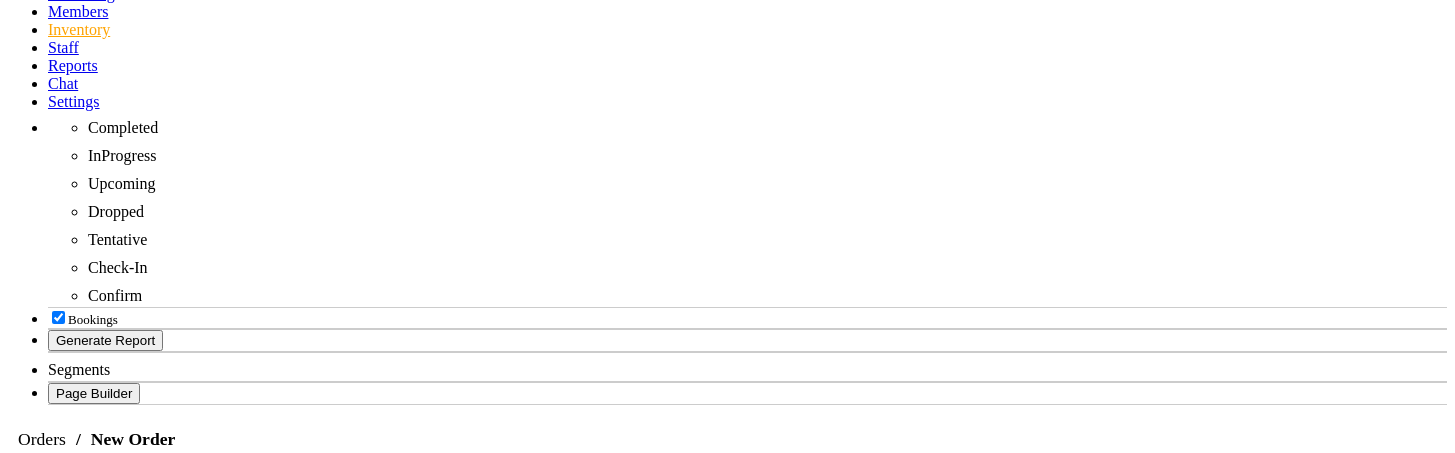 click on "1" 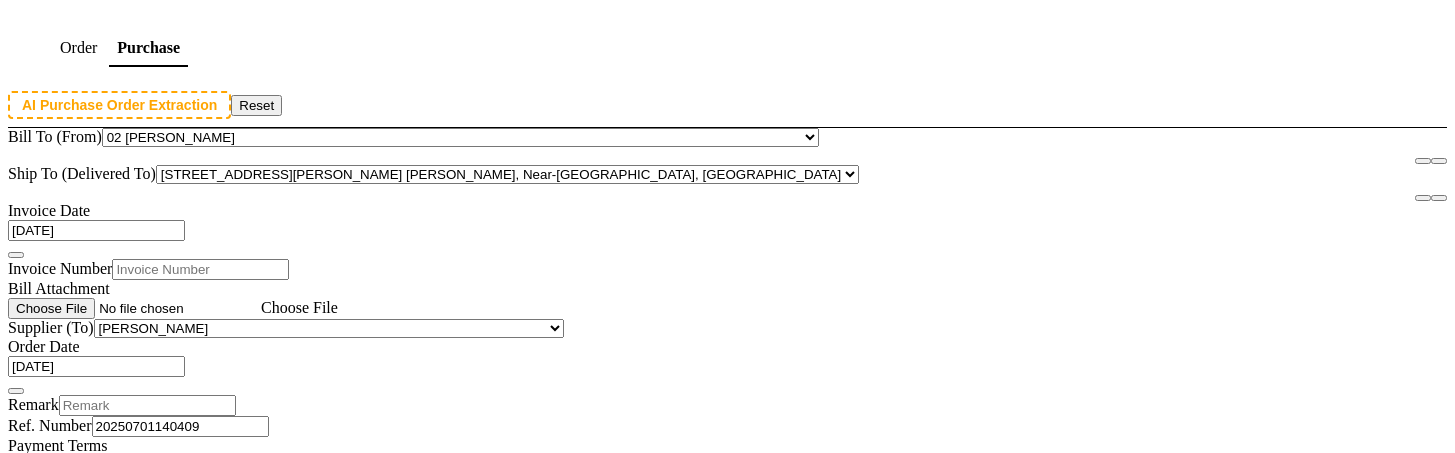 type on "10" 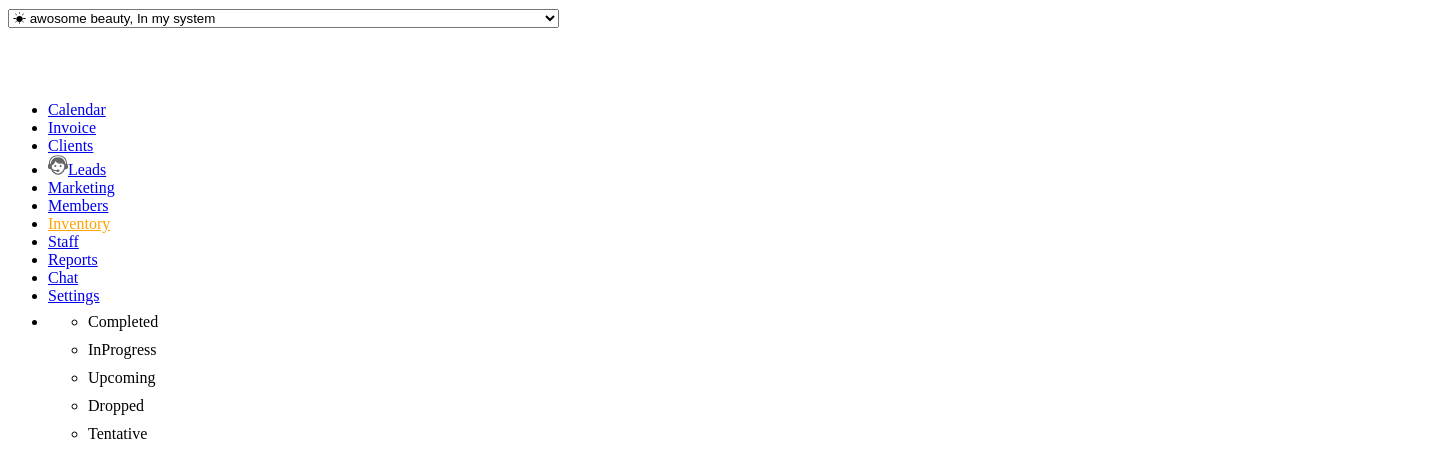 scroll, scrollTop: 0, scrollLeft: 0, axis: both 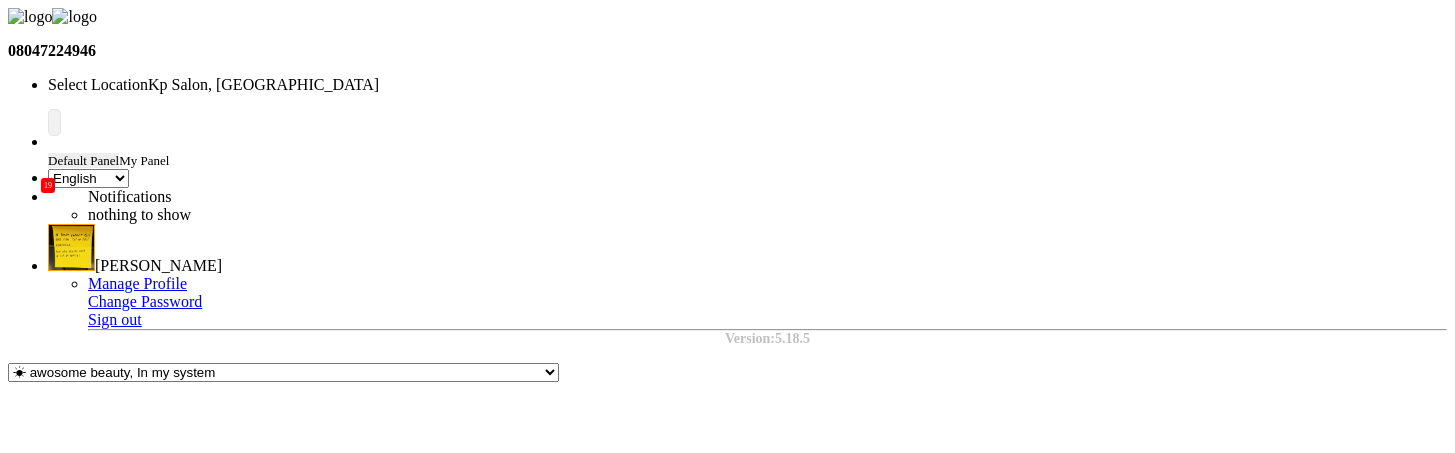 click 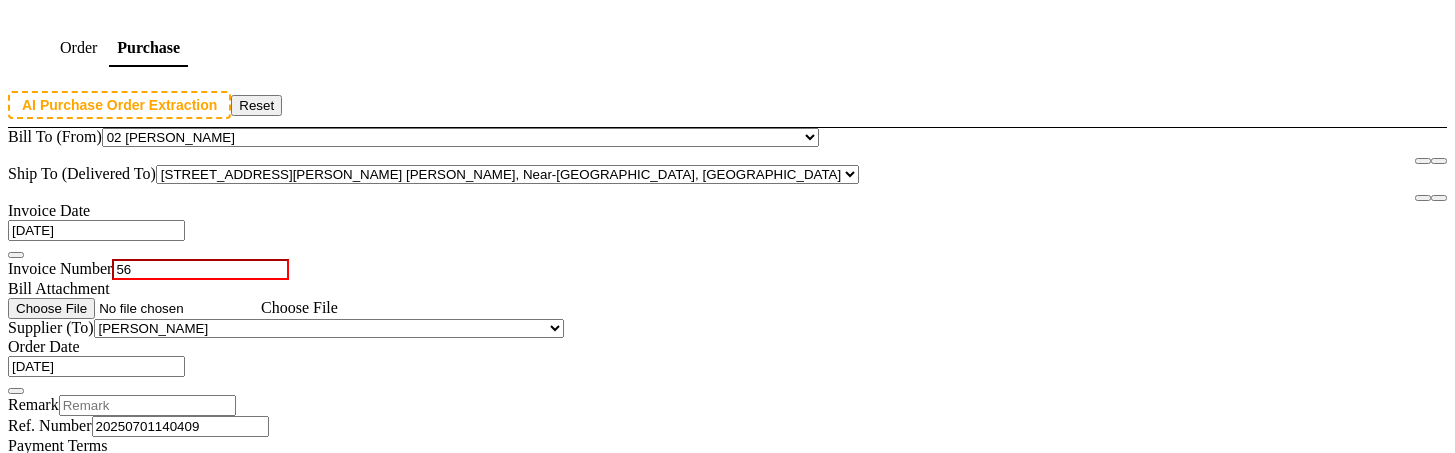 type on "56" 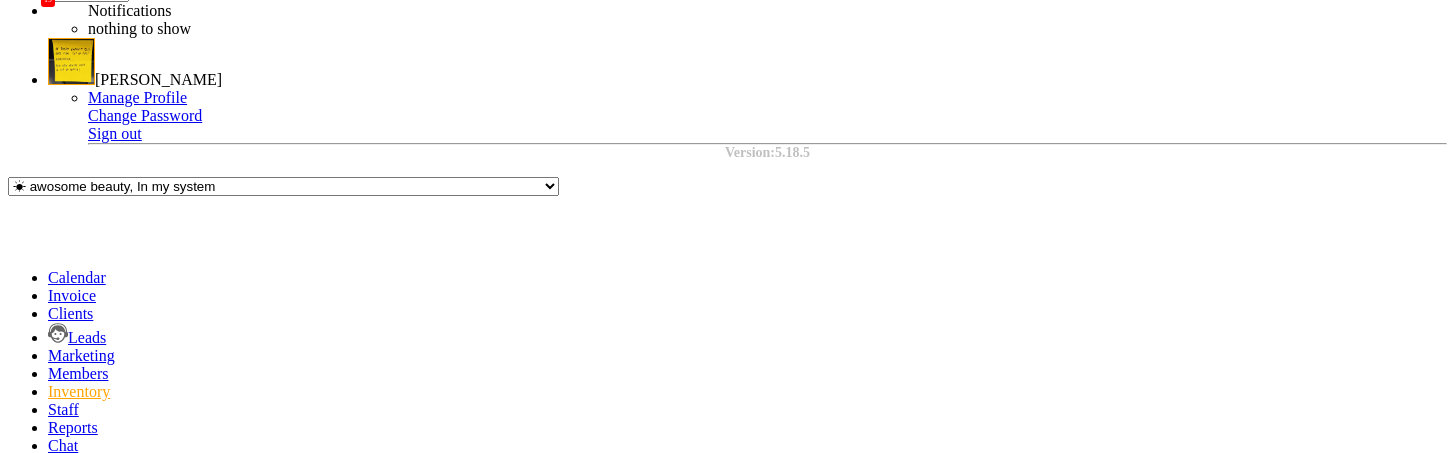 scroll, scrollTop: 0, scrollLeft: 0, axis: both 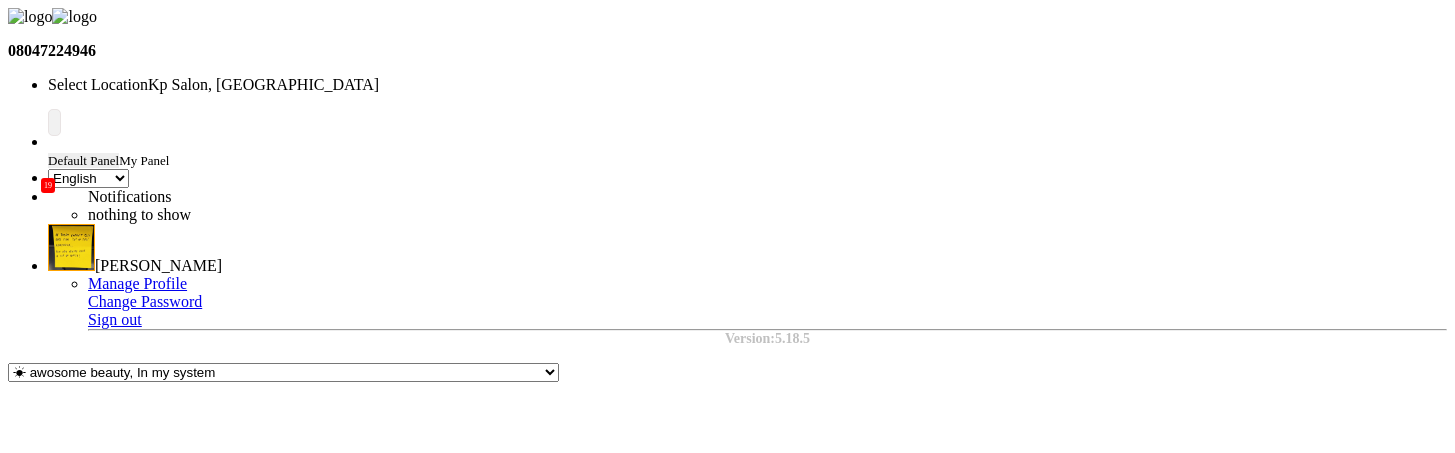 click on "Return" 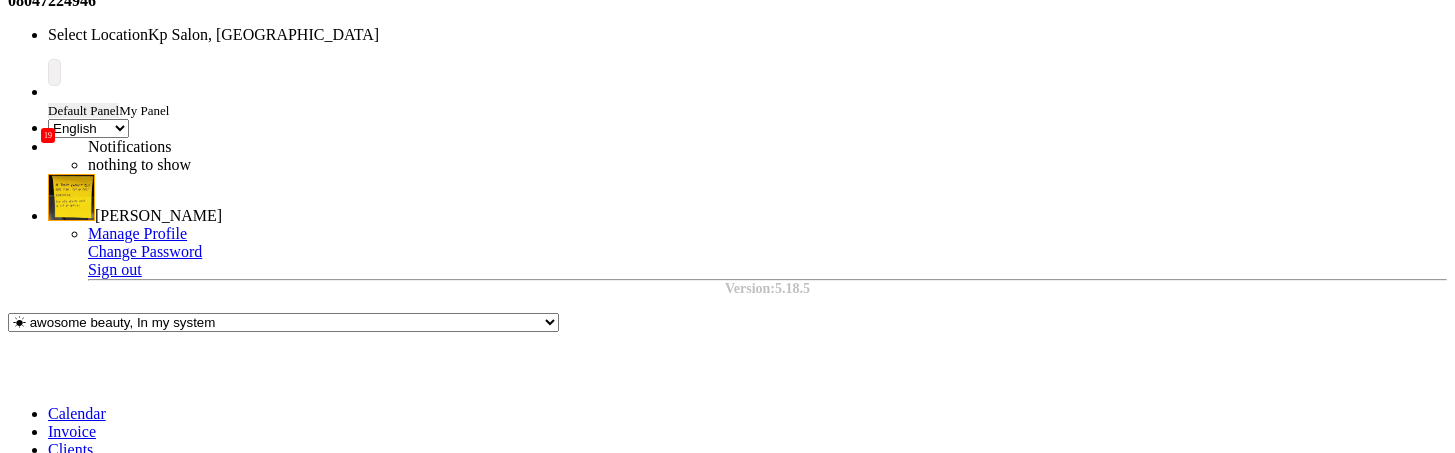 scroll, scrollTop: 306, scrollLeft: 0, axis: vertical 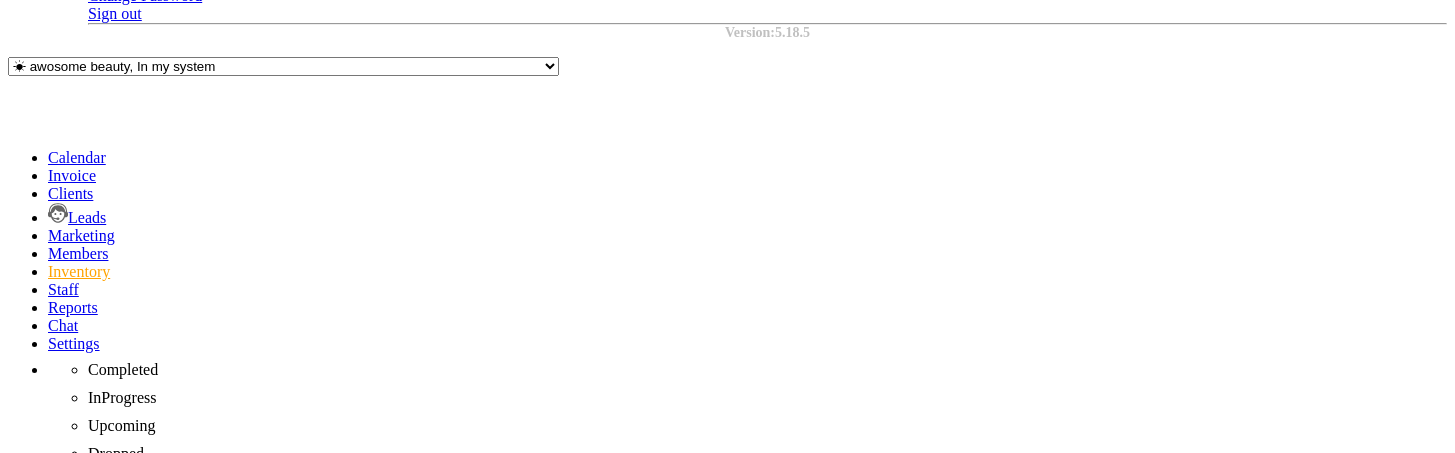 click 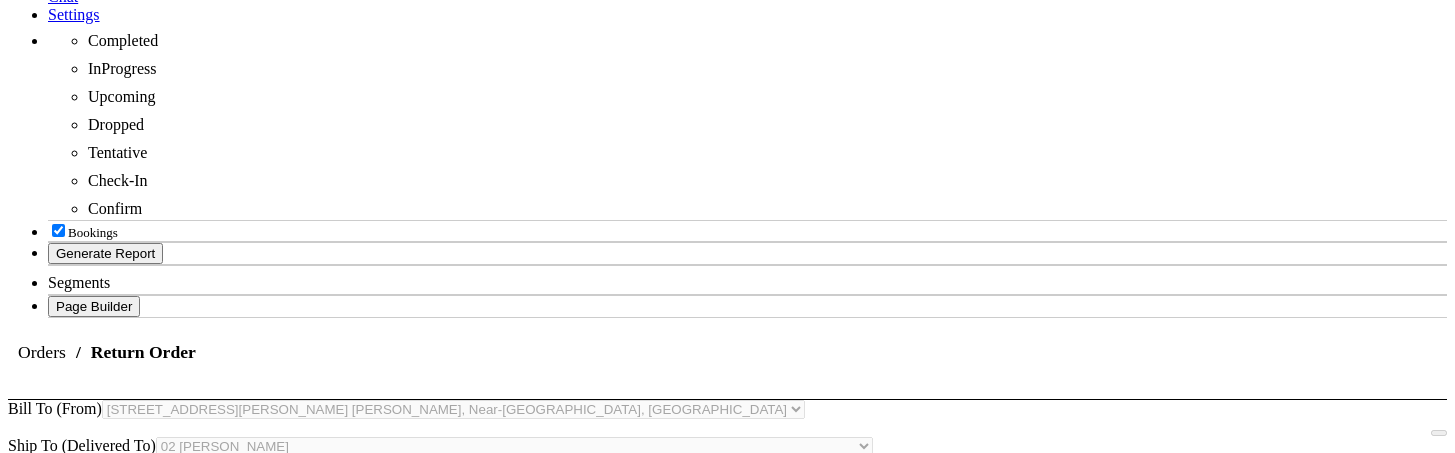 scroll, scrollTop: 760, scrollLeft: 0, axis: vertical 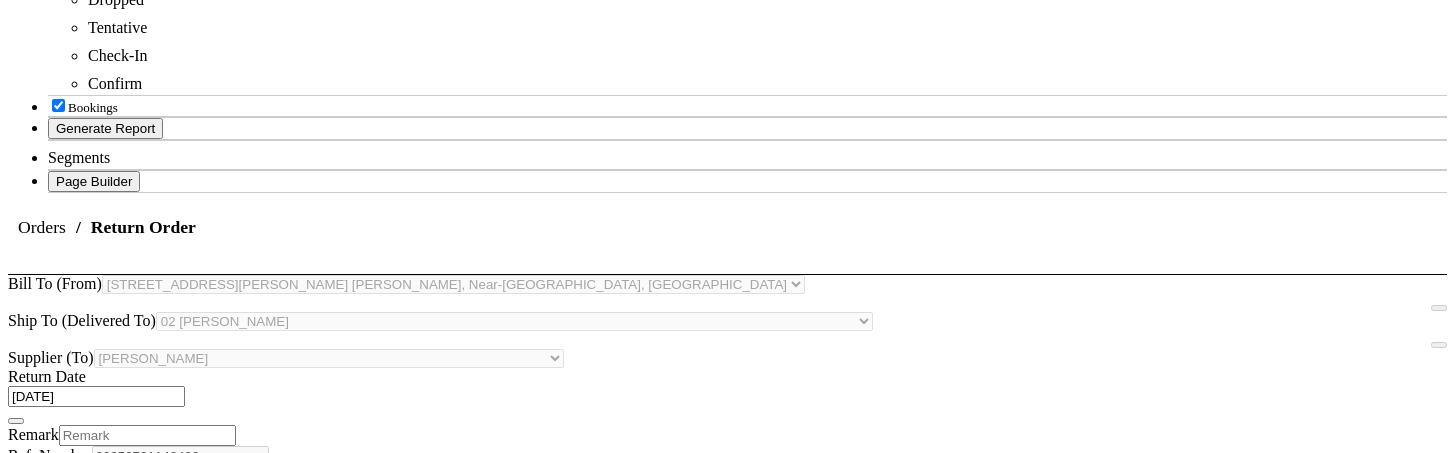 click on "Return" 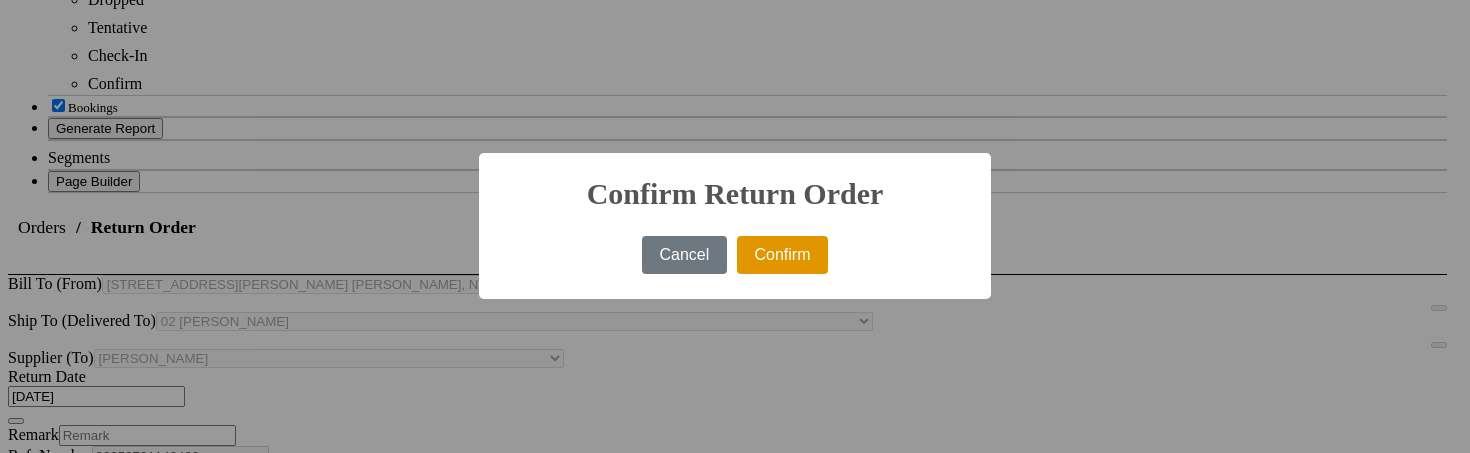 click on "Confirm" at bounding box center (782, 255) 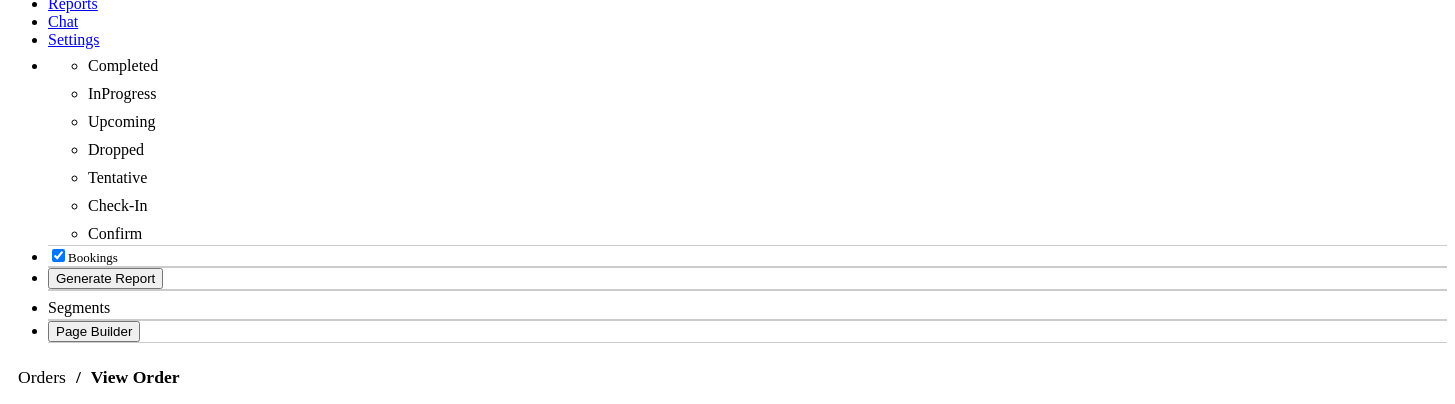 scroll, scrollTop: 0, scrollLeft: 0, axis: both 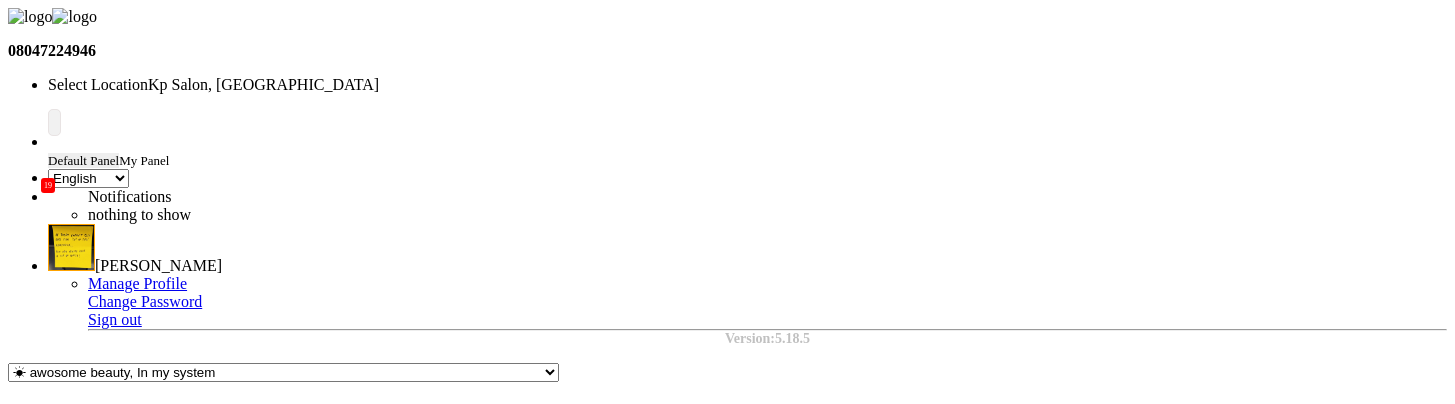 click on "Orders" 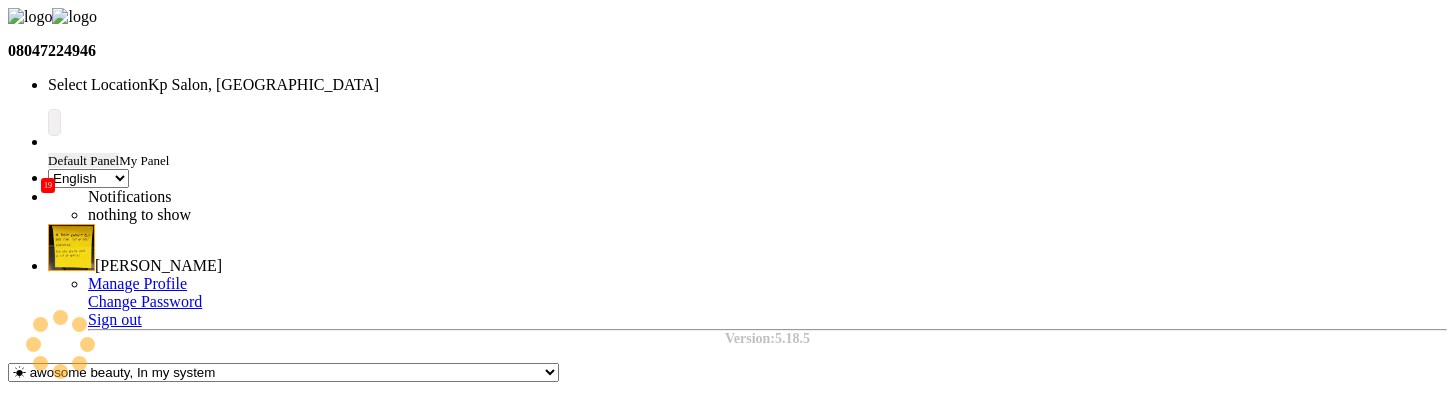 select on "2718" 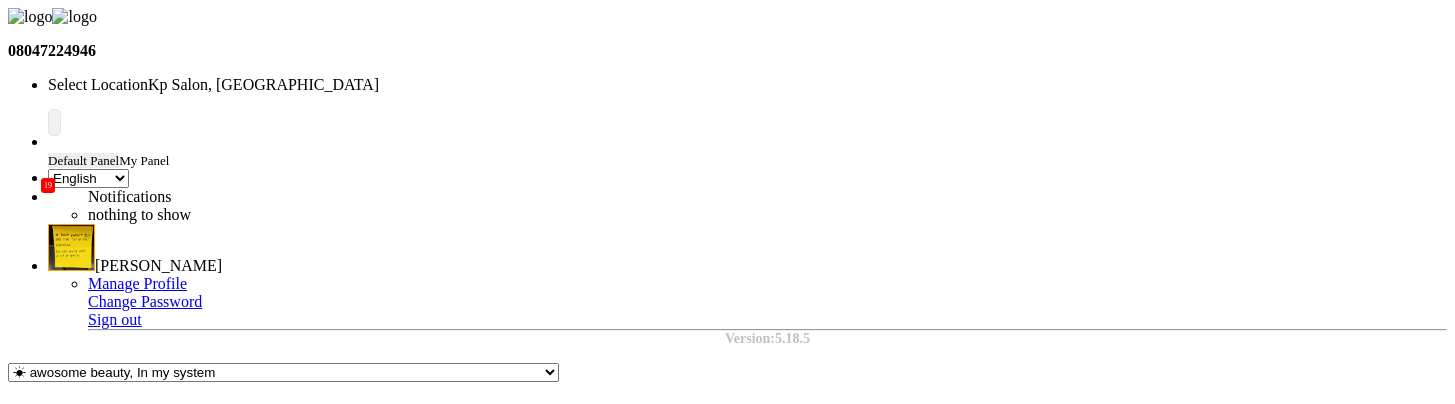 click on "Bill To (From) Select Address  1 Purani Pura   02 Shivaji Nagar   Lakshmipuram Main Rd, Brindavan Gardens
Guntur, Andhra Pradesh
522006
Phone number: 0863 221 2337   10 Rajiv Nagar s   12/4 New Road Sjpr   05 Sector C SJPR   Pune   Shivam   Krishna, Uttar Pradesh   Shajapur (MP)   test   bhopal, madhya pradesh   Bhopal, Mp   pune   test pj   latur   latur   pune   test 342   test-09   PO.BOX. 703, RUWI 112 (VILLA NO. 1039, WAY NO 3015, PLOT NO.12, AL SAROOJ MUSCAT CR NO 1301879   CAPELLO UNISEX HAIR STYLE PLOT NO.202,SHIVAJI NAGARCEMENT ROAD, NEAR HDFC BANKNAGPUR Maharashtra Pin Code: 440010   GHAZI COSMETICS   CAPELLO UNISEX HAIR STYLE PLOT NO.202,SHIVAJI NAGARCEMENT ROAD, NEAR HDFC BANKNAGPUR Maharashtra, Pin Code: 440010   CAPELLO UNISEX HAIR STYLEPLOT NO.202,SHIVAJI NAGARCEMENT ROAD, NEAR HDFC BANKNAGPUR Maharashtra,Pin Code: 440010   CAPELLO UNISEX HAIR STYLEPLOT NO.202,SHIVAJI NAGARCEMENT ROAD, NEAR HDFC BANKNAGPUR Maharashtra Pin Code: 440010   COLOR LOUNGE,
G/R NO. 209,
RANJIT AVENUE,
AMRITSAR." 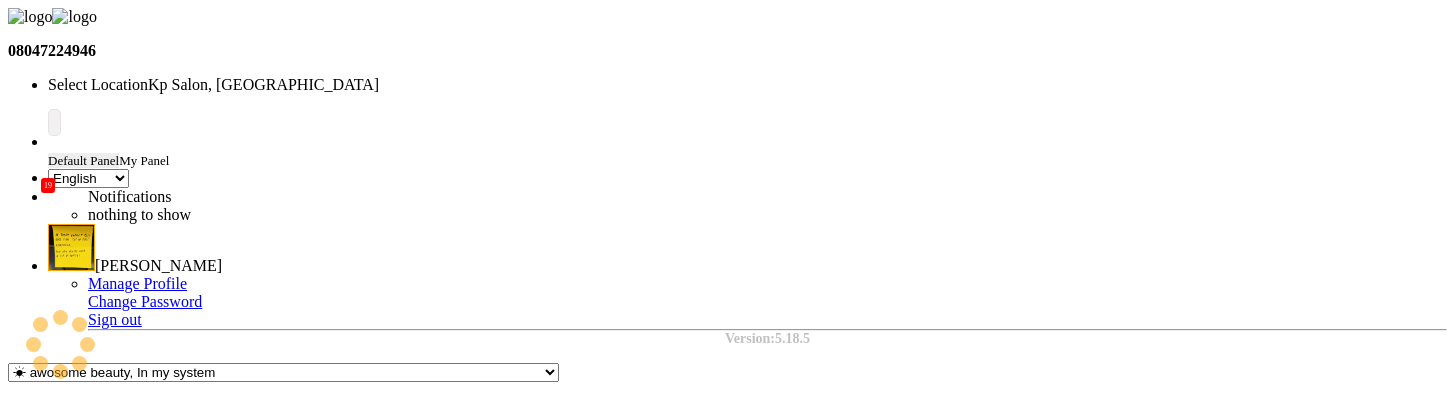 select on "7" 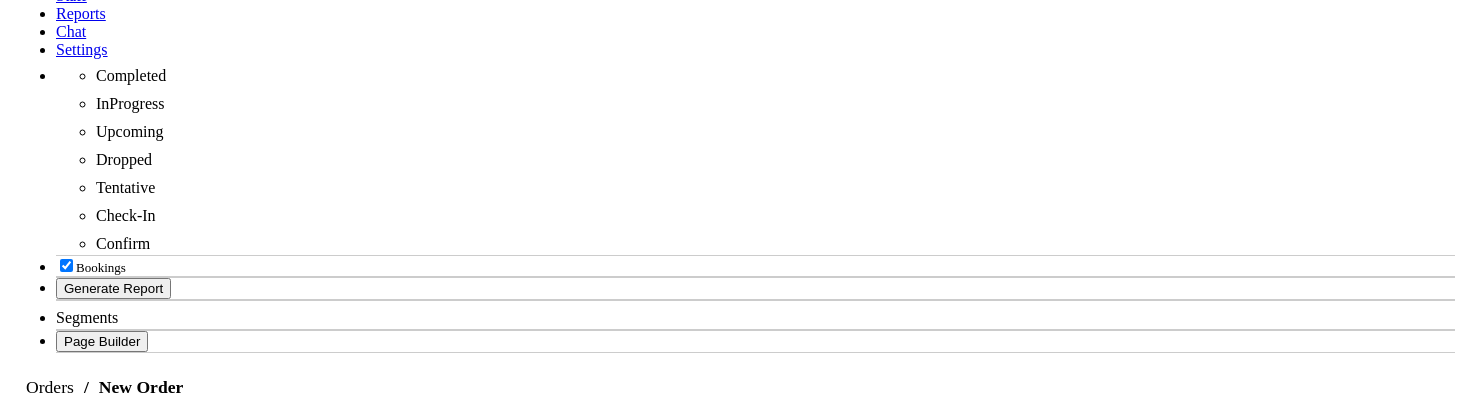scroll, scrollTop: 447, scrollLeft: 0, axis: vertical 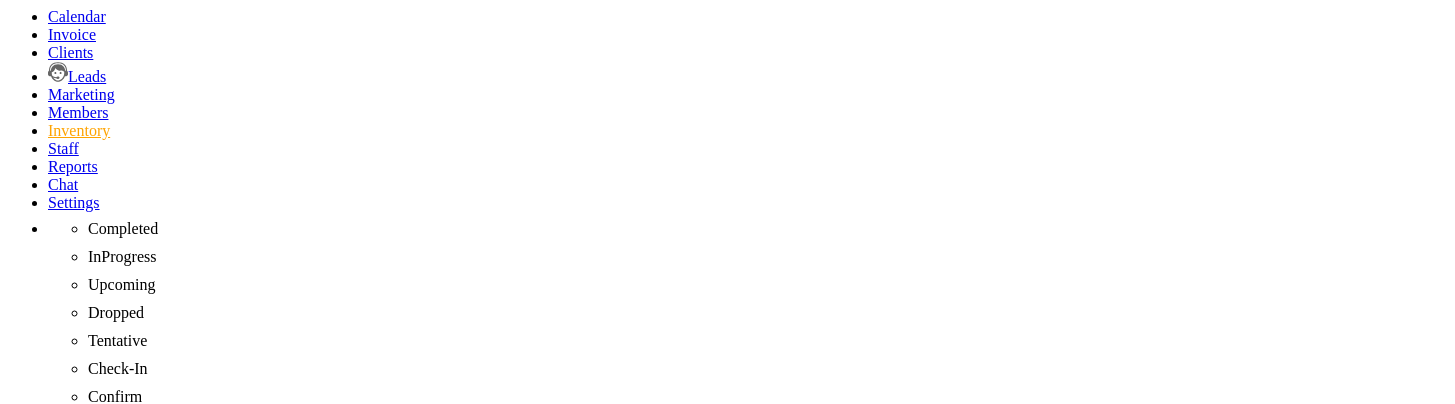 click on "Add Item" 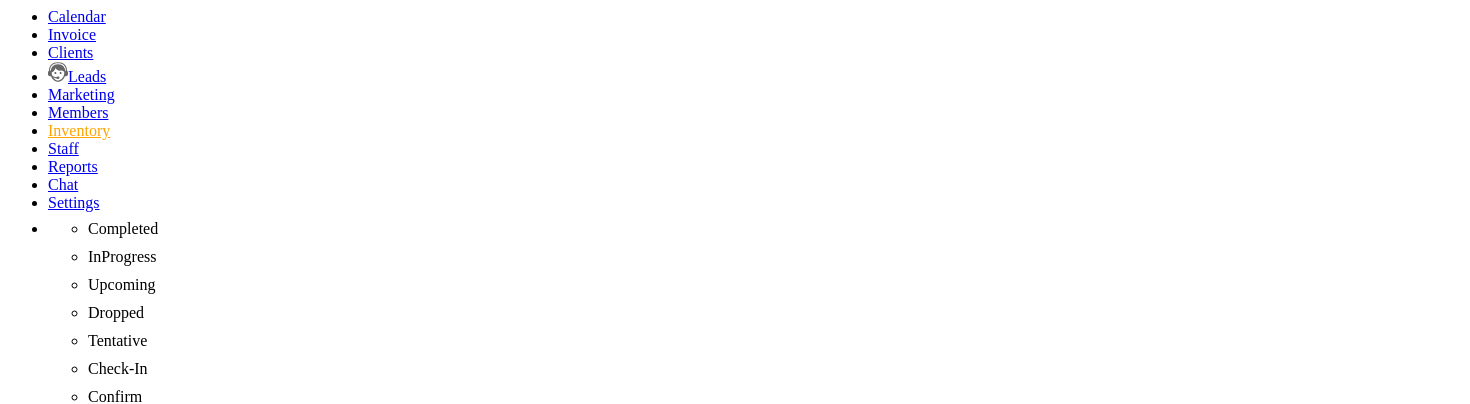 click on "+ Add" 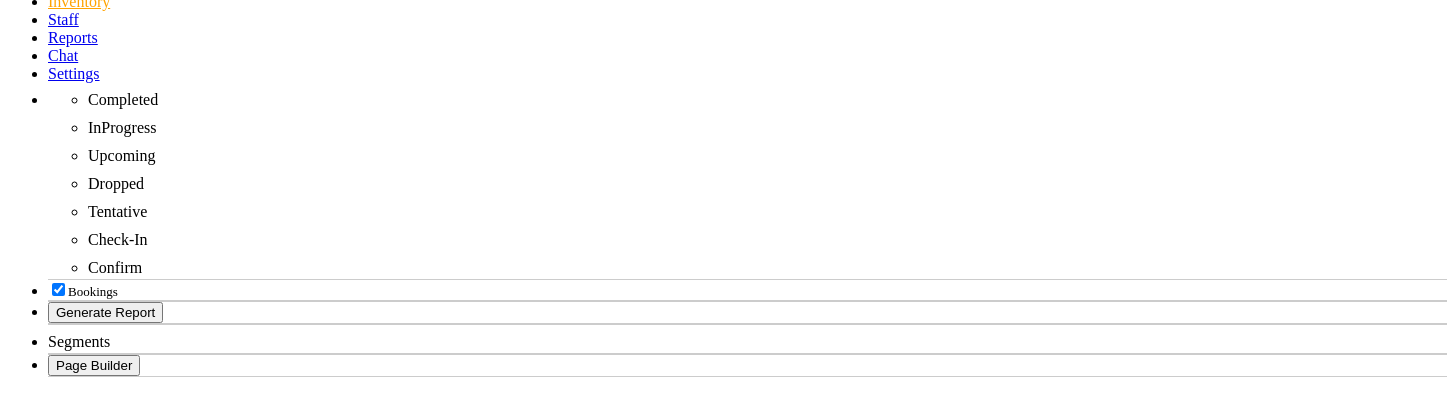 scroll, scrollTop: 856, scrollLeft: 0, axis: vertical 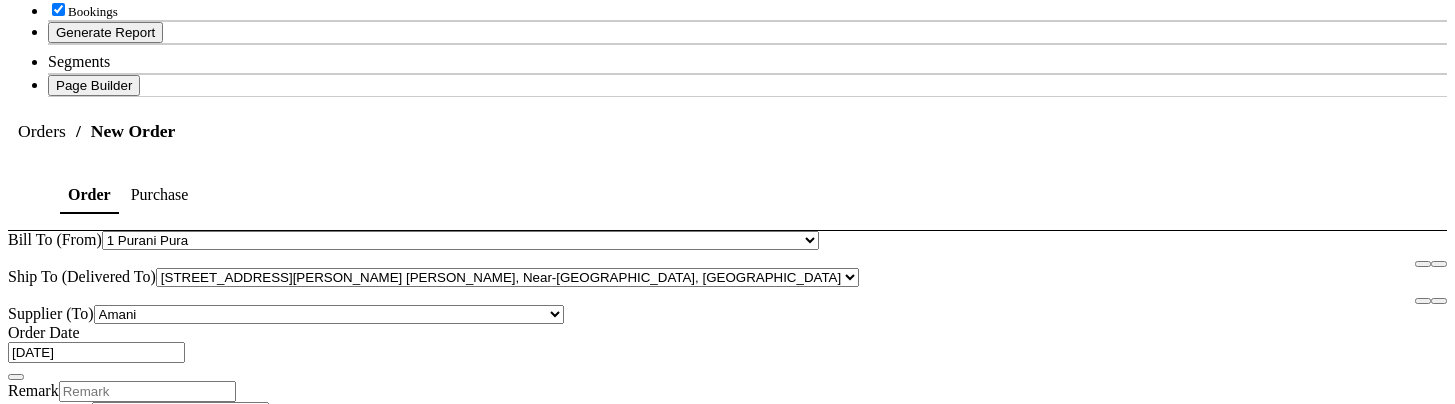 click on "Create" 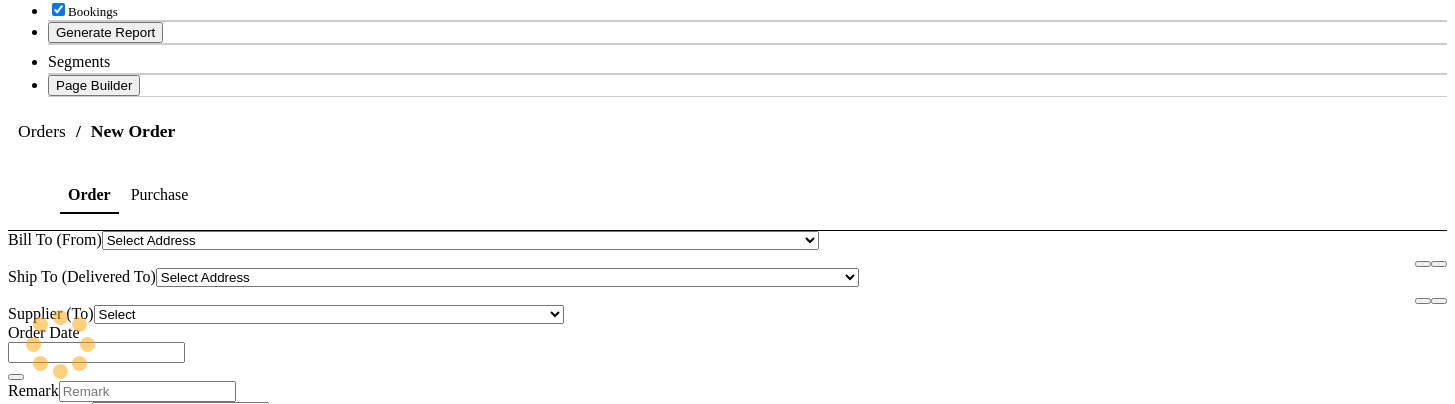 scroll, scrollTop: 0, scrollLeft: 0, axis: both 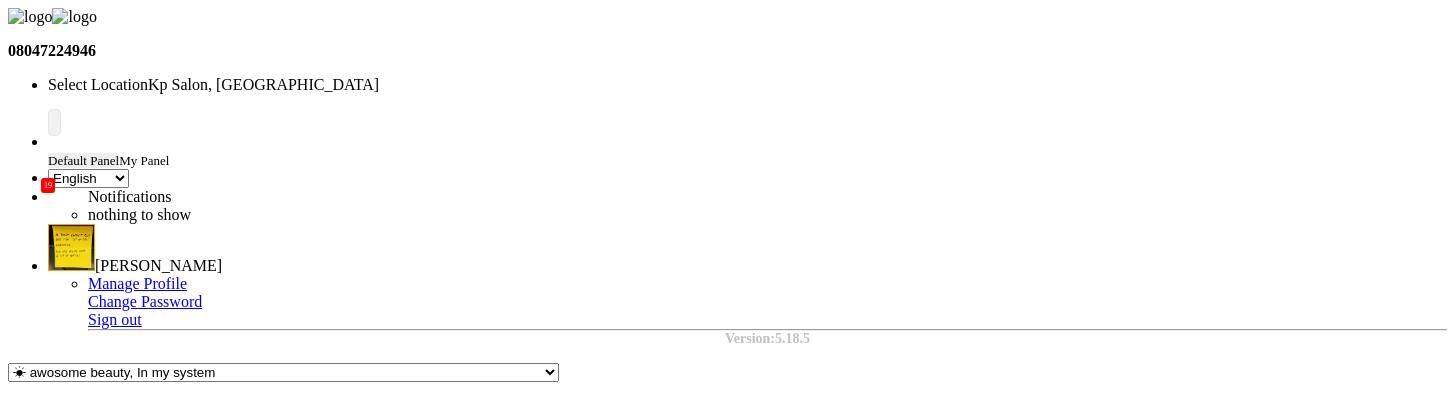 click 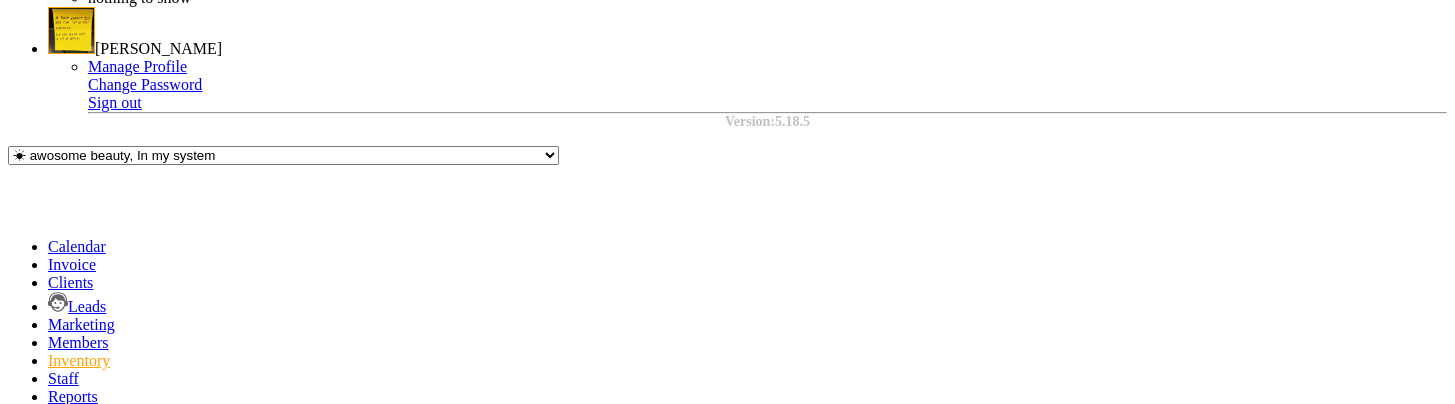scroll, scrollTop: 0, scrollLeft: 0, axis: both 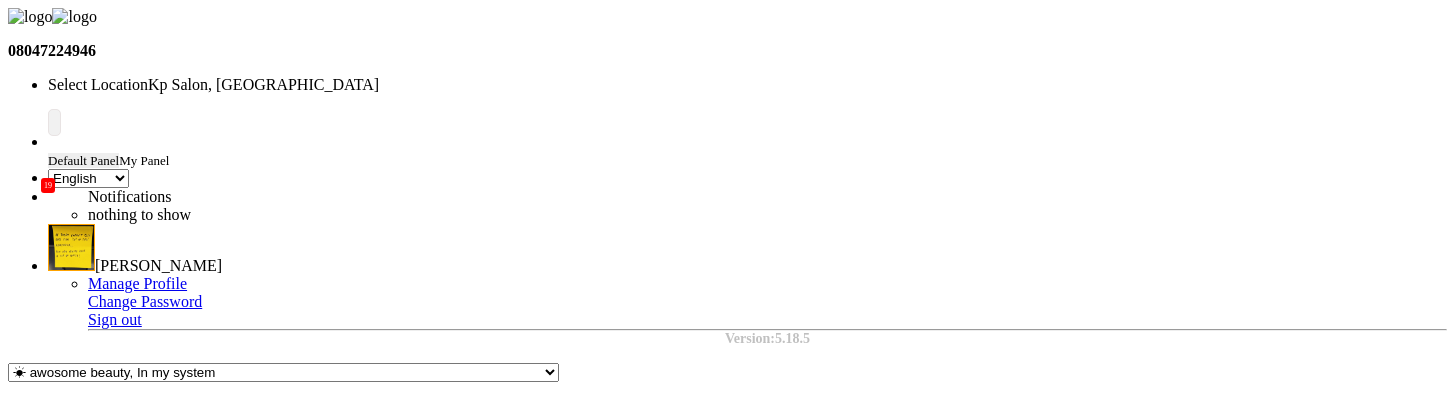 click 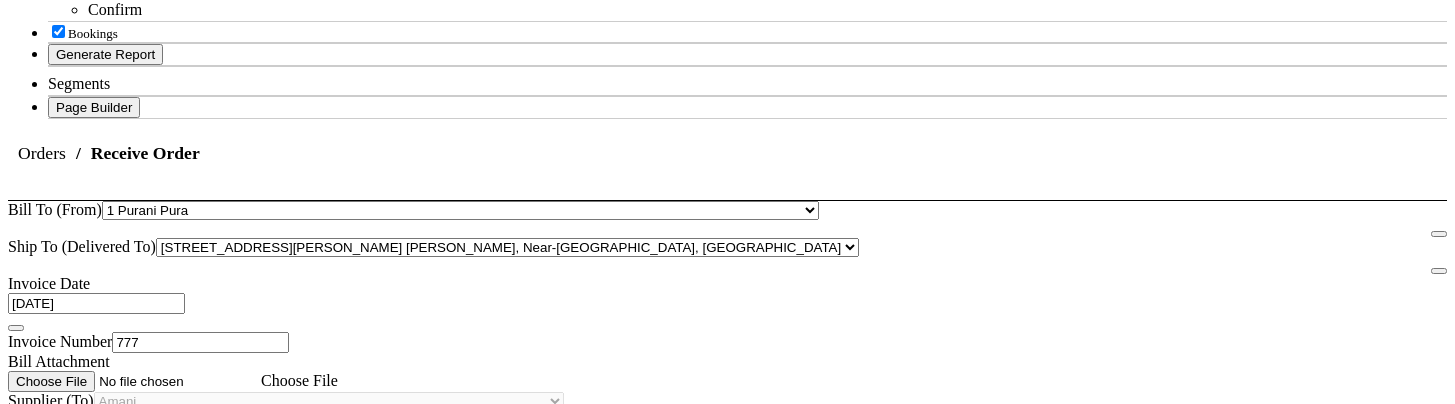 scroll, scrollTop: 931, scrollLeft: 0, axis: vertical 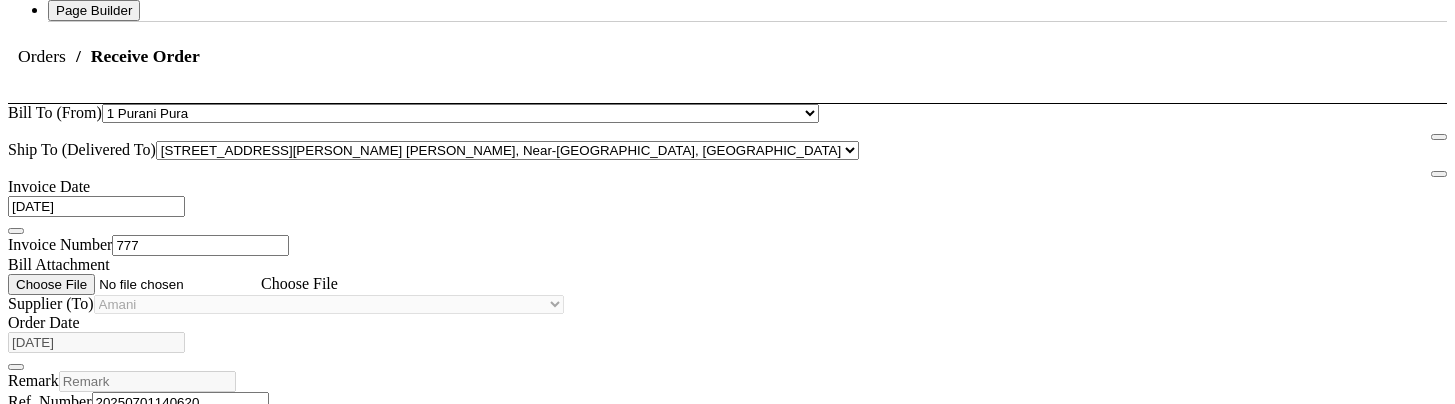 type on "777" 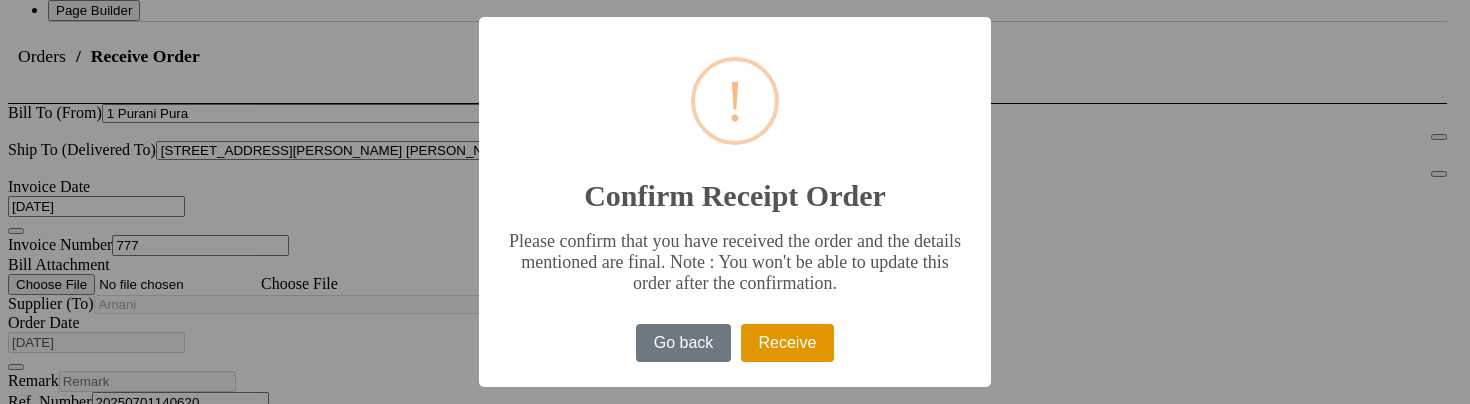 click on "Receive" at bounding box center (787, 343) 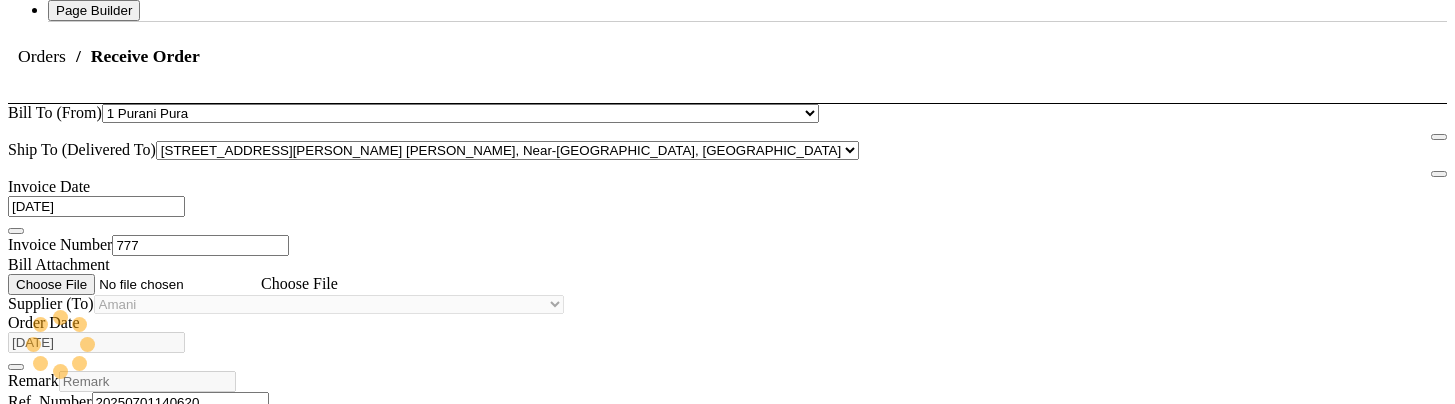 scroll, scrollTop: 0, scrollLeft: 0, axis: both 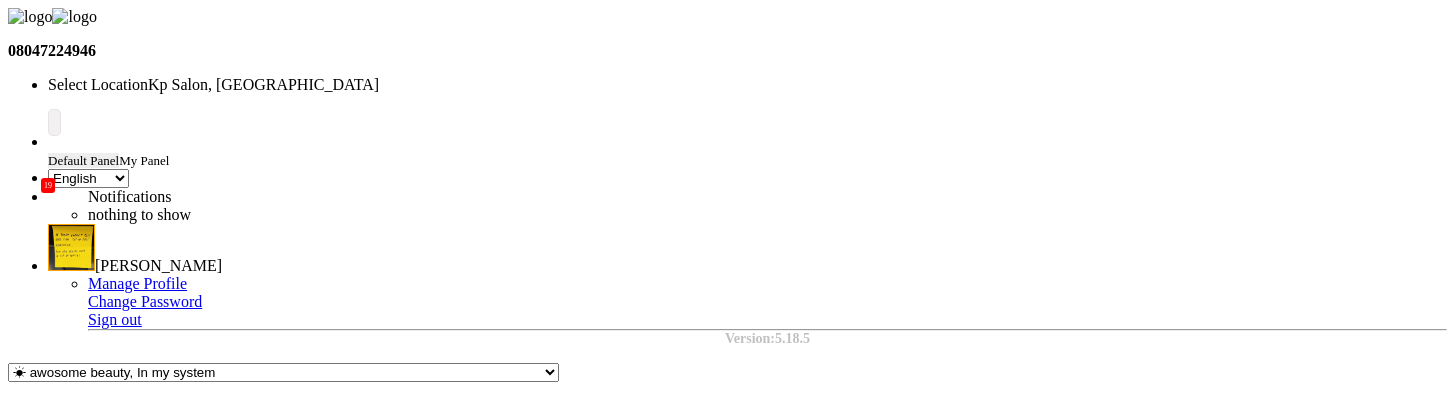 click on "Return" 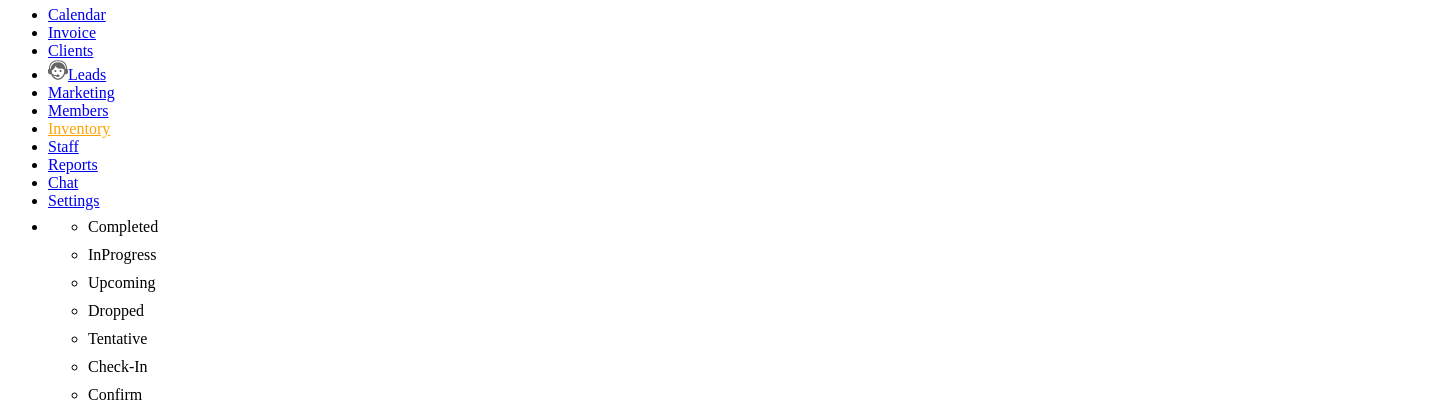scroll, scrollTop: 443, scrollLeft: 0, axis: vertical 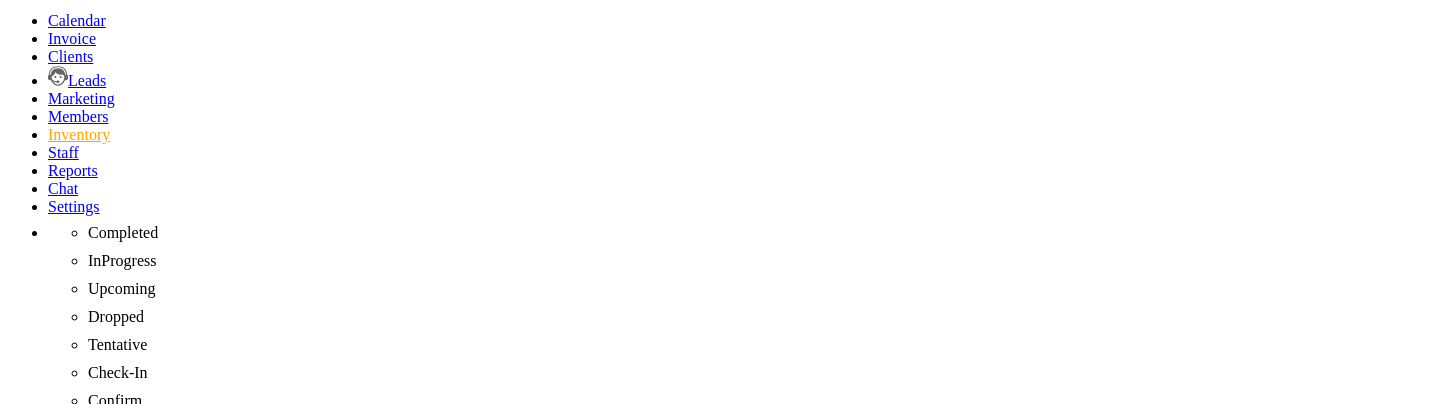 click 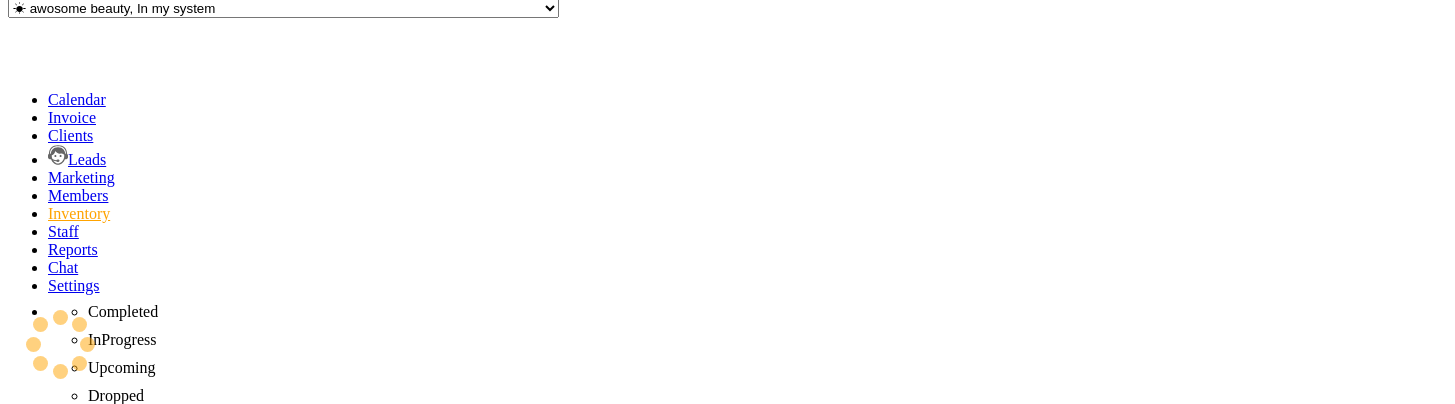 scroll, scrollTop: 327, scrollLeft: 0, axis: vertical 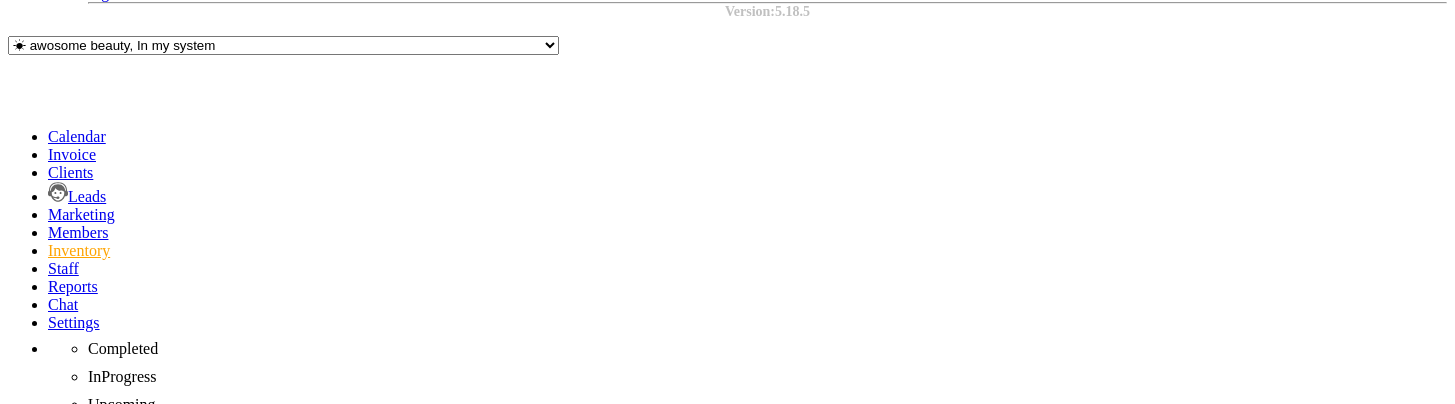 drag, startPoint x: 1364, startPoint y: 146, endPoint x: 1277, endPoint y: 159, distance: 87.965904 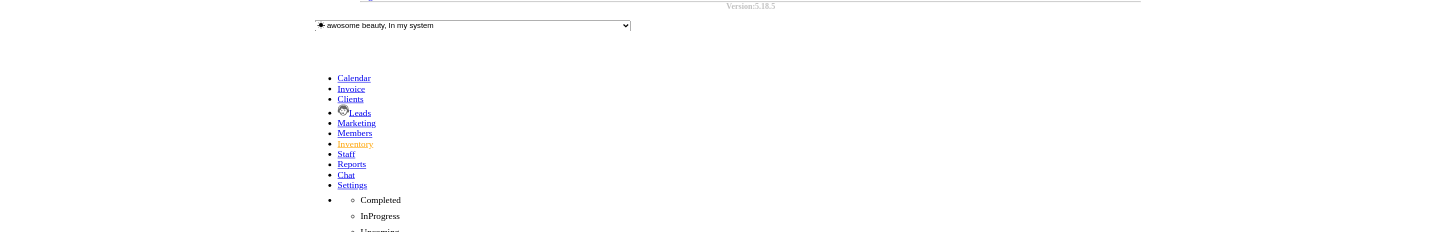 scroll, scrollTop: 31, scrollLeft: 0, axis: vertical 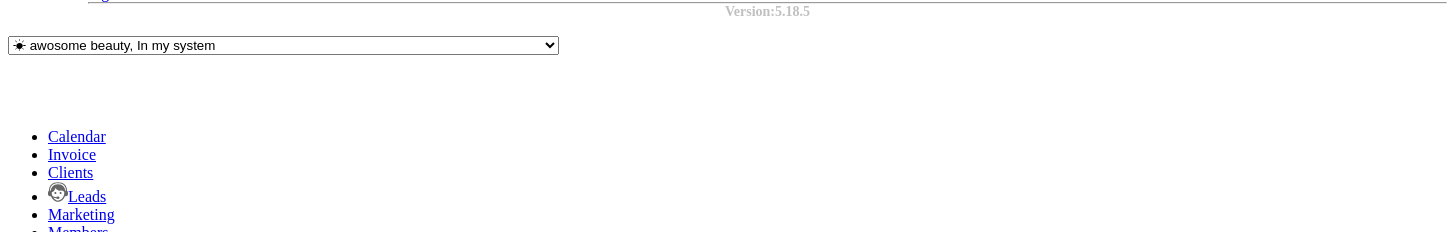 click on "Hair Conditioner 2   1000 ML  P10038  10 10  10  4 250 28 % | 70 F 180 156.522 626.087 None test dhiraj grp test tax group 2 test tax group saudi group multi product multi-location-2.5 Main GST multi-location null LSSST Service tax Tax for loyalty Test tax group Same State Tax Group  Gst (10%) Test Tax product tax Gst (12%) igst GST  (15%)  93.913 720" 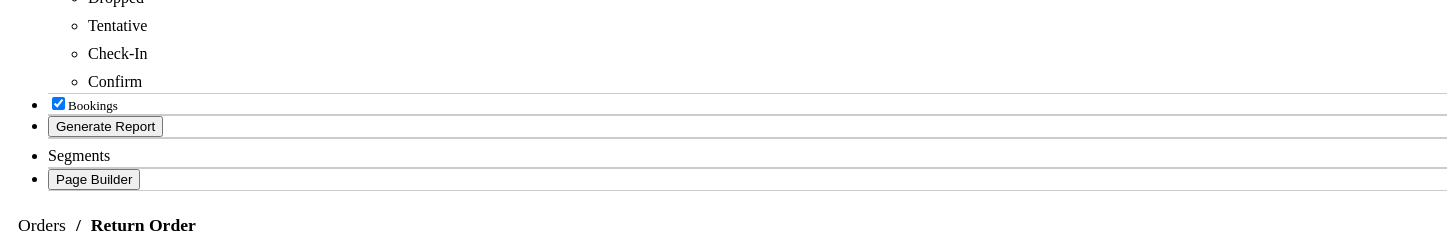 click on "Return" 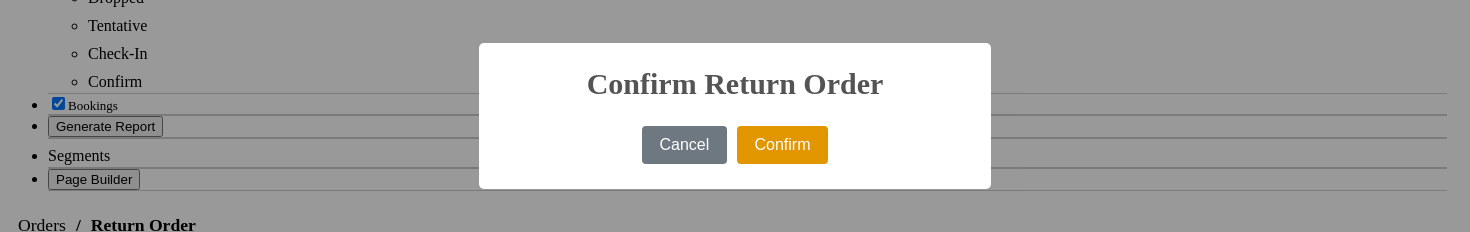 click on "Confirm" at bounding box center (782, 145) 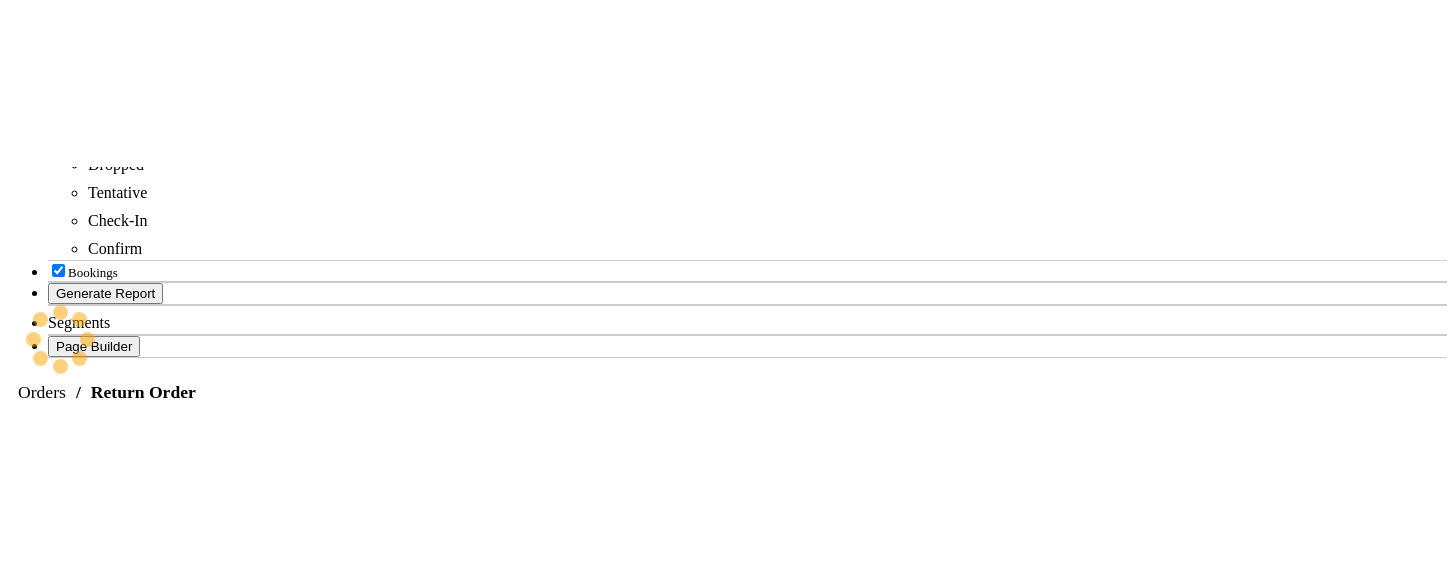 scroll, scrollTop: 0, scrollLeft: 0, axis: both 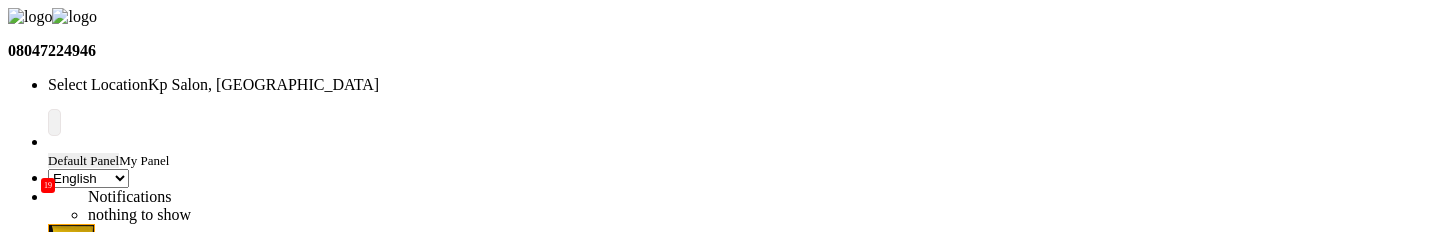 click on "Orders" 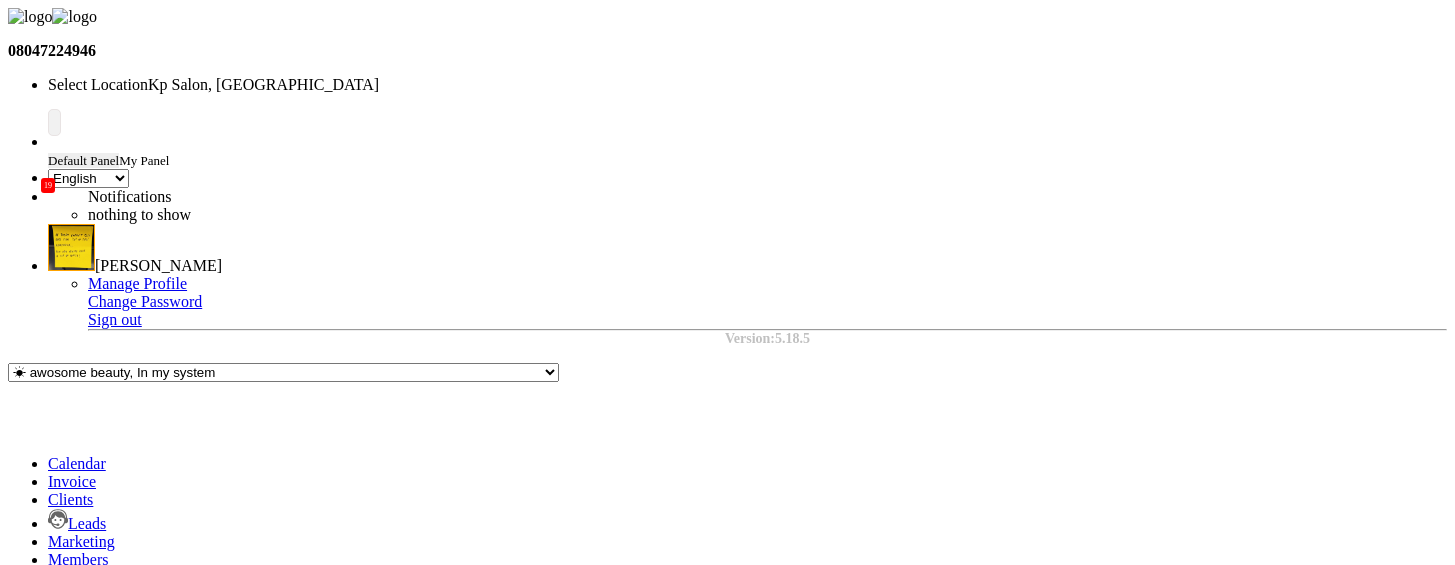 click on "[DATE]" 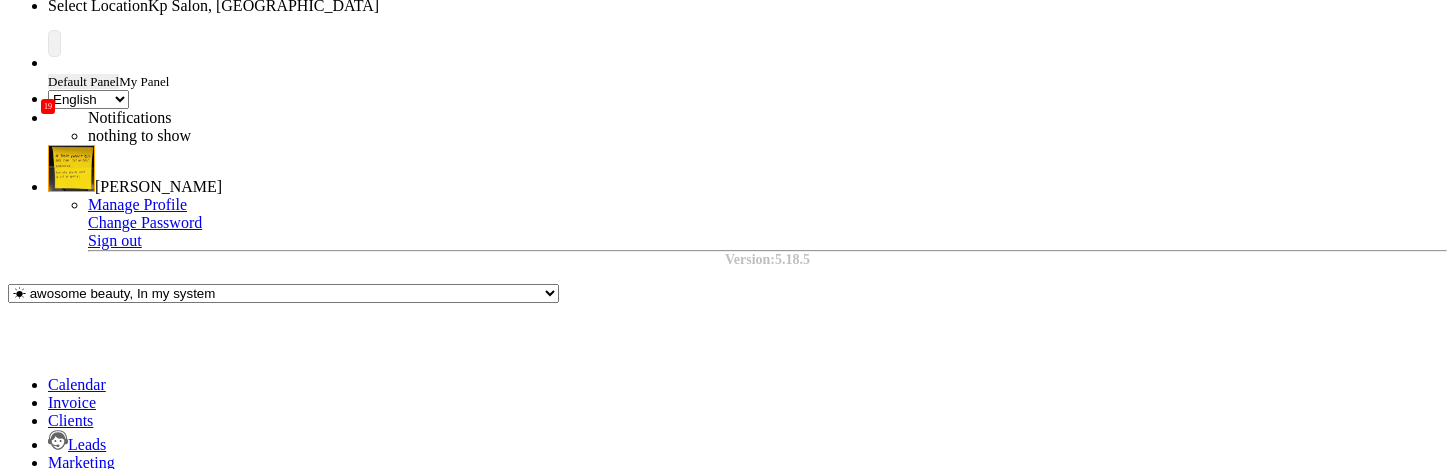 scroll, scrollTop: 0, scrollLeft: 0, axis: both 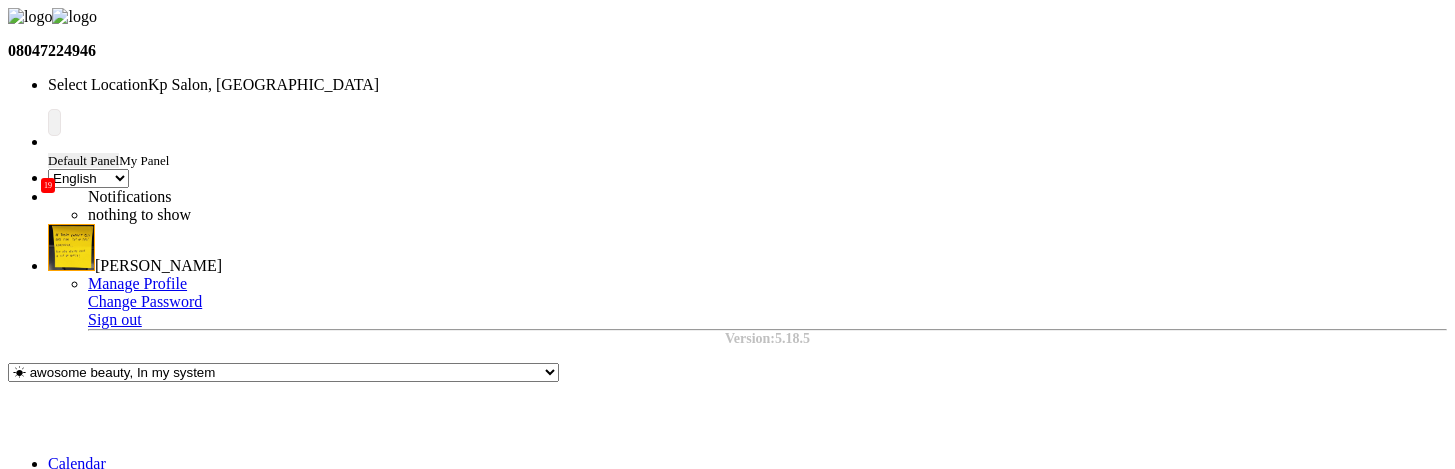 click on "Orders" 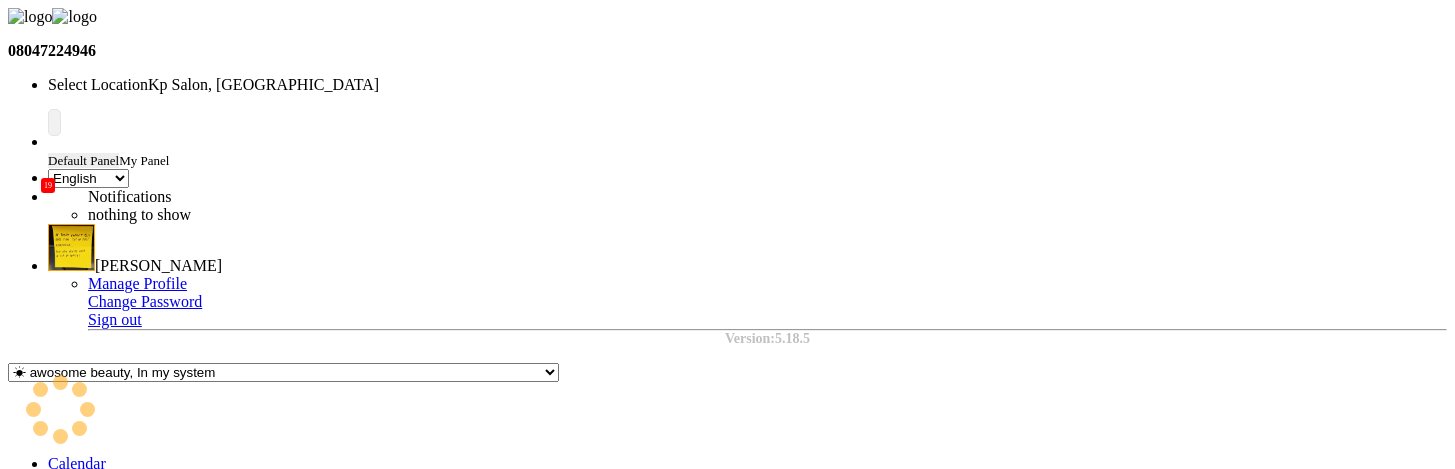 select on "2718" 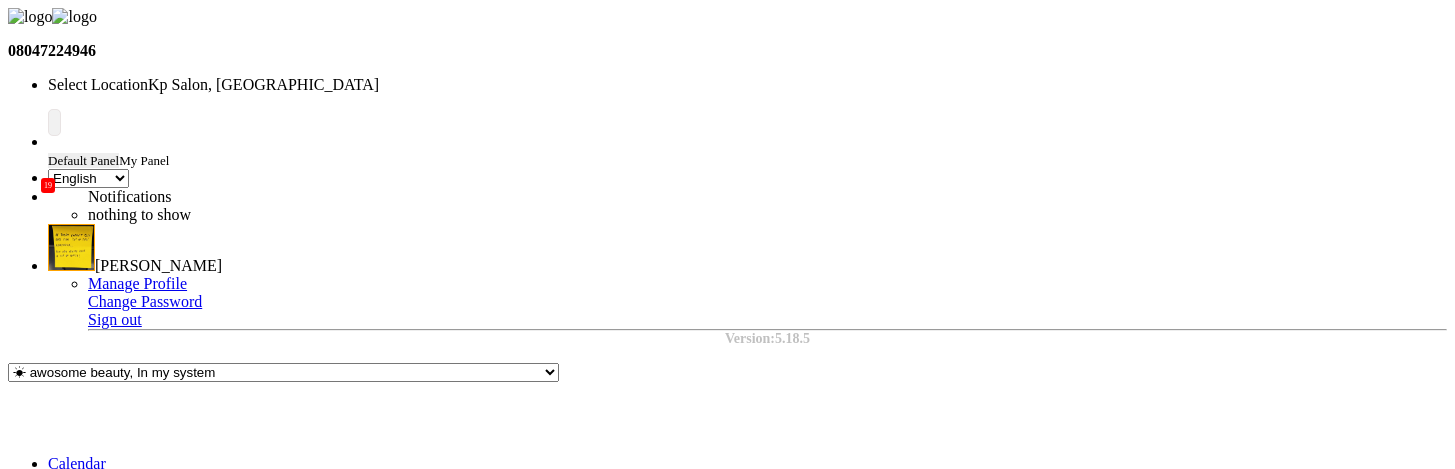 click on "Purchase" 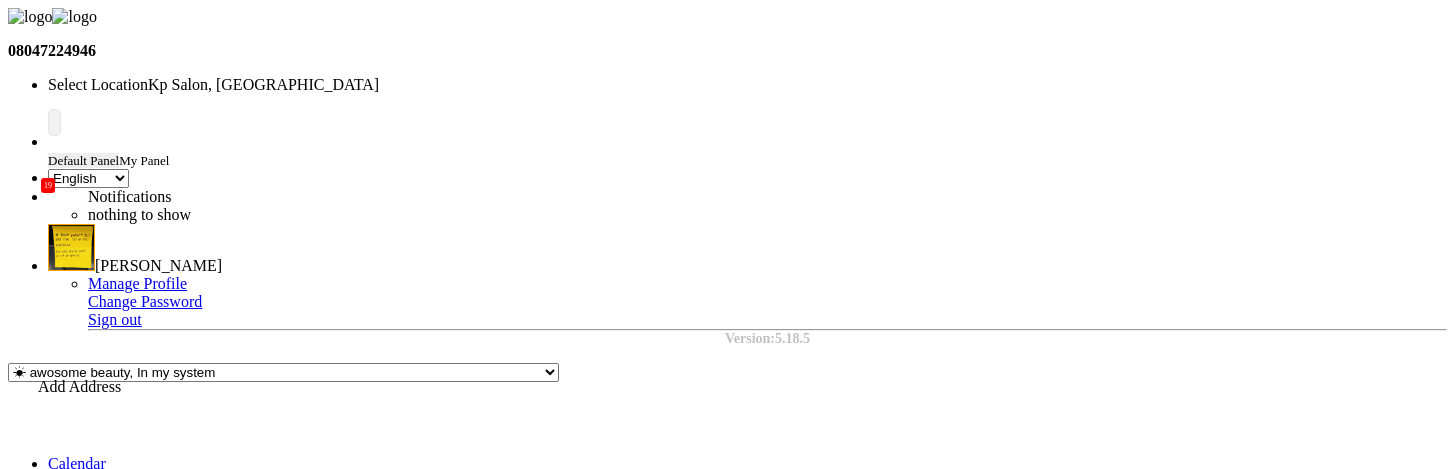 click on "Select [PERSON_NAME] demo demo demo demo demo demo Ondricka Group - Asia Hermiston new demo [PERSON_NAME] - [PERSON_NAME] Group - [PERSON_NAME] [PERSON_NAME] - [PERSON_NAME] [PERSON_NAME] - Summer Zboncak Cummerata, [PERSON_NAME] and [PERSON_NAME] - [PERSON_NAME] null check Supplier [DATE] bj sp sp sp t - test test 2" 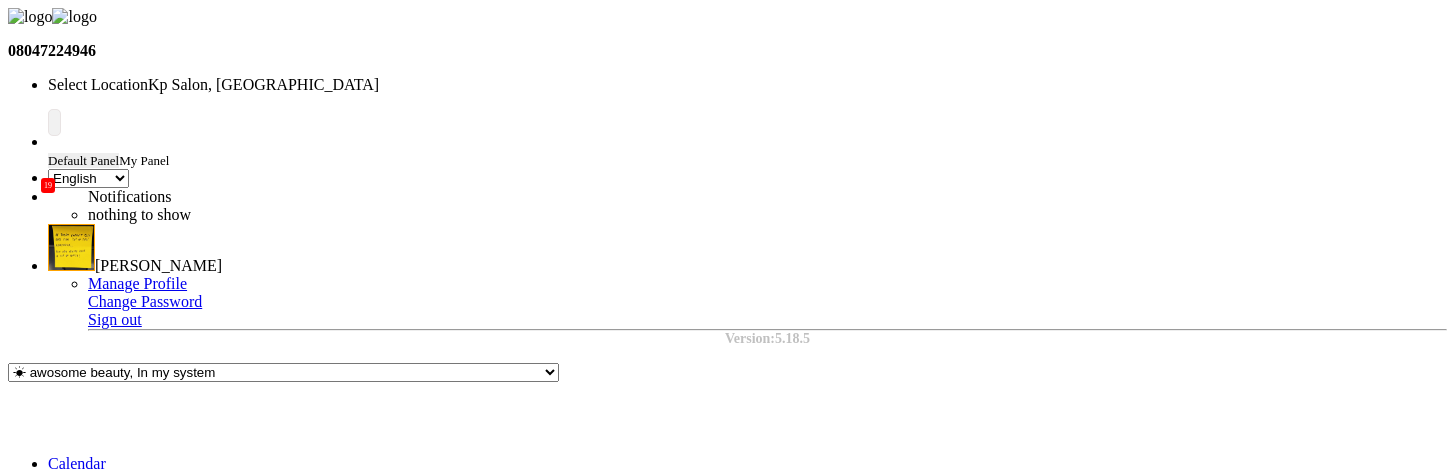 select on "9" 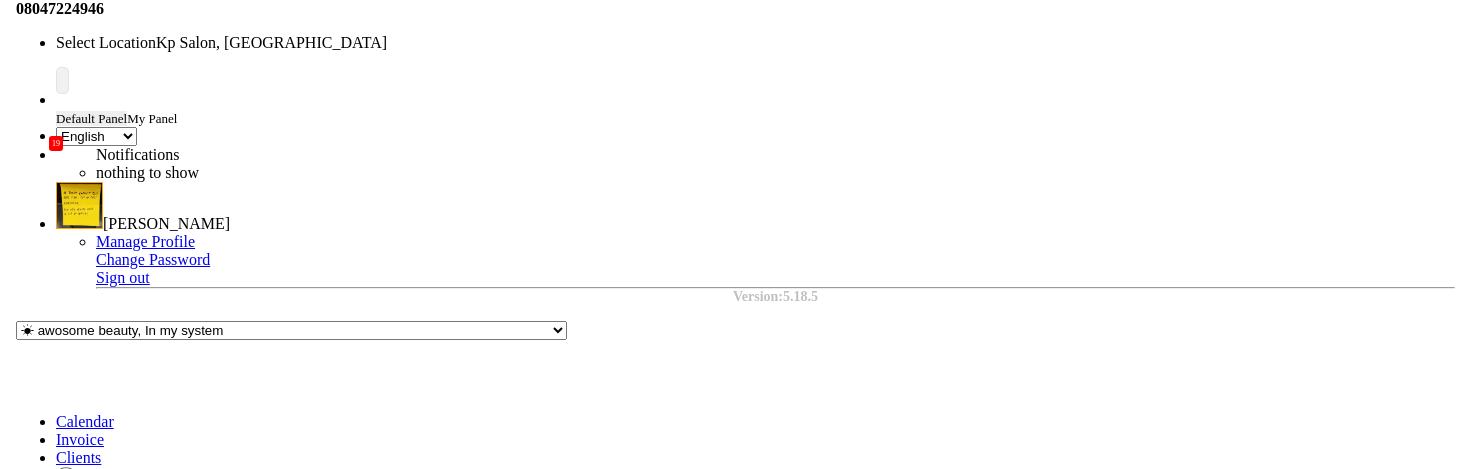 scroll, scrollTop: 394, scrollLeft: 0, axis: vertical 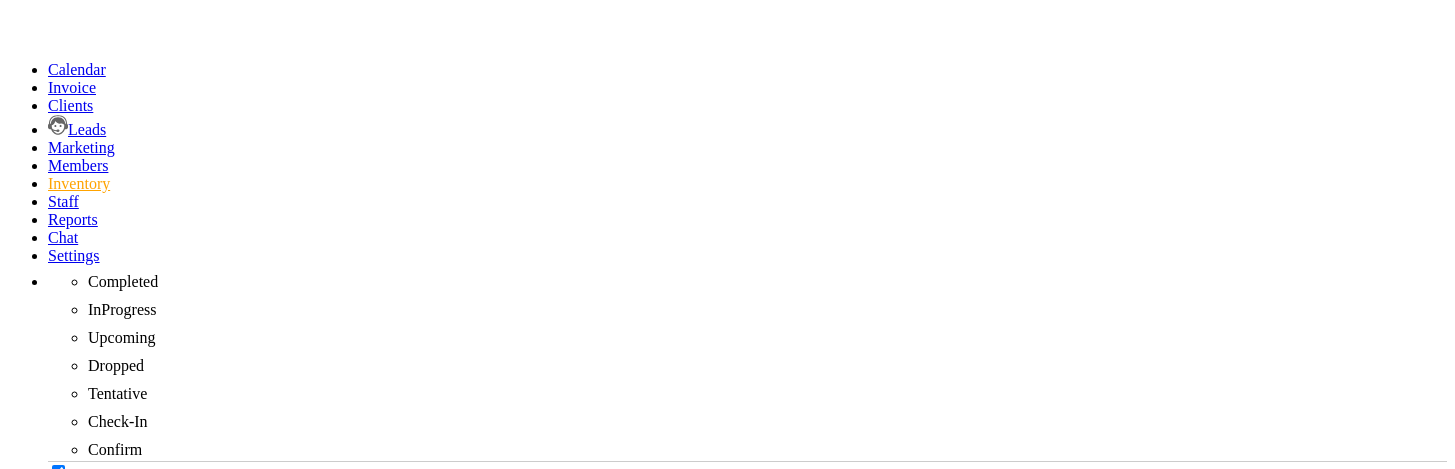 click on "Add Item" 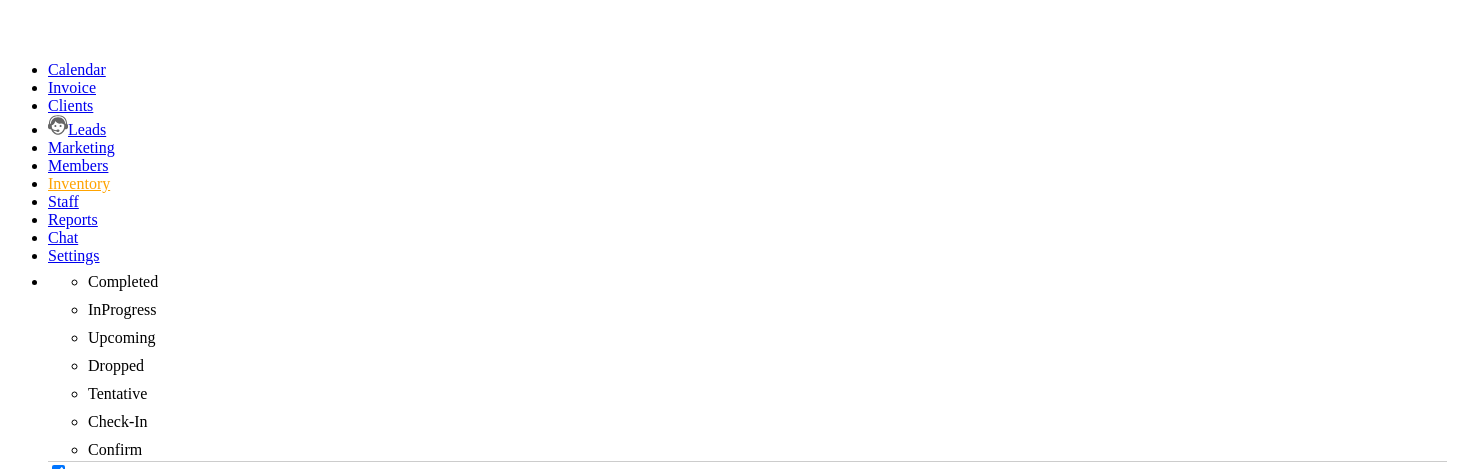 click on "+ Add" 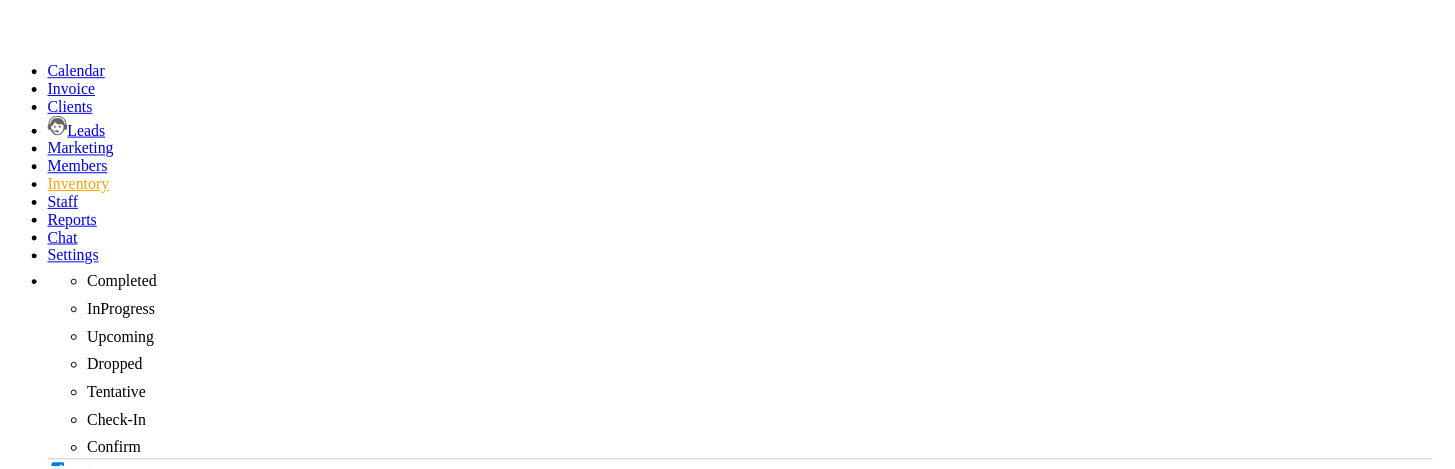scroll, scrollTop: 199, scrollLeft: 0, axis: vertical 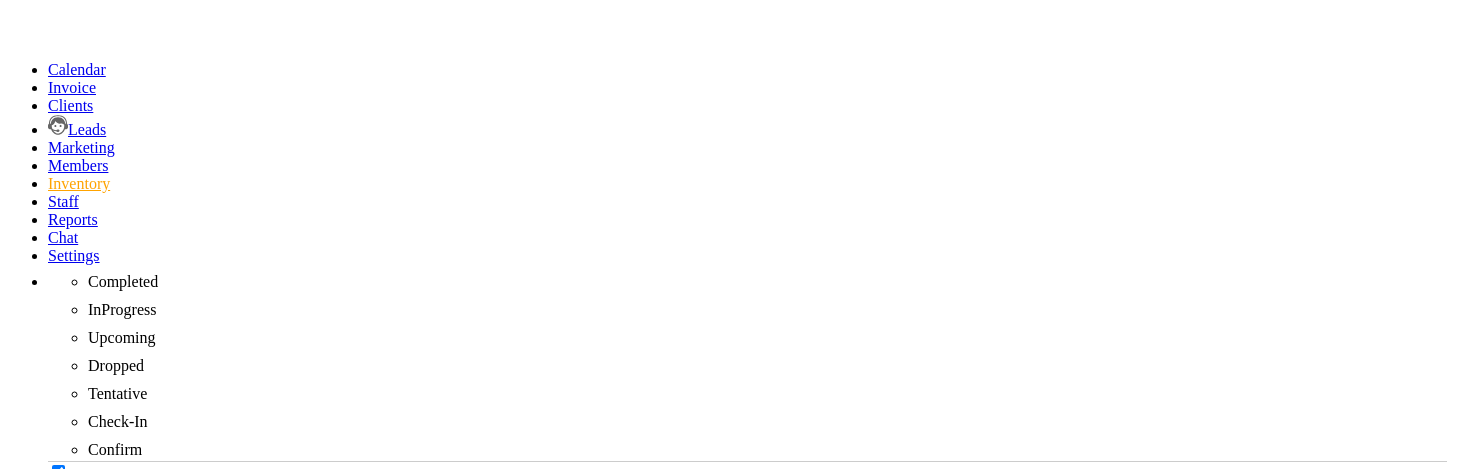 type on "10" 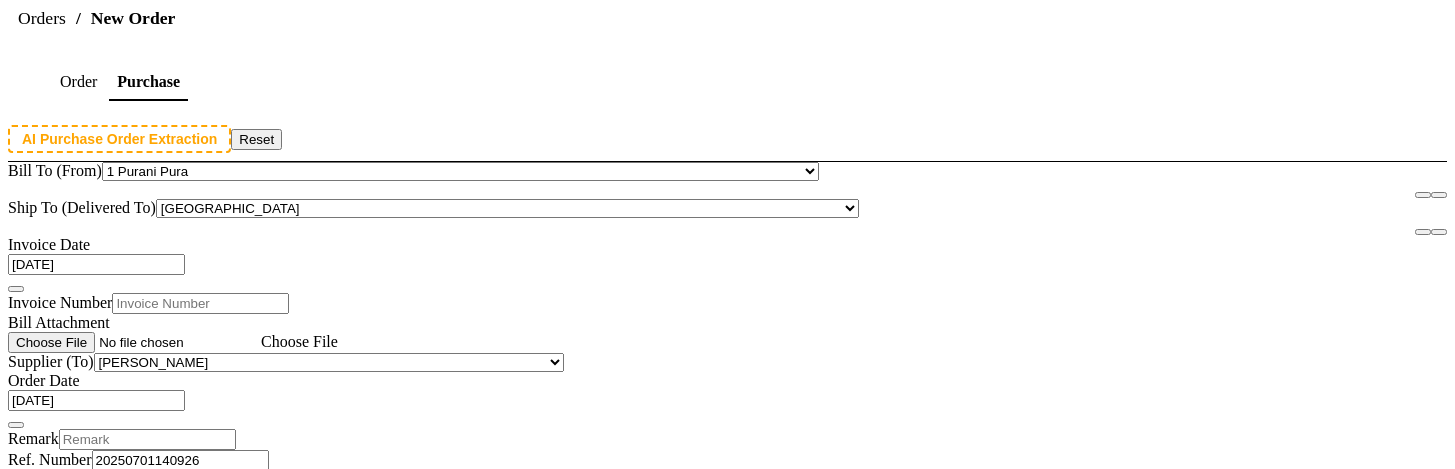 scroll, scrollTop: 987, scrollLeft: 0, axis: vertical 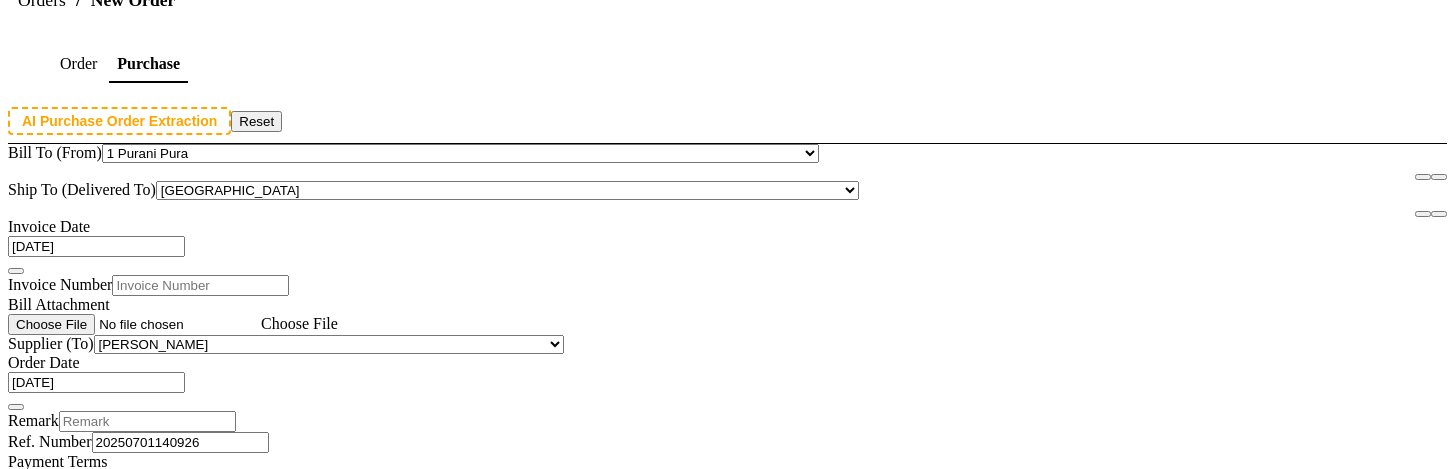 click on "Create" 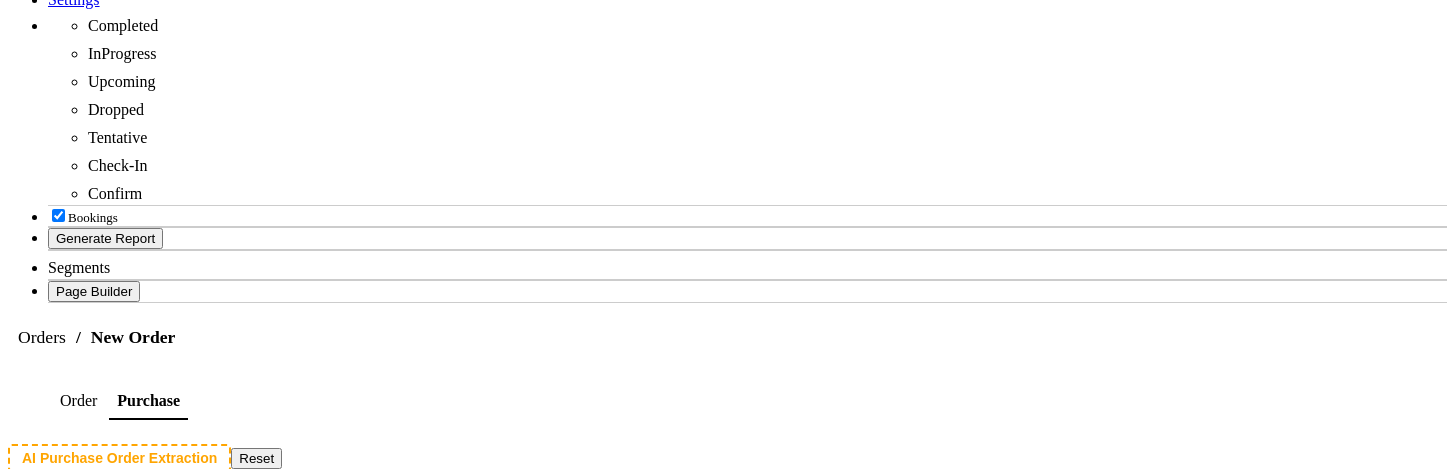 scroll, scrollTop: 0, scrollLeft: 0, axis: both 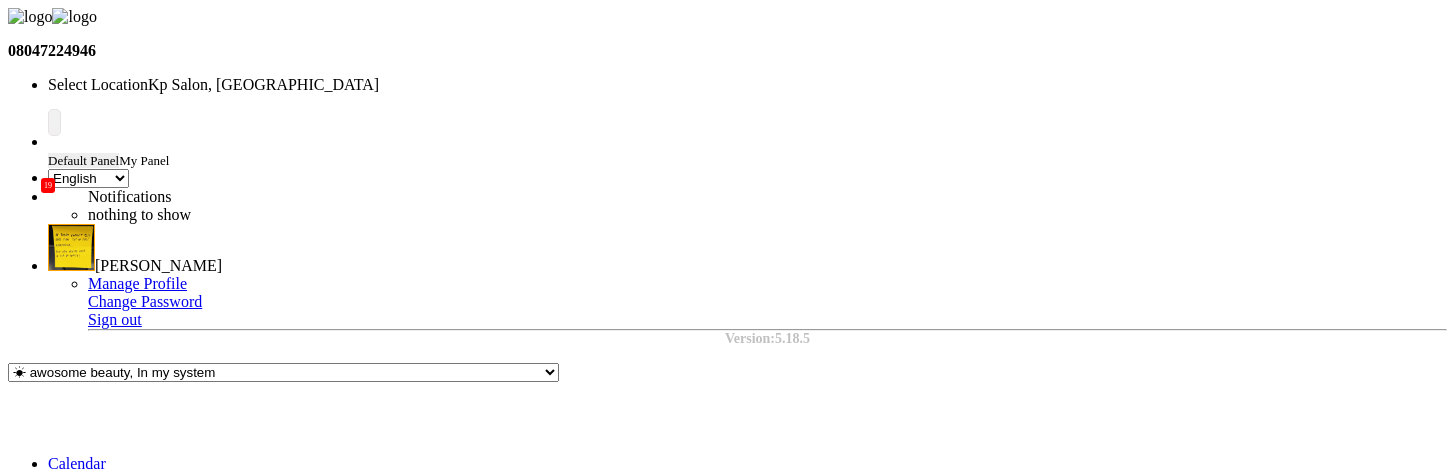 click 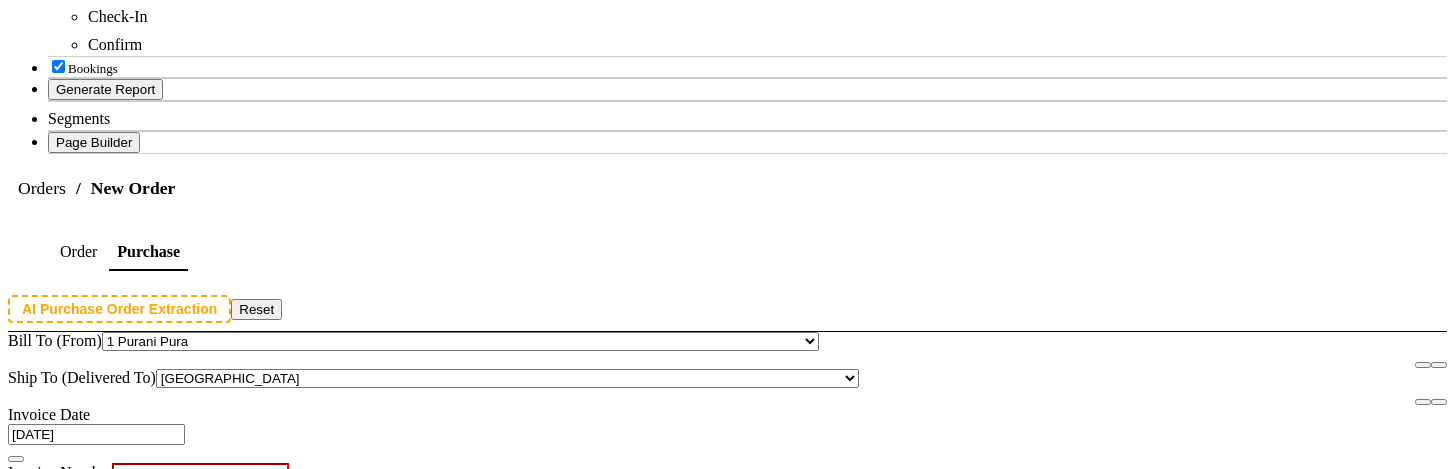scroll, scrollTop: 987, scrollLeft: 0, axis: vertical 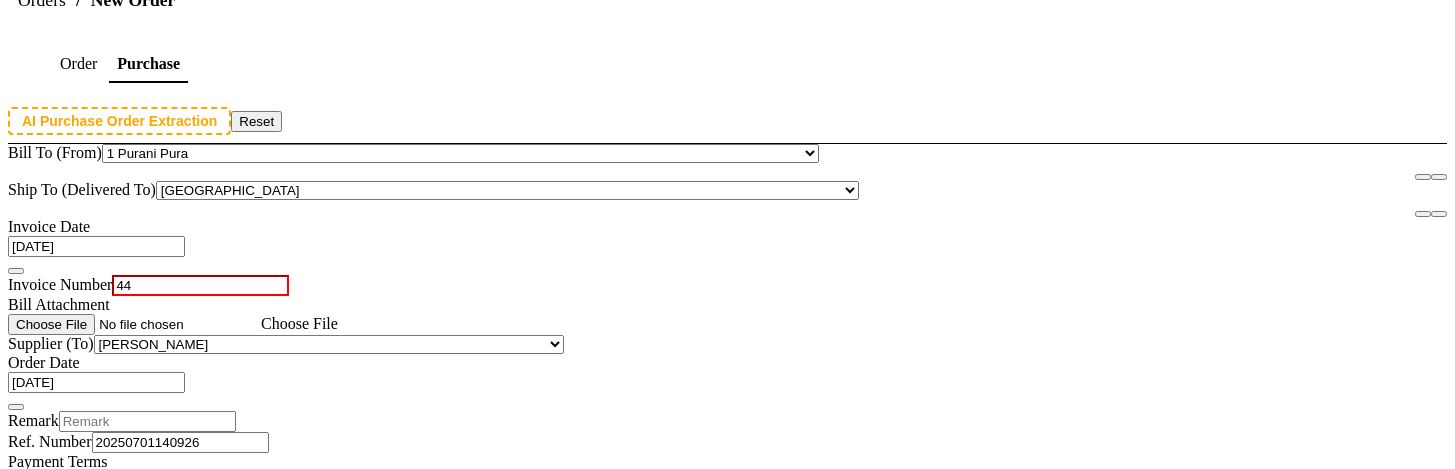 type on "44" 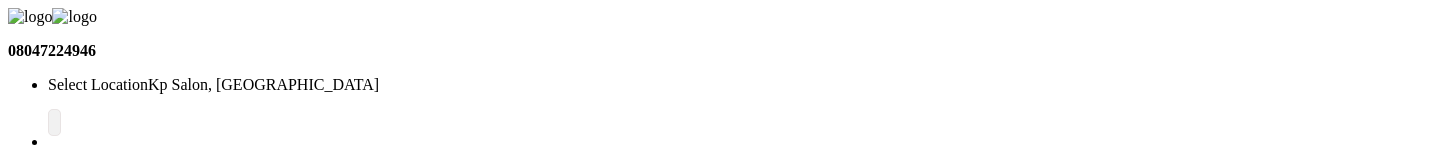 scroll, scrollTop: 1097, scrollLeft: 0, axis: vertical 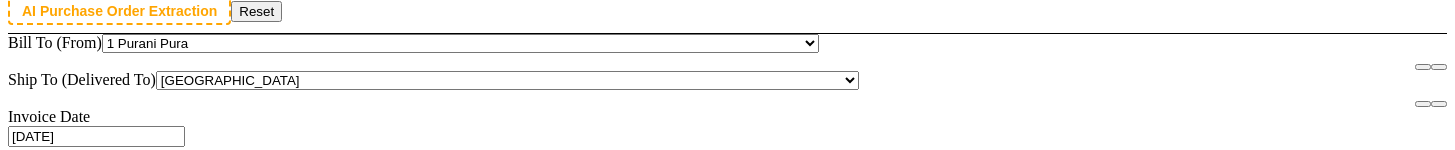 click on "Create" 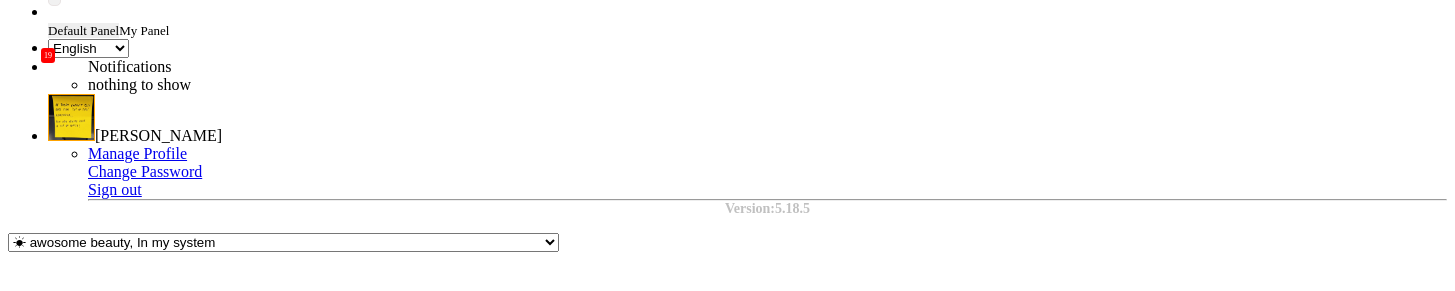 scroll, scrollTop: 0, scrollLeft: 0, axis: both 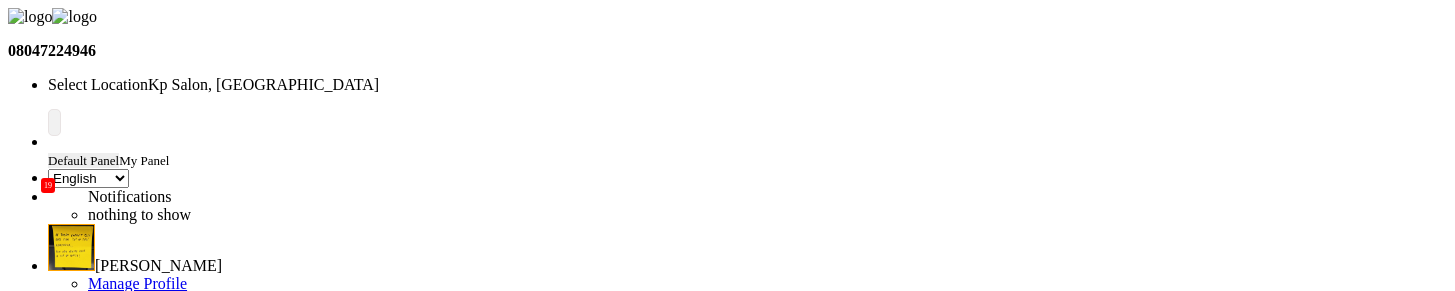 click on "Orders" 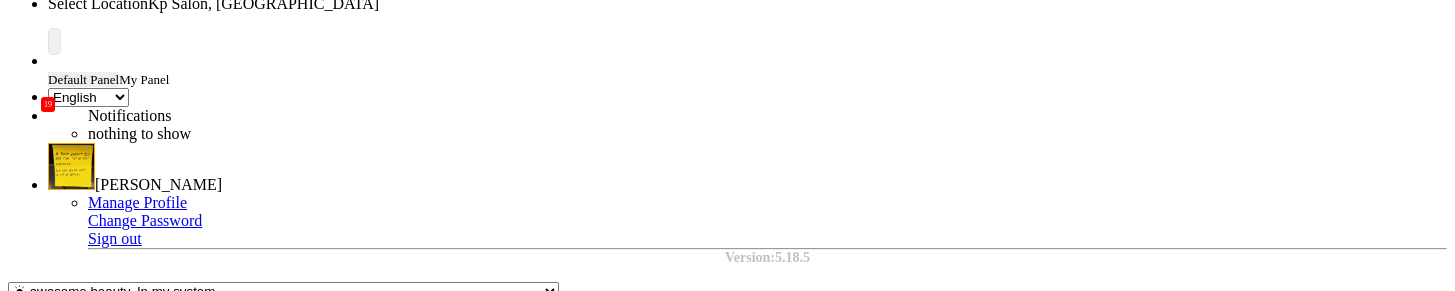 scroll, scrollTop: 83, scrollLeft: 0, axis: vertical 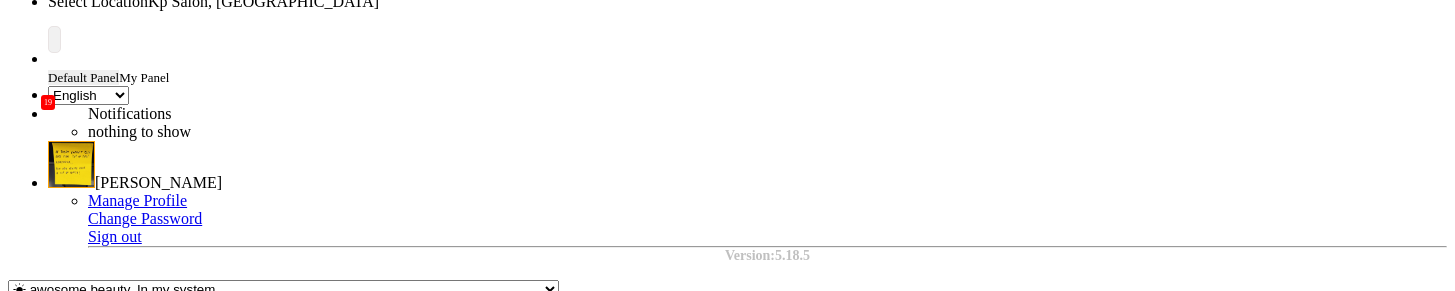 click on "[DATE]" 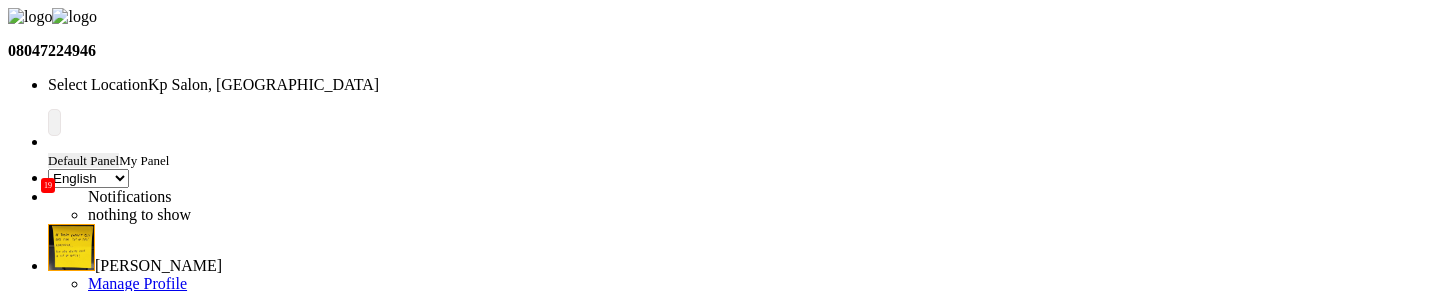 click 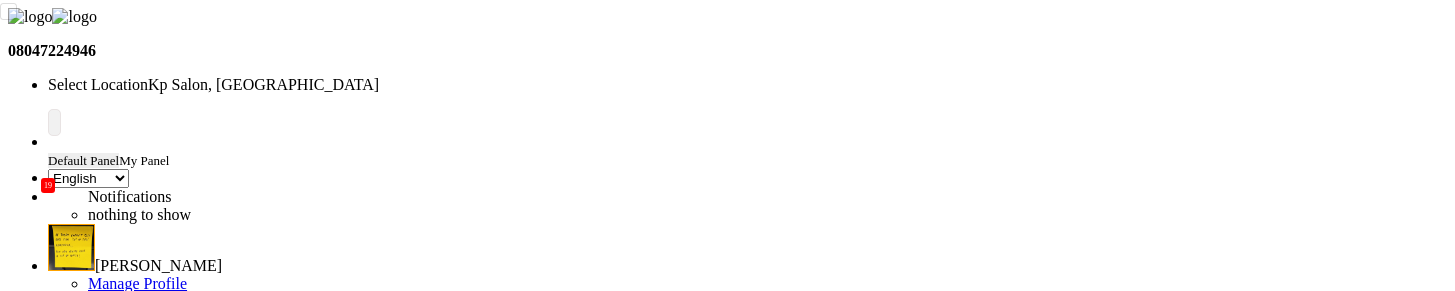 scroll, scrollTop: 399, scrollLeft: 0, axis: vertical 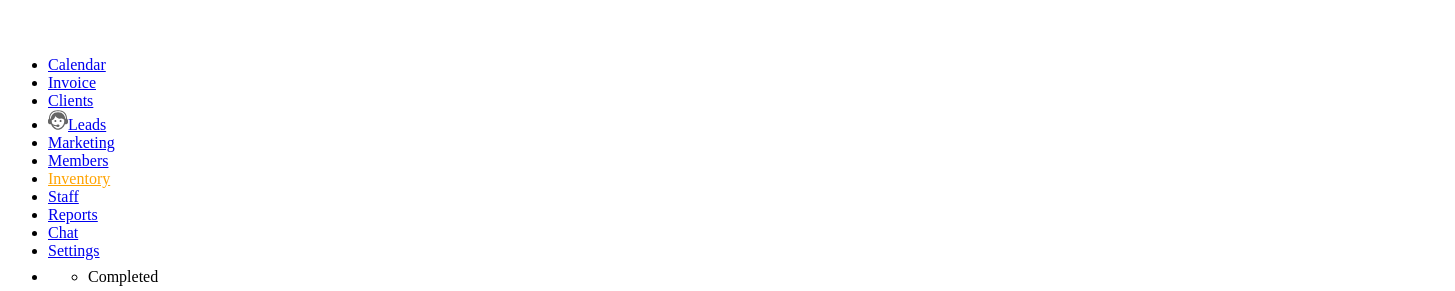 click 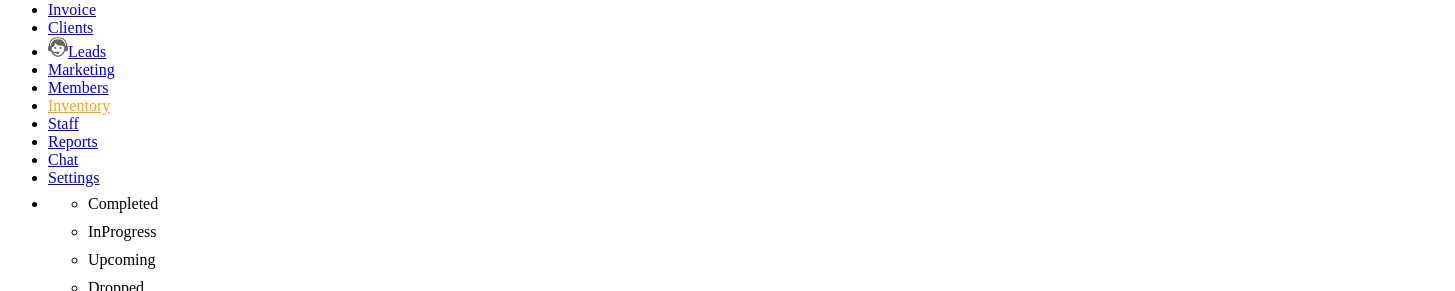 scroll, scrollTop: 811, scrollLeft: 0, axis: vertical 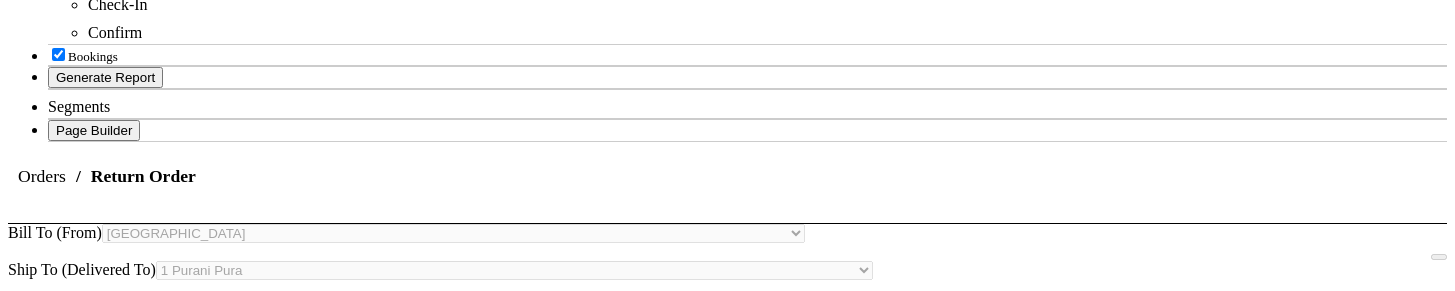 click on "Return" 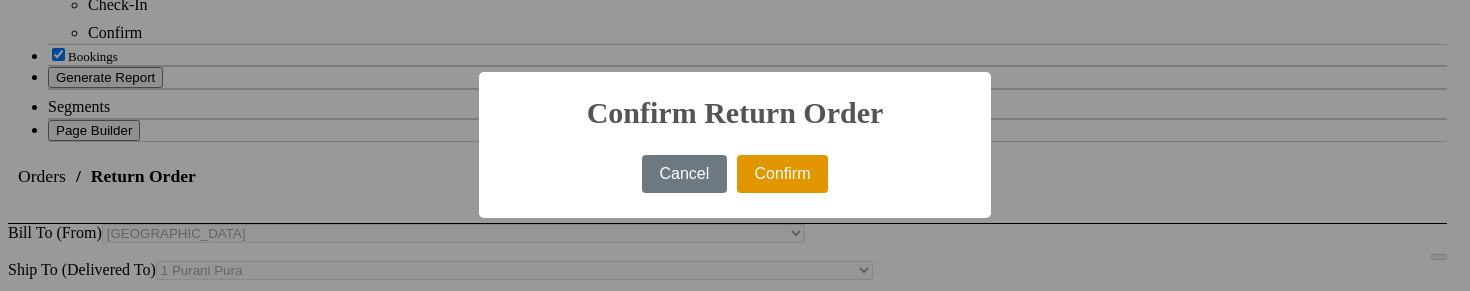 click on "Confirm" at bounding box center (782, 174) 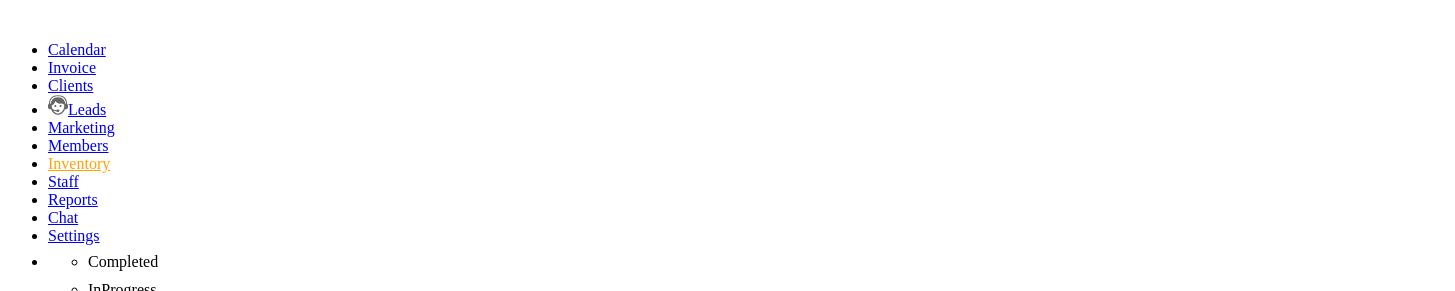 scroll, scrollTop: 0, scrollLeft: 0, axis: both 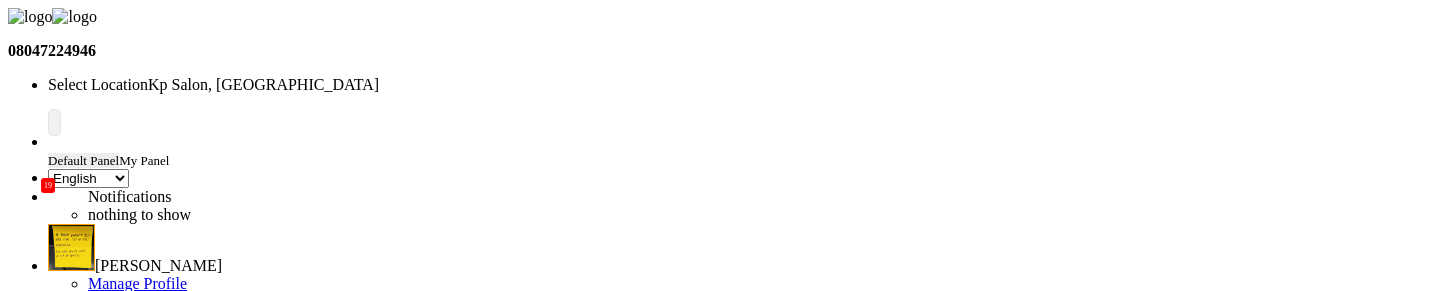 click on "Return" 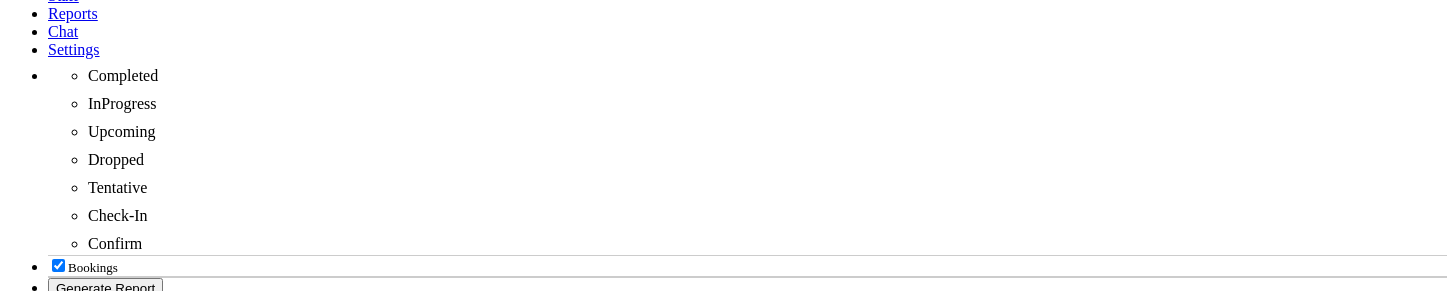 scroll, scrollTop: 455, scrollLeft: 0, axis: vertical 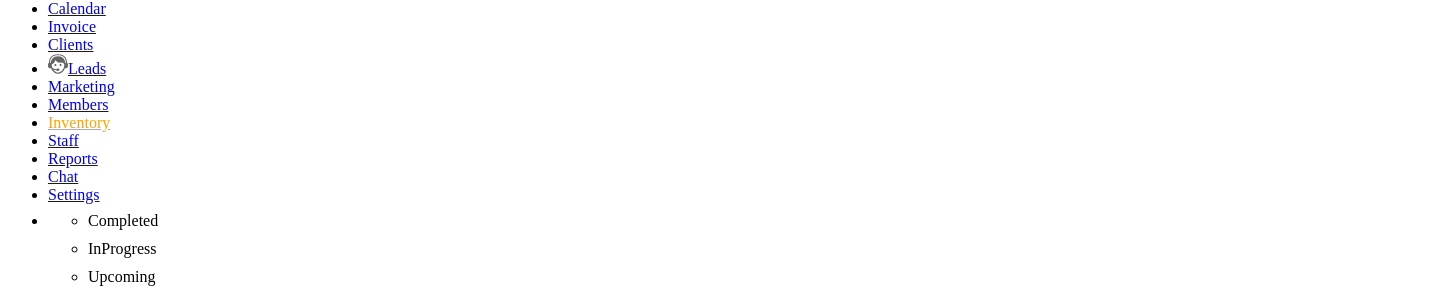 click 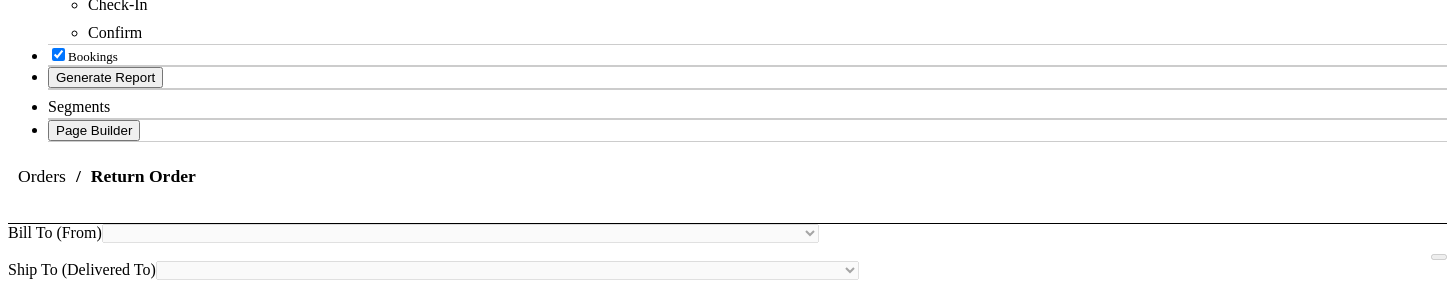 click on "Return" 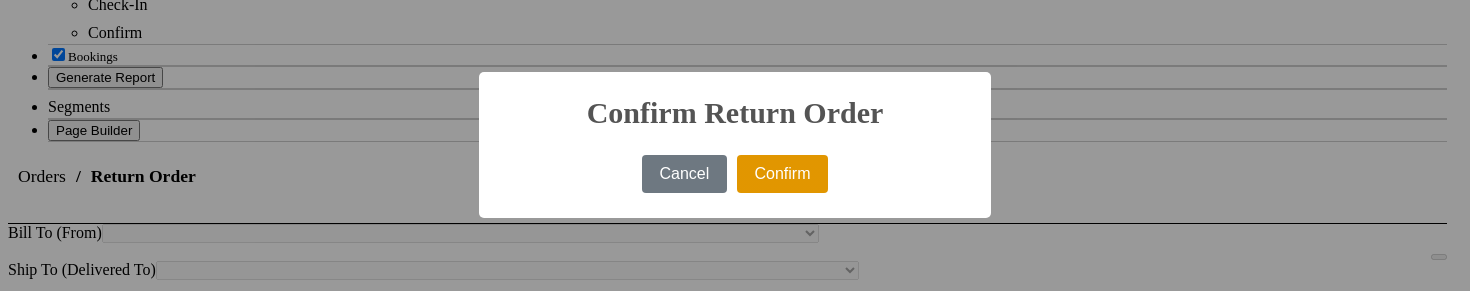 click on "Confirm" at bounding box center (782, 174) 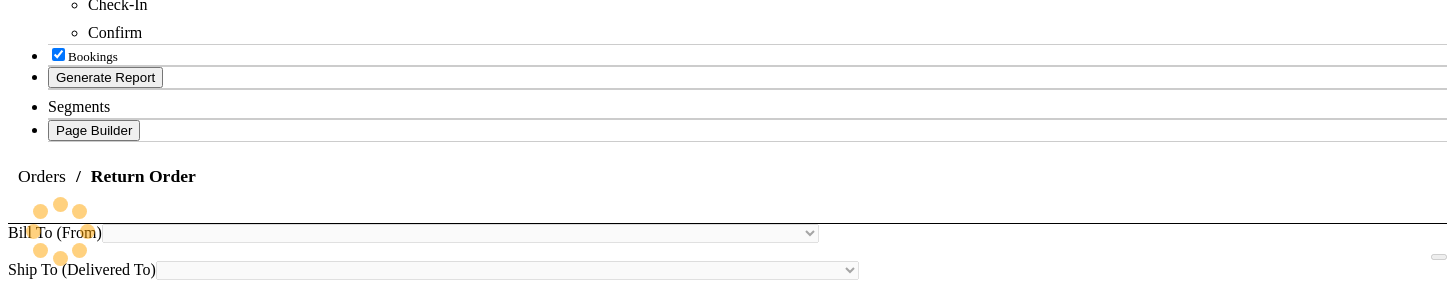 scroll, scrollTop: 0, scrollLeft: 0, axis: both 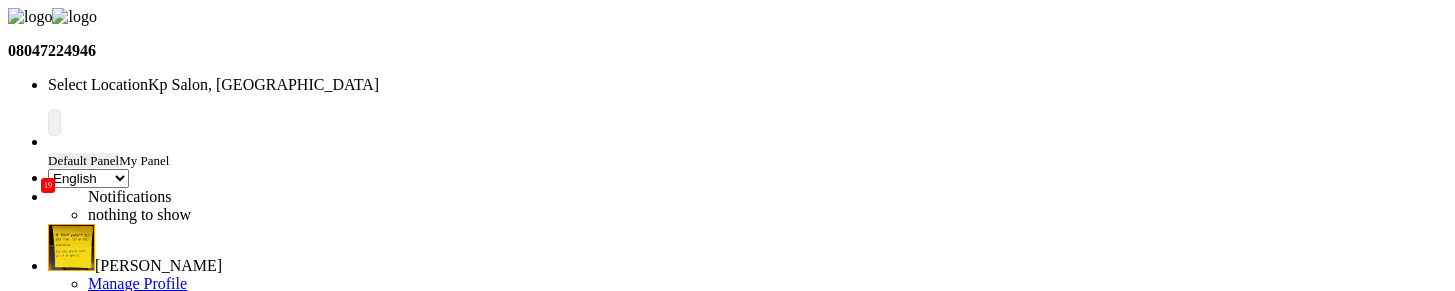 click on "Orders" 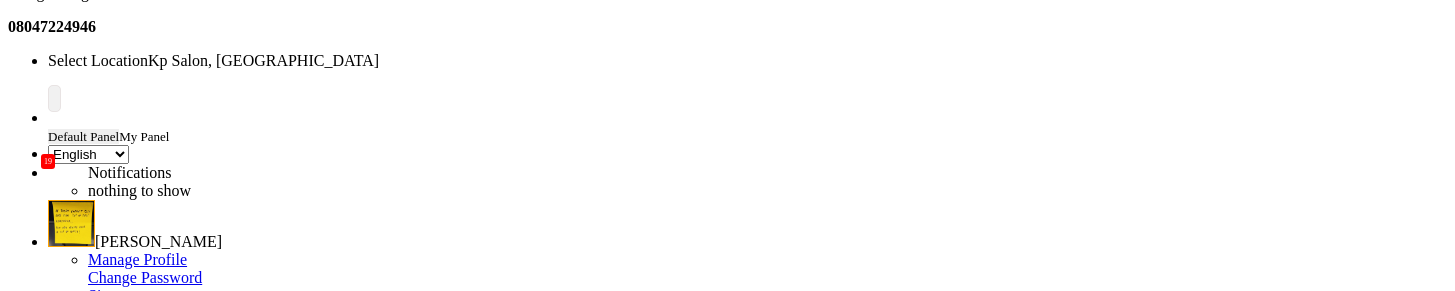 scroll, scrollTop: 169, scrollLeft: 0, axis: vertical 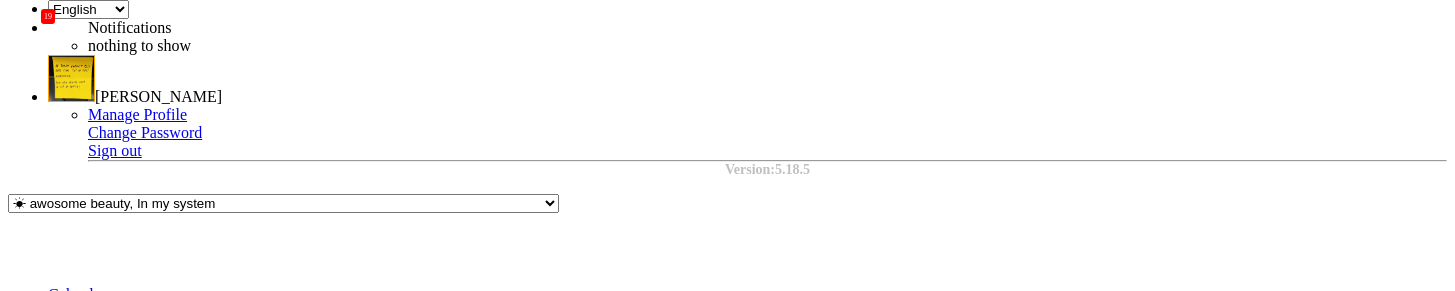 click on "[DATE]" 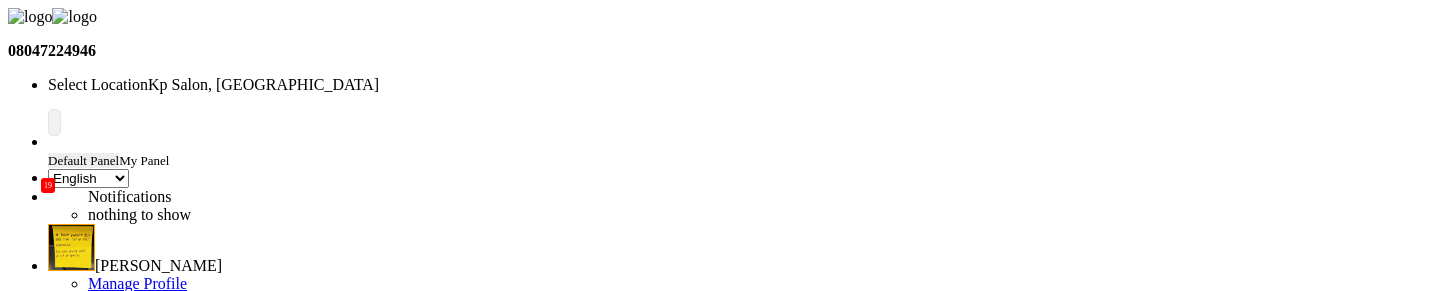 click 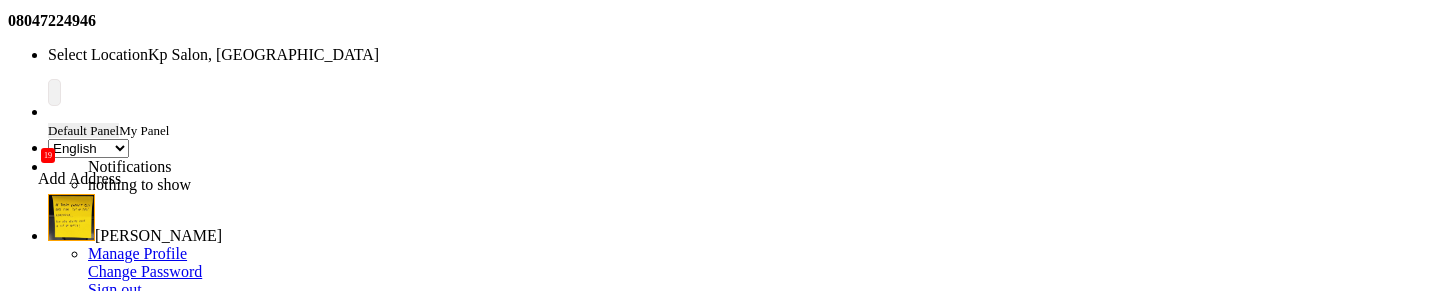scroll, scrollTop: 223, scrollLeft: 0, axis: vertical 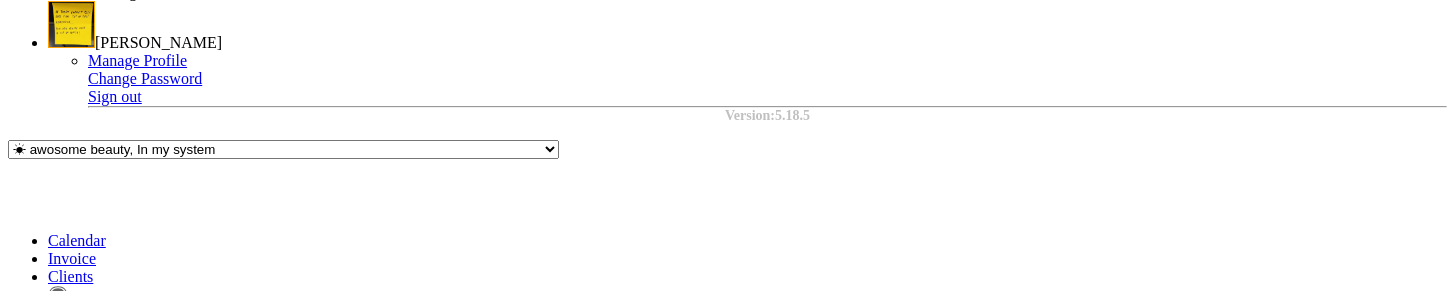 click 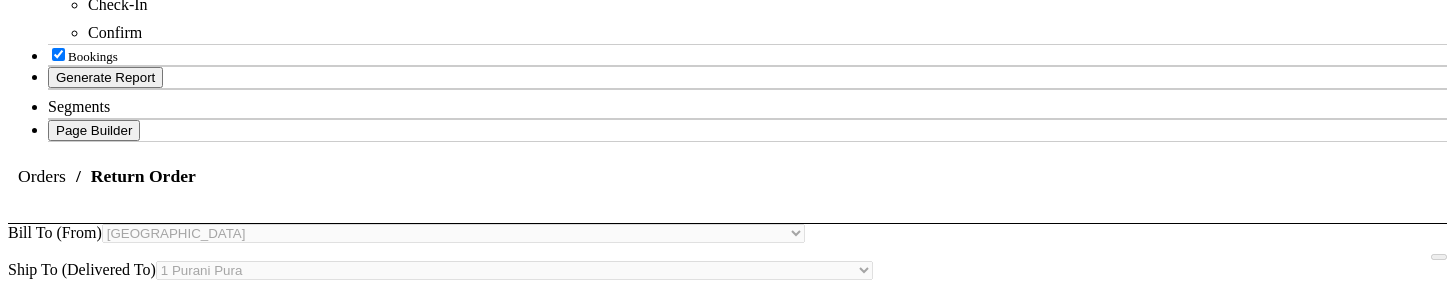 scroll, scrollTop: 811, scrollLeft: 0, axis: vertical 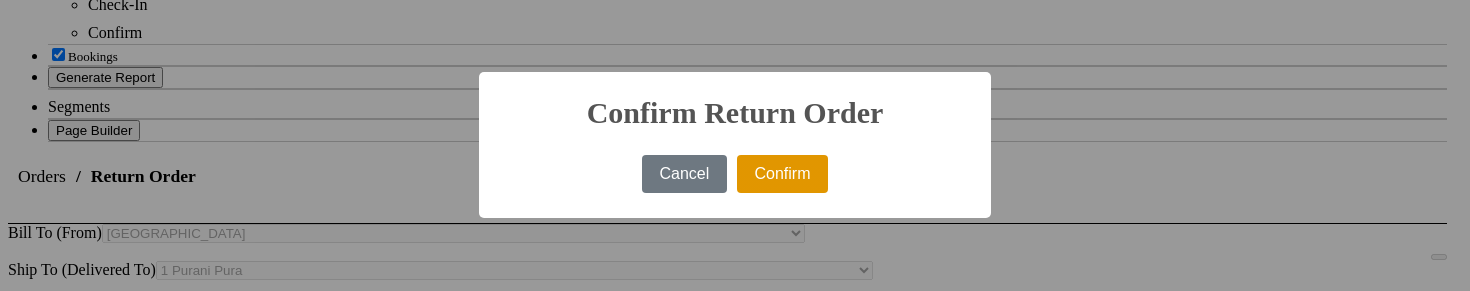 click on "Confirm" at bounding box center [782, 174] 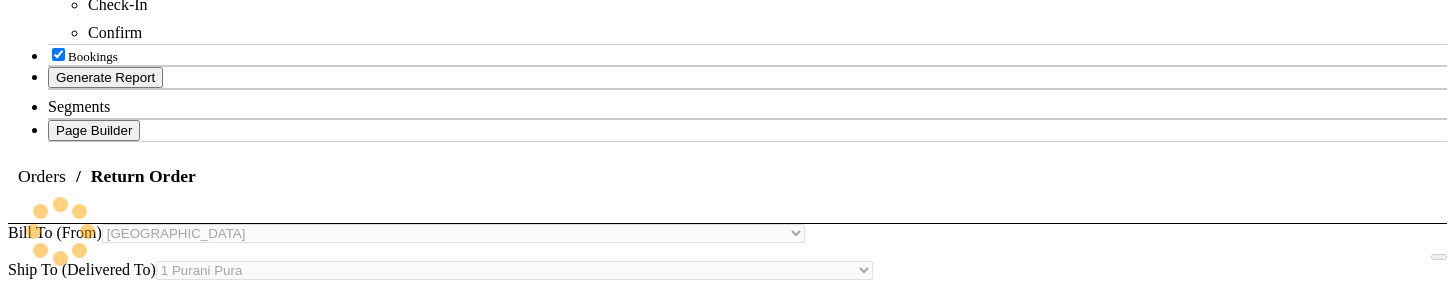scroll, scrollTop: 0, scrollLeft: 0, axis: both 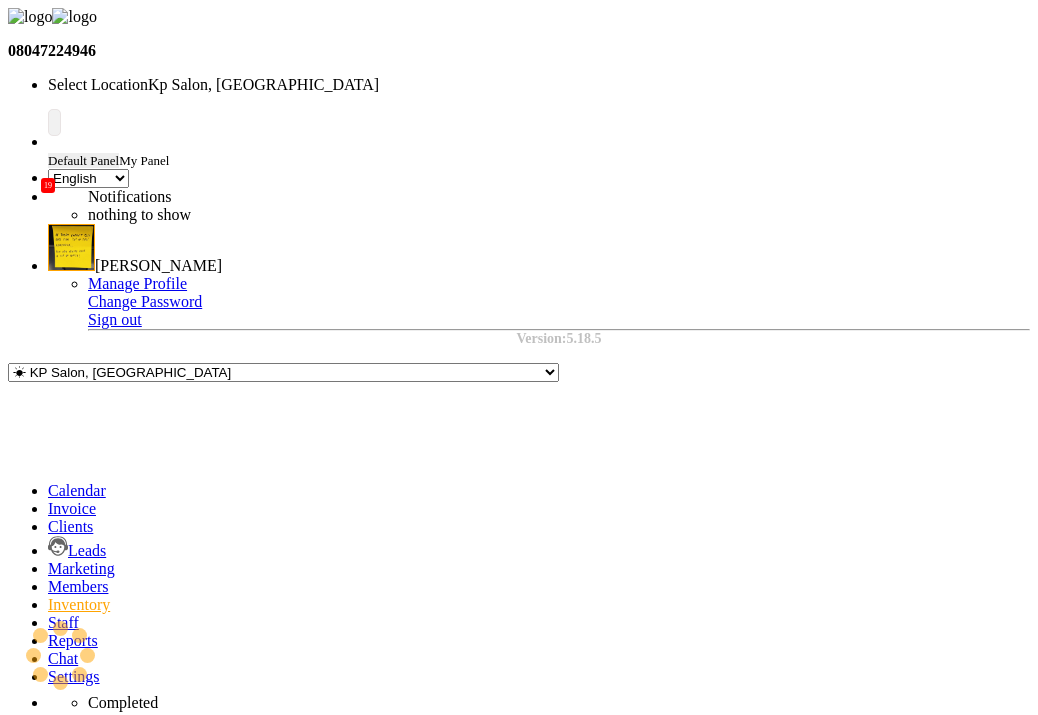 select on "en" 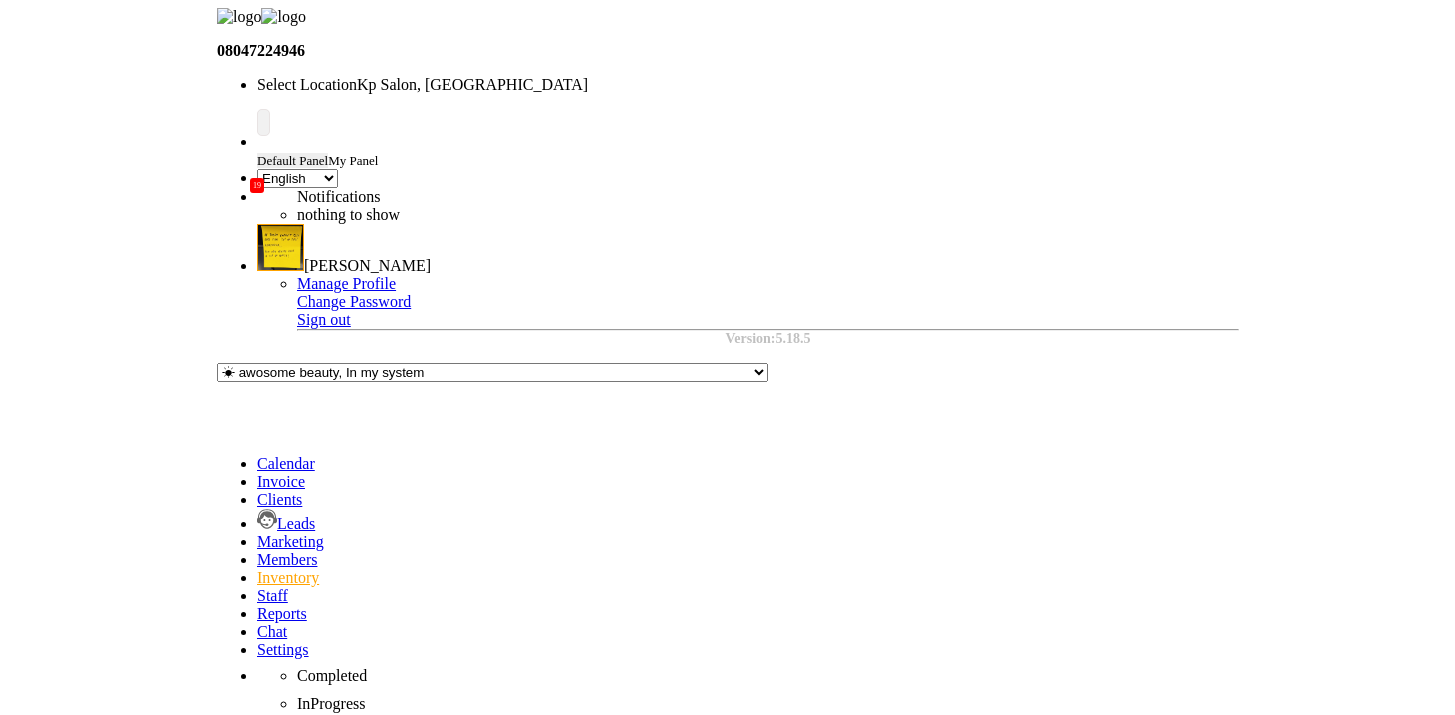 scroll, scrollTop: 0, scrollLeft: 0, axis: both 